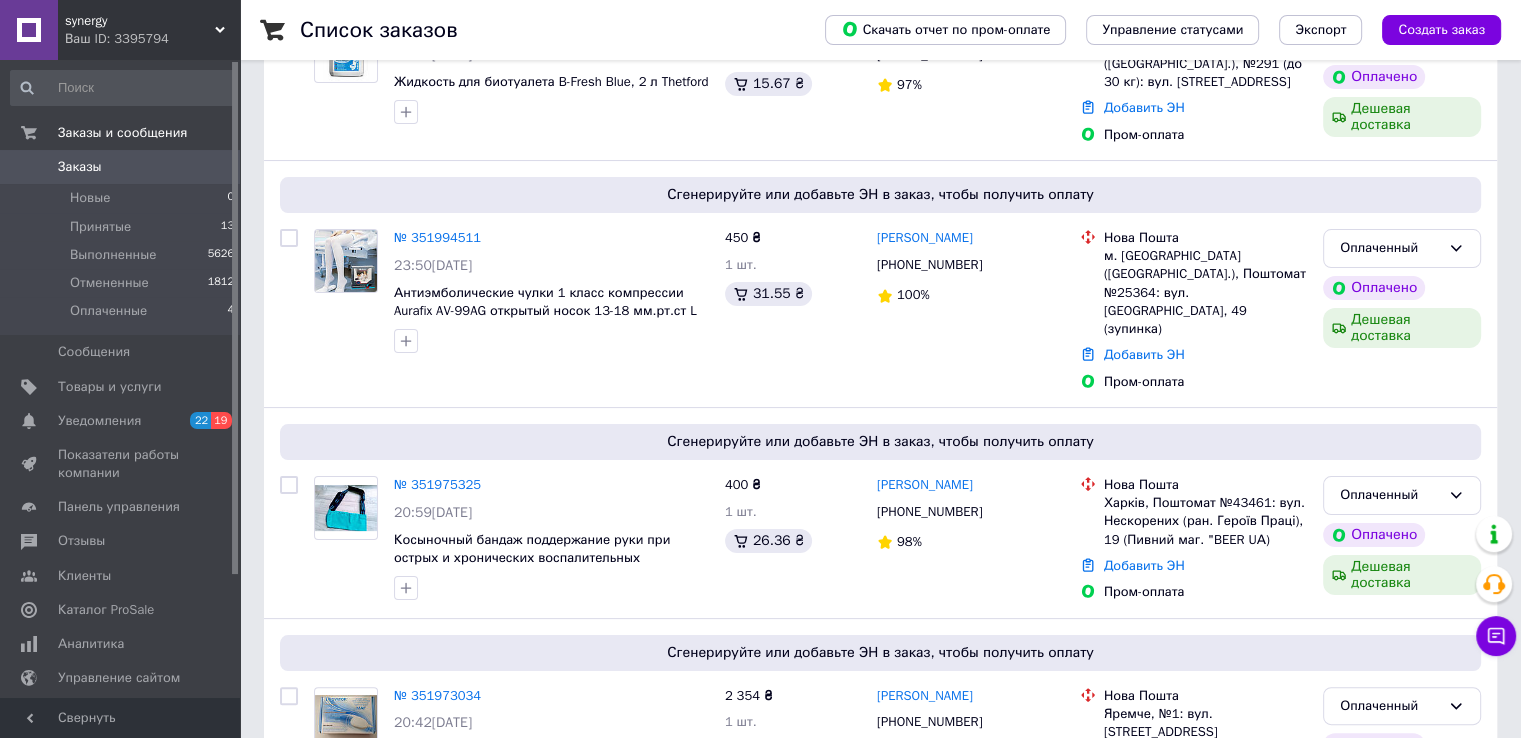 scroll, scrollTop: 300, scrollLeft: 0, axis: vertical 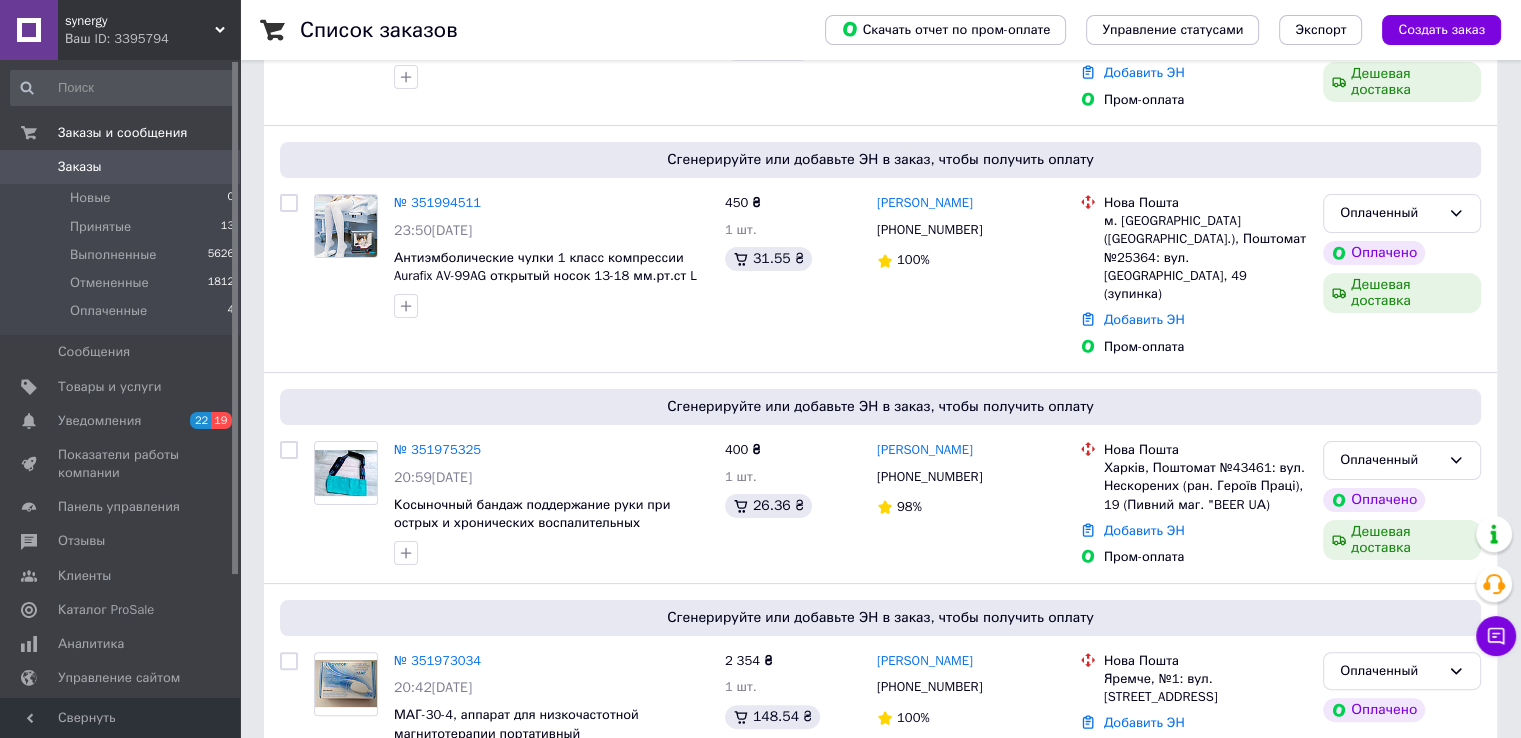 click on "№ 351994511" at bounding box center (437, 202) 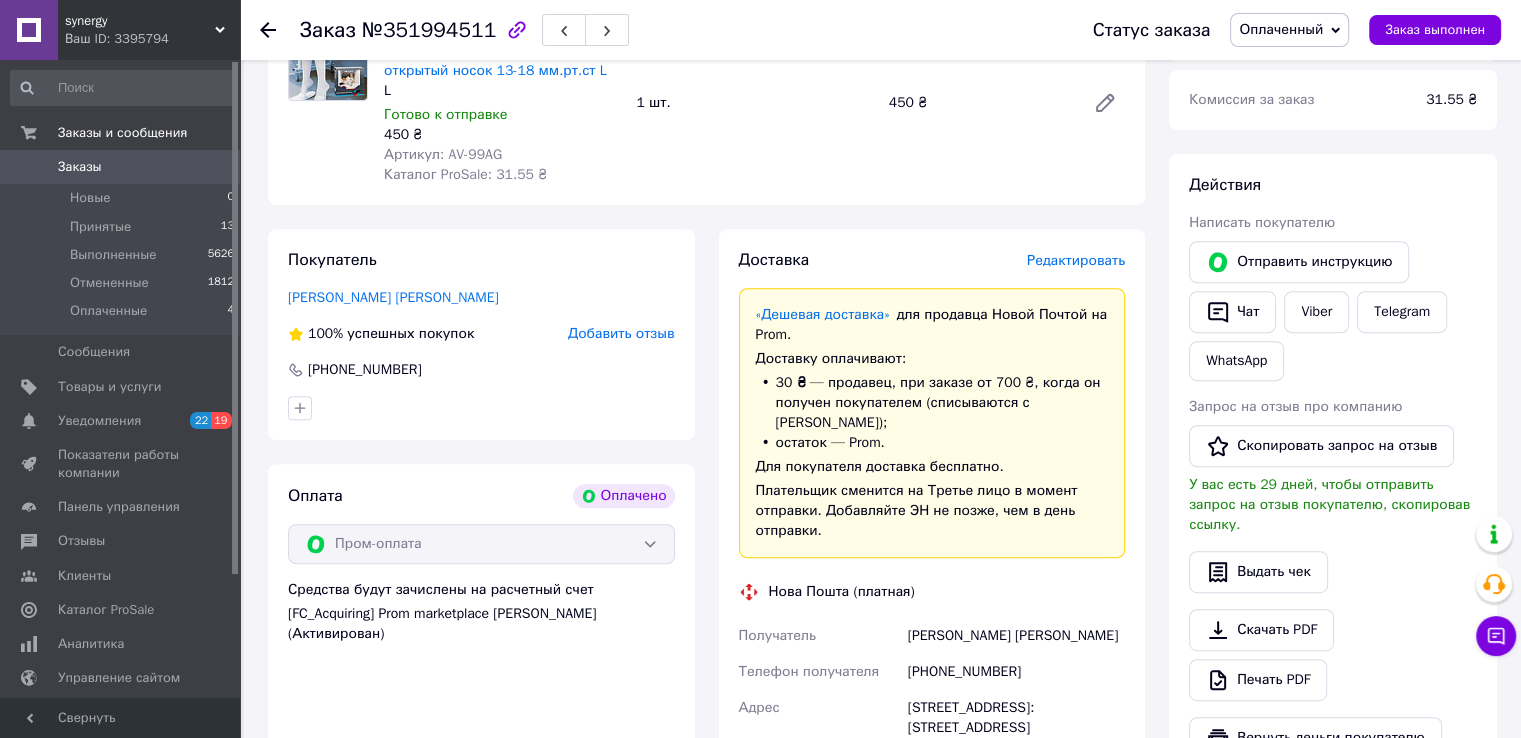 scroll, scrollTop: 600, scrollLeft: 0, axis: vertical 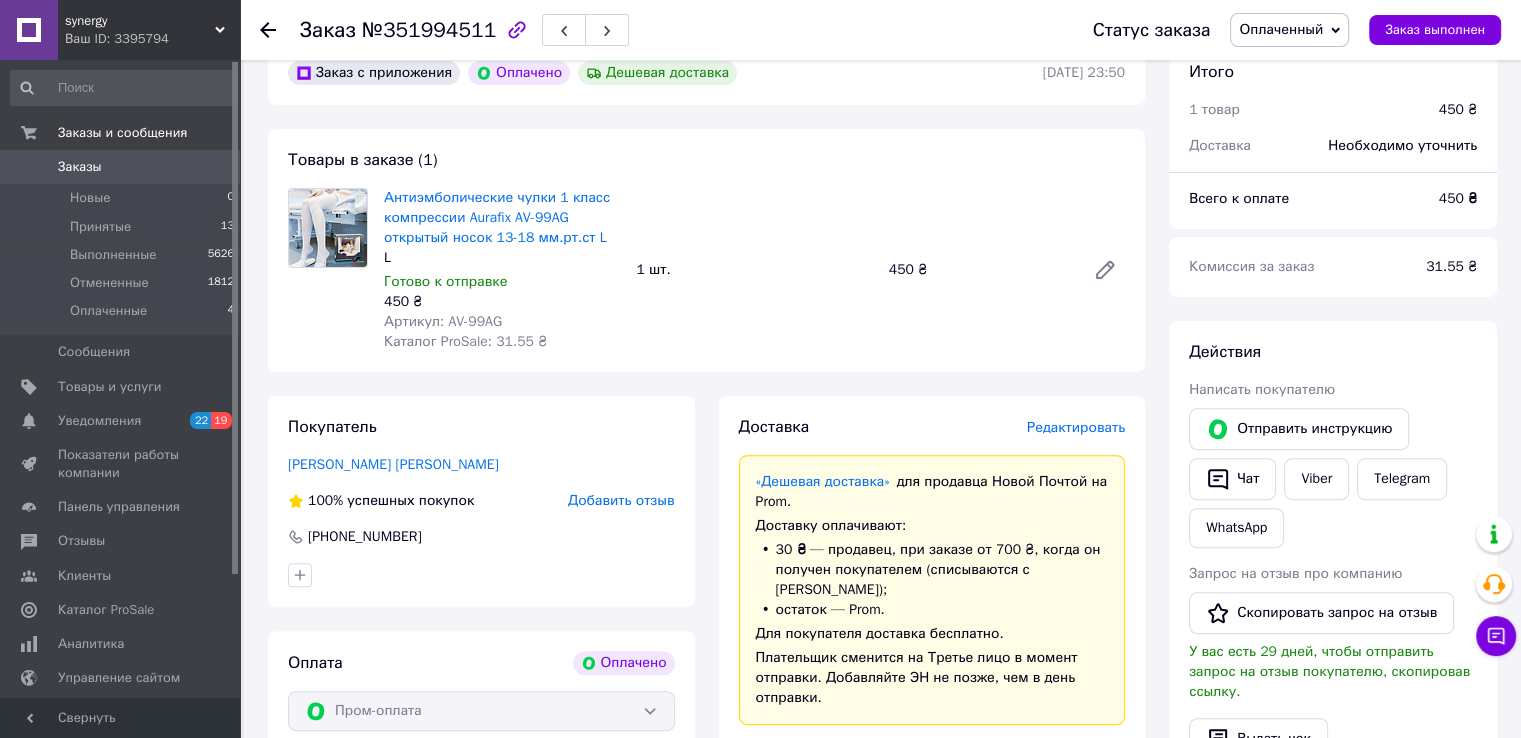 click 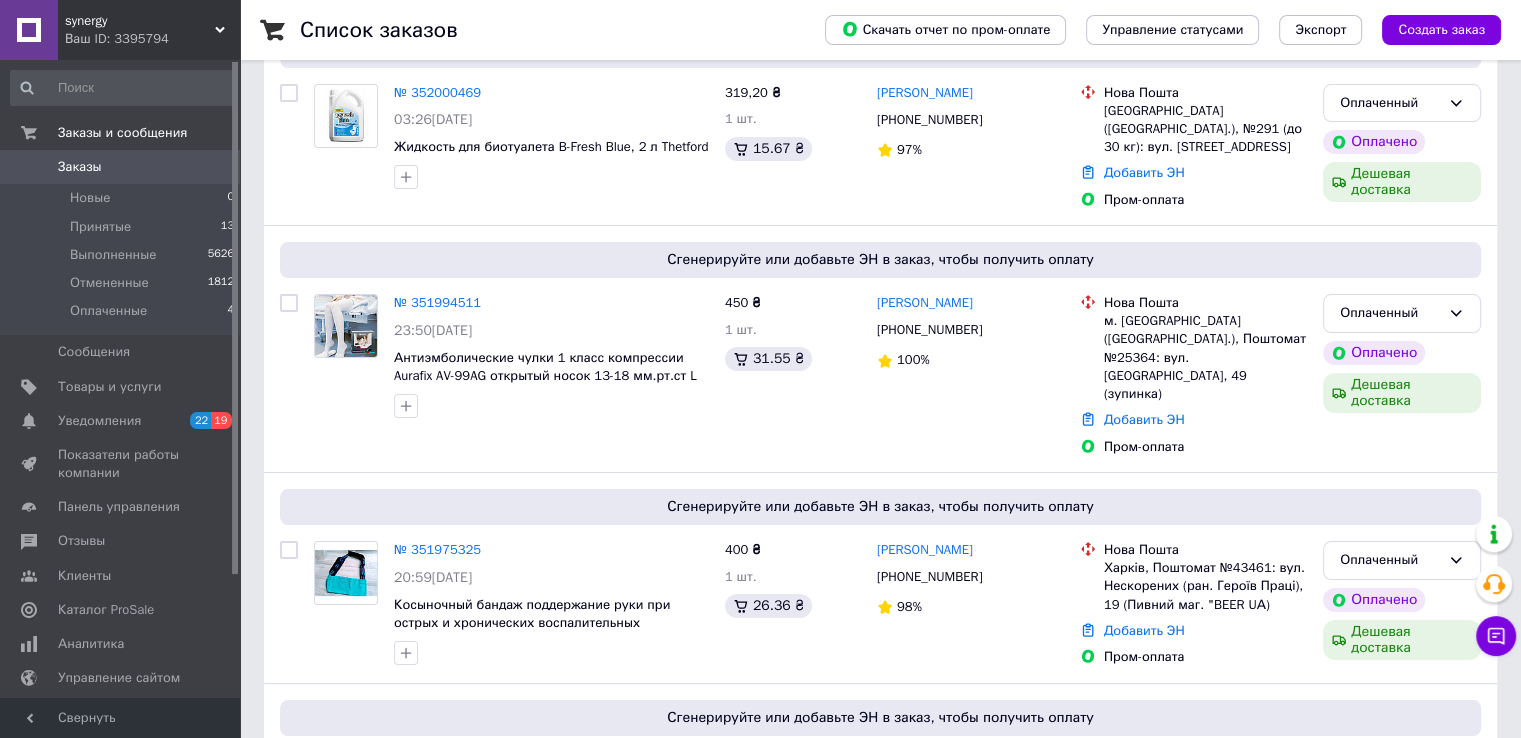 scroll, scrollTop: 100, scrollLeft: 0, axis: vertical 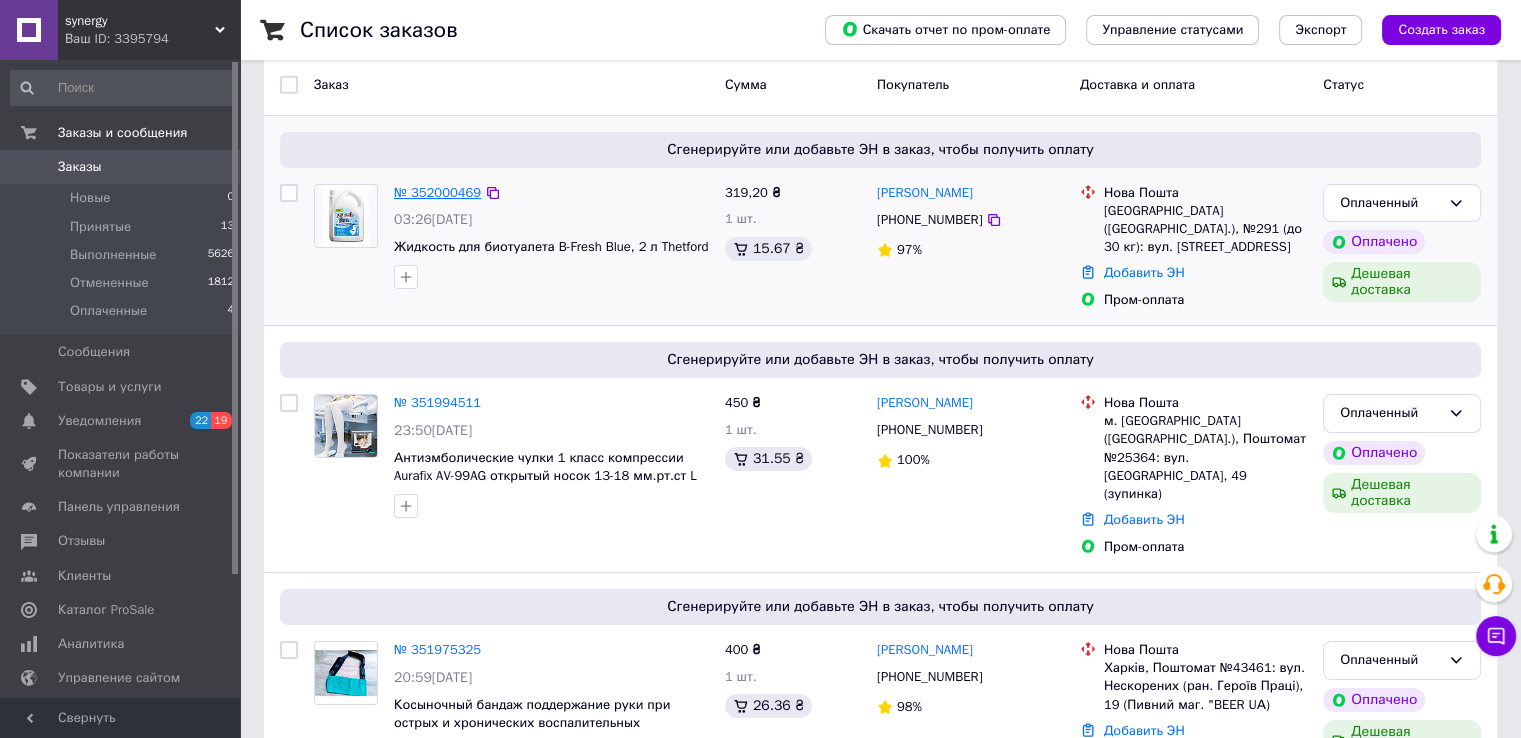 click on "№ 352000469" at bounding box center (437, 192) 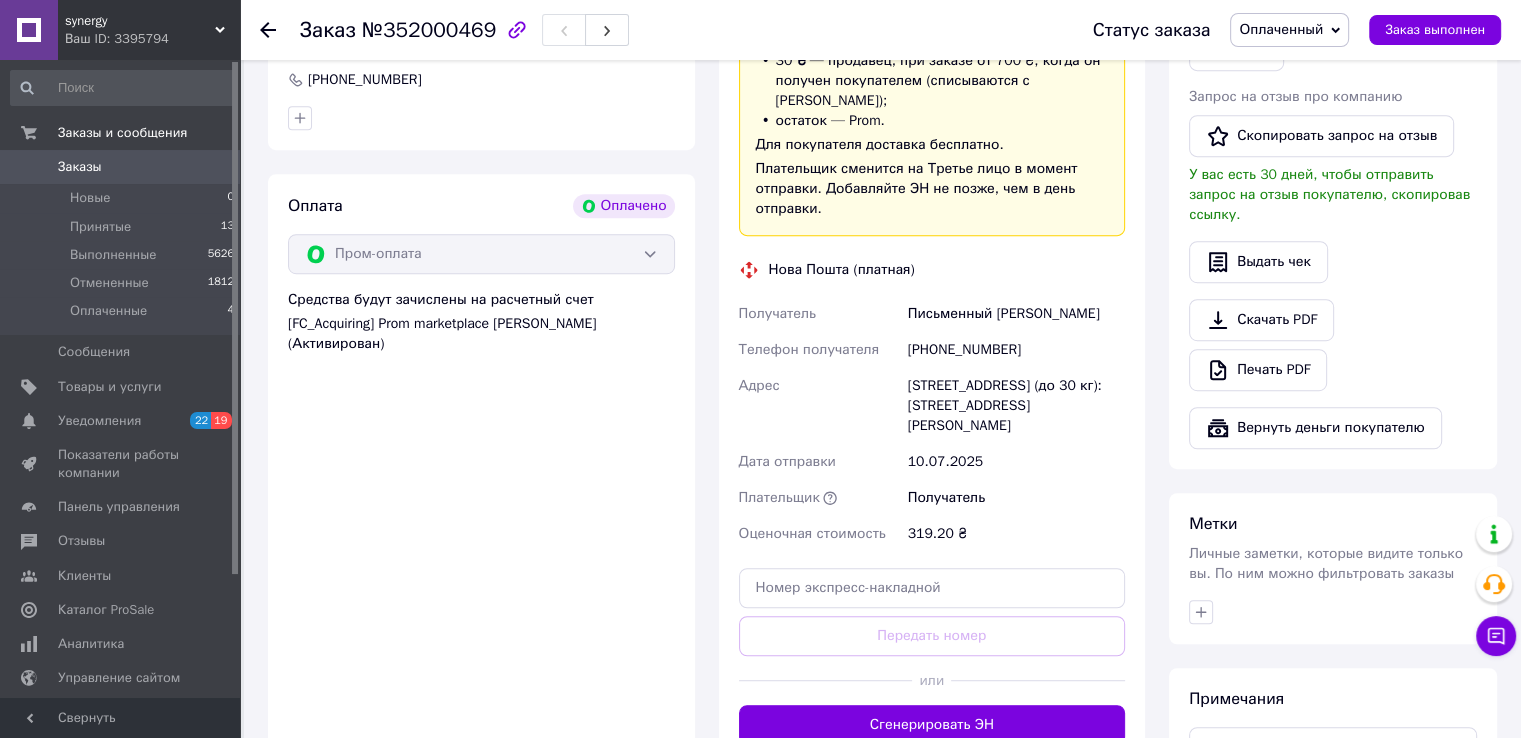 scroll, scrollTop: 1100, scrollLeft: 0, axis: vertical 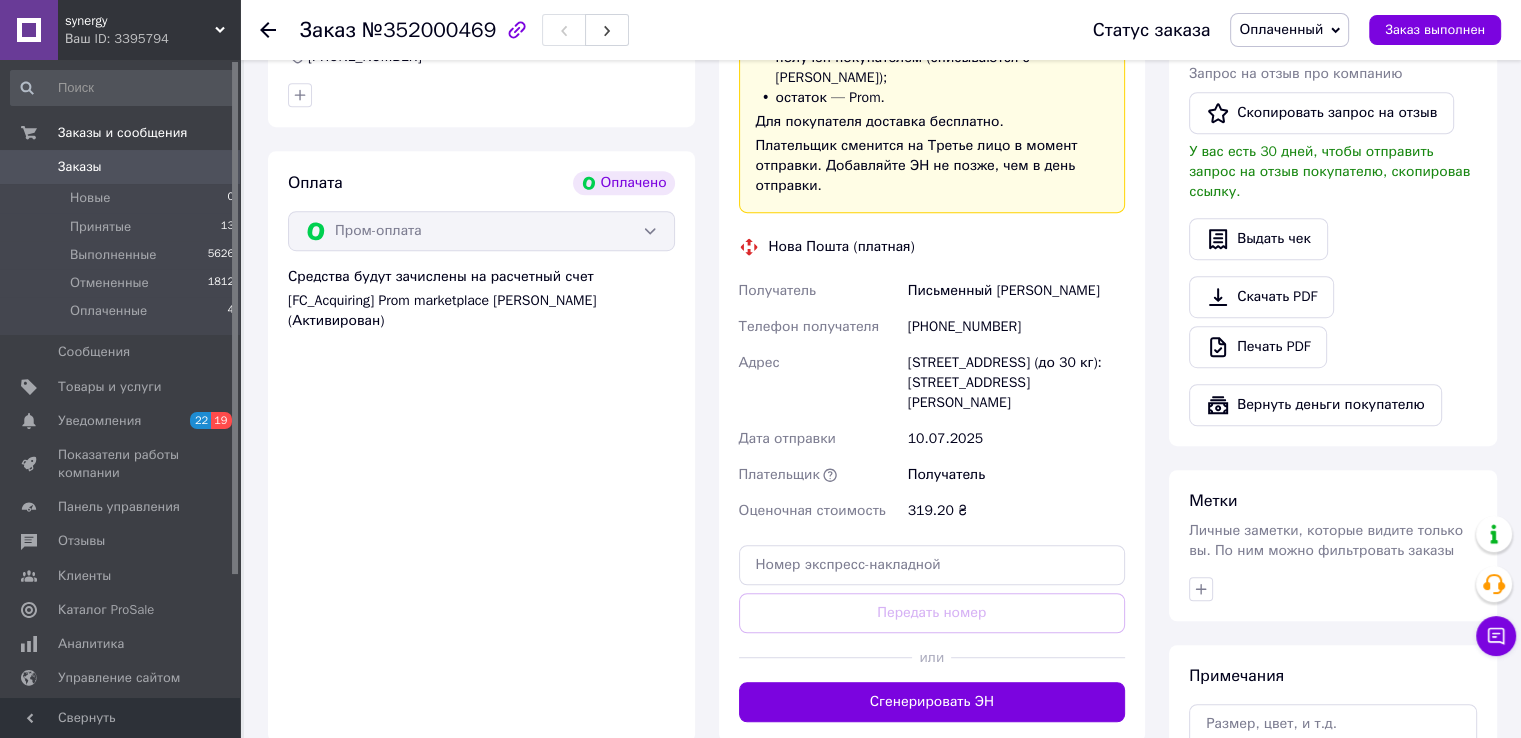 click 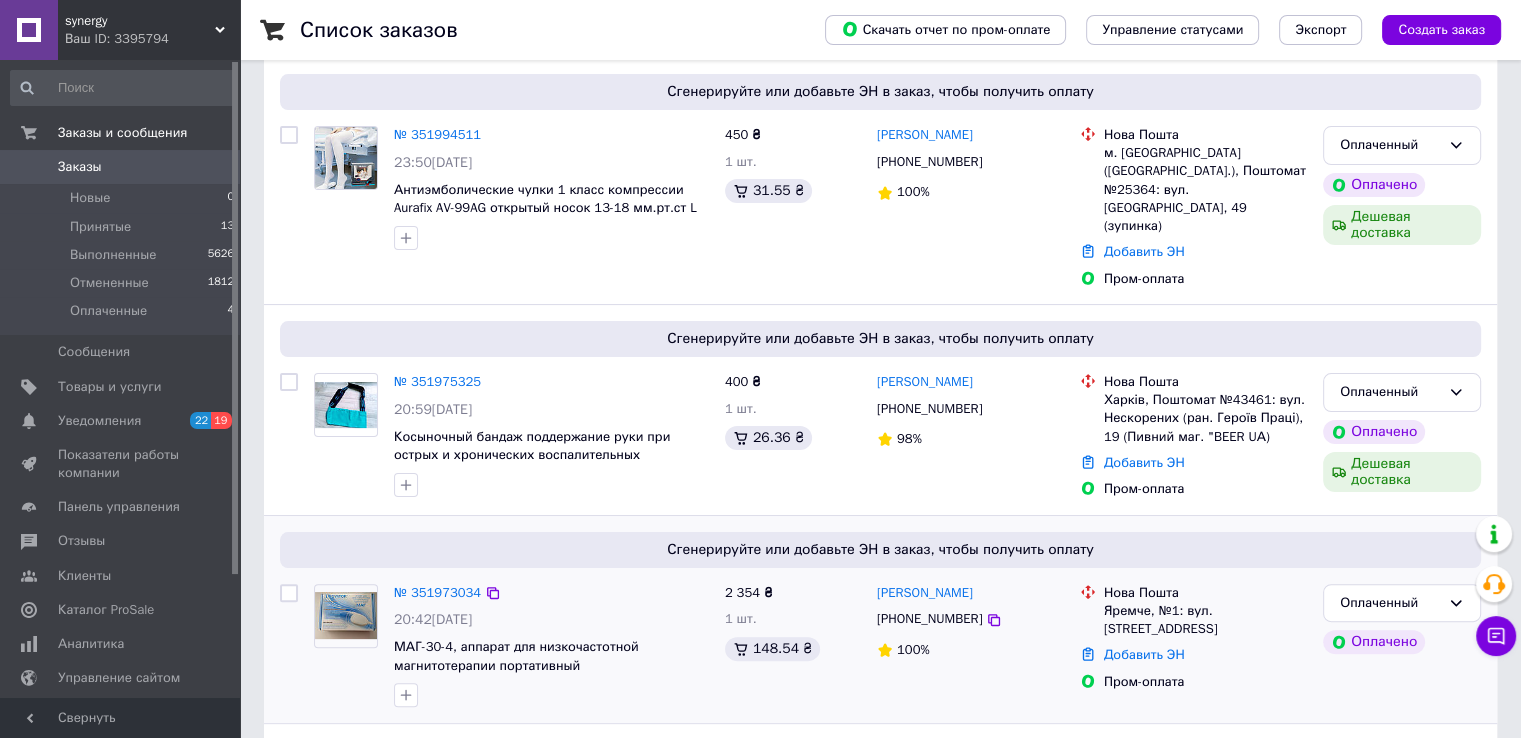 scroll, scrollTop: 400, scrollLeft: 0, axis: vertical 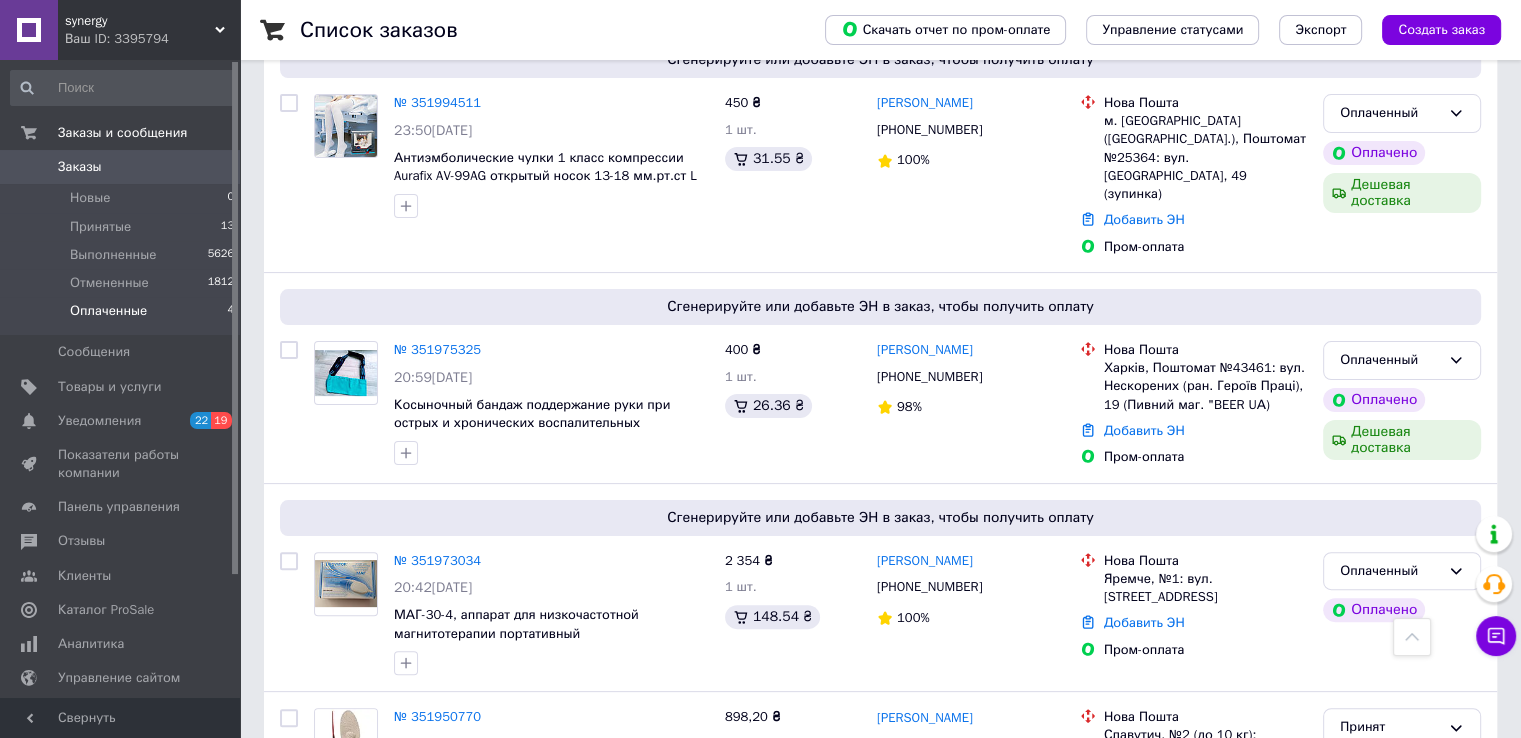 click on "Оплаченные" at bounding box center (108, 311) 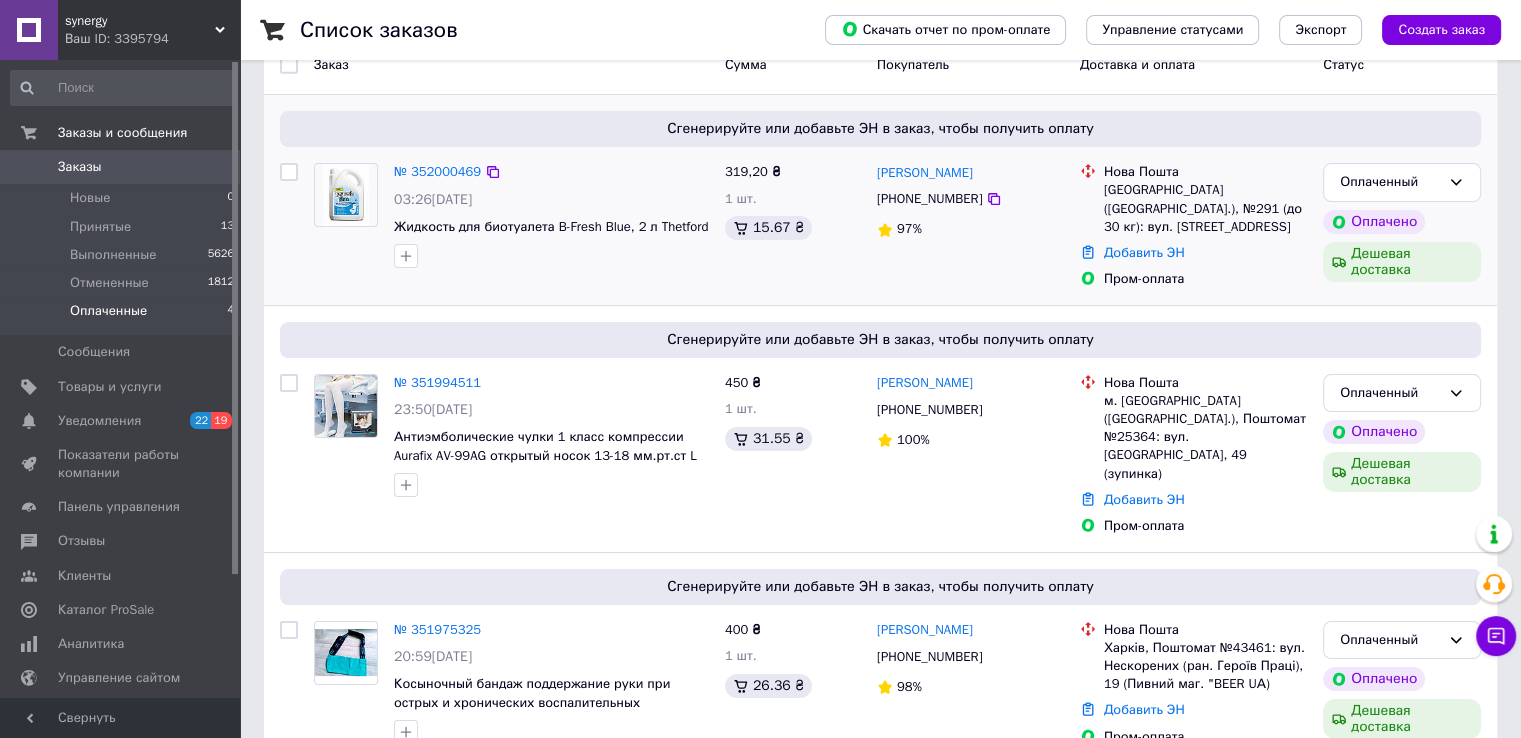scroll, scrollTop: 392, scrollLeft: 0, axis: vertical 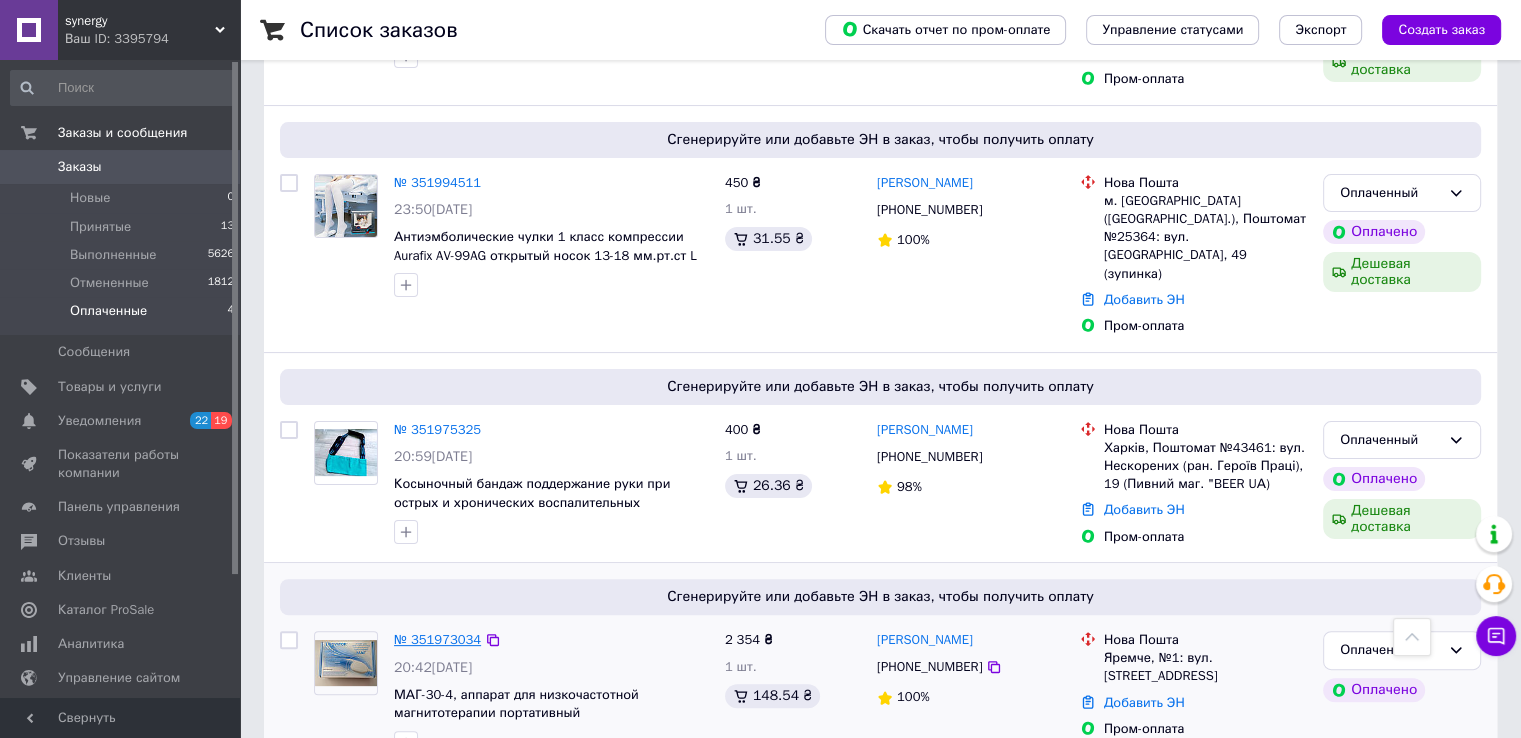 click on "№ 351973034" at bounding box center [437, 639] 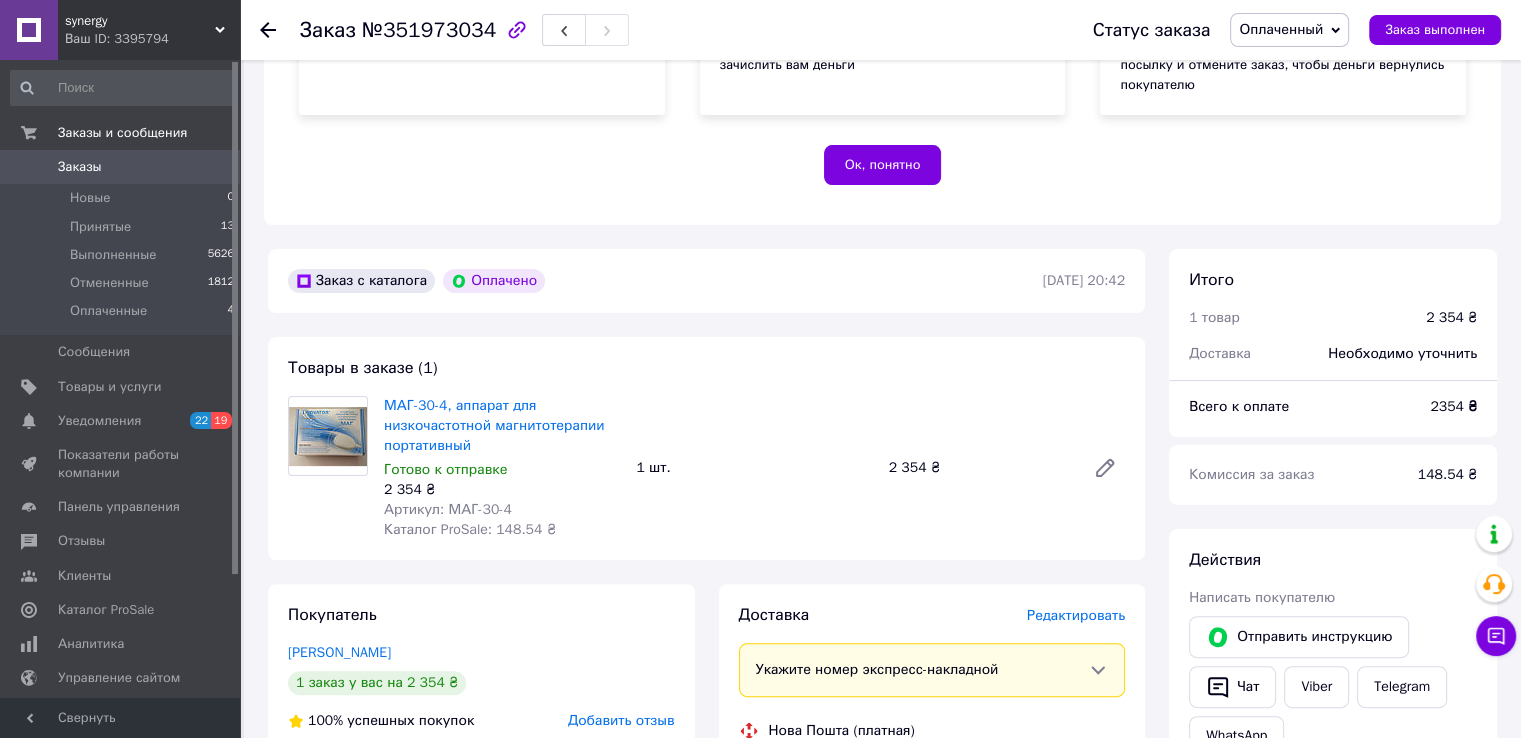 scroll, scrollTop: 692, scrollLeft: 0, axis: vertical 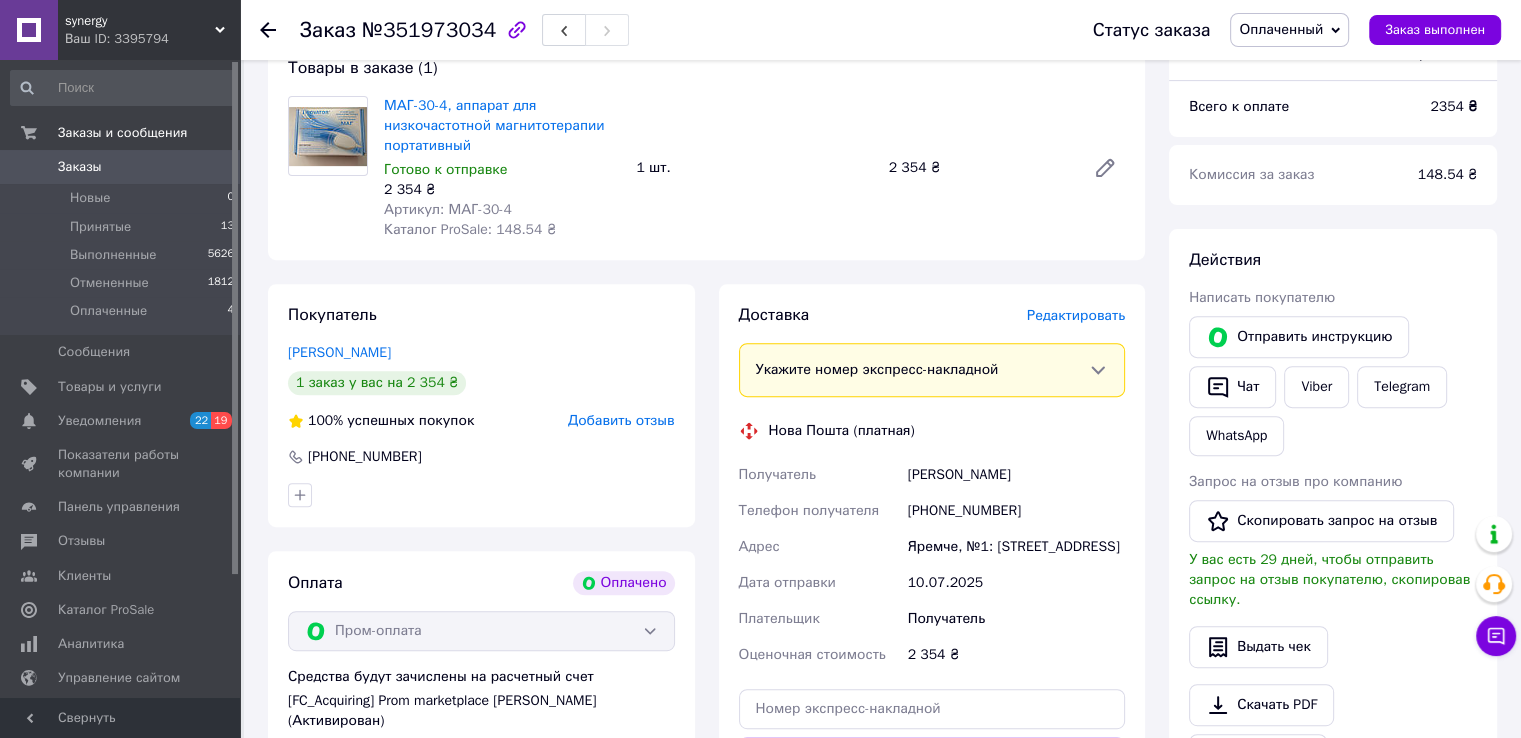click 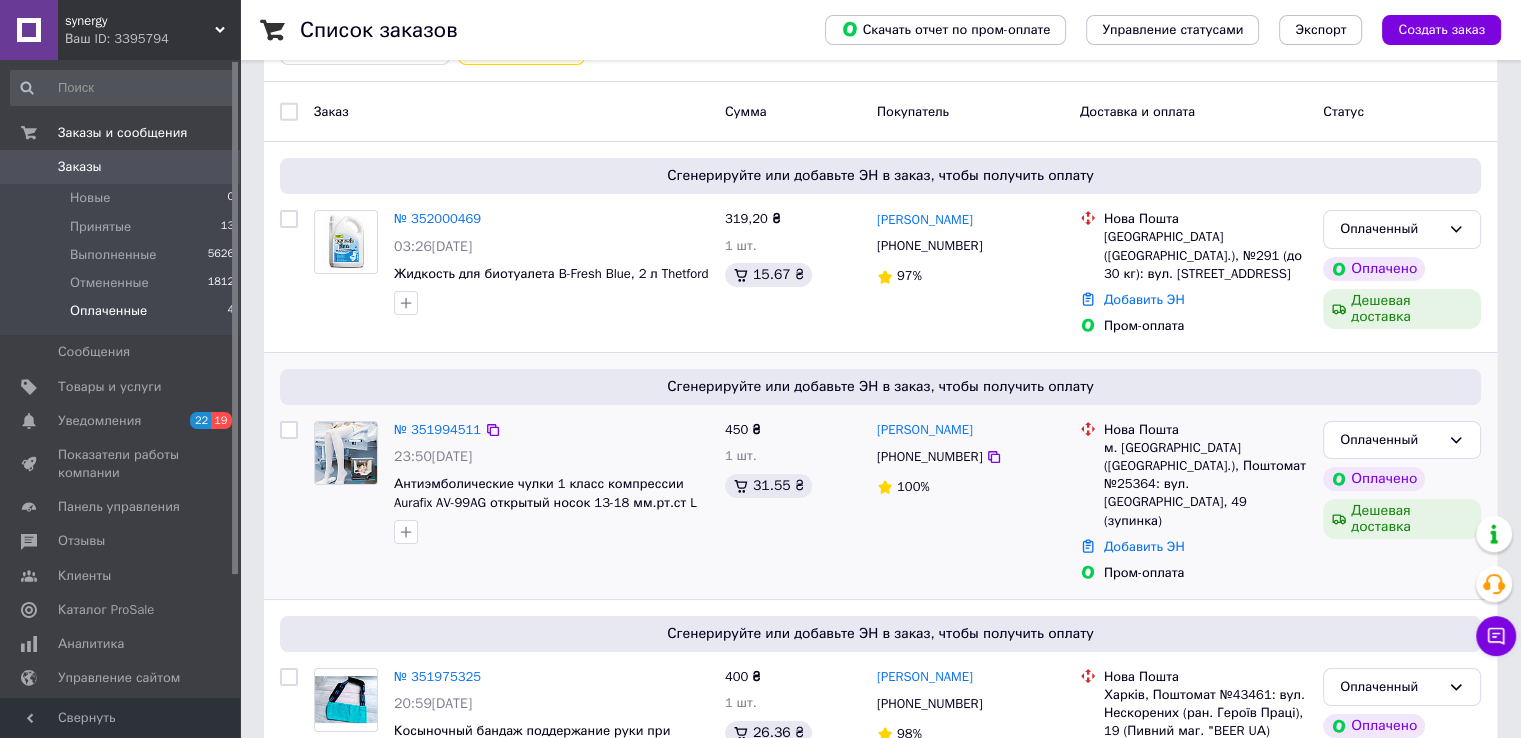 scroll, scrollTop: 392, scrollLeft: 0, axis: vertical 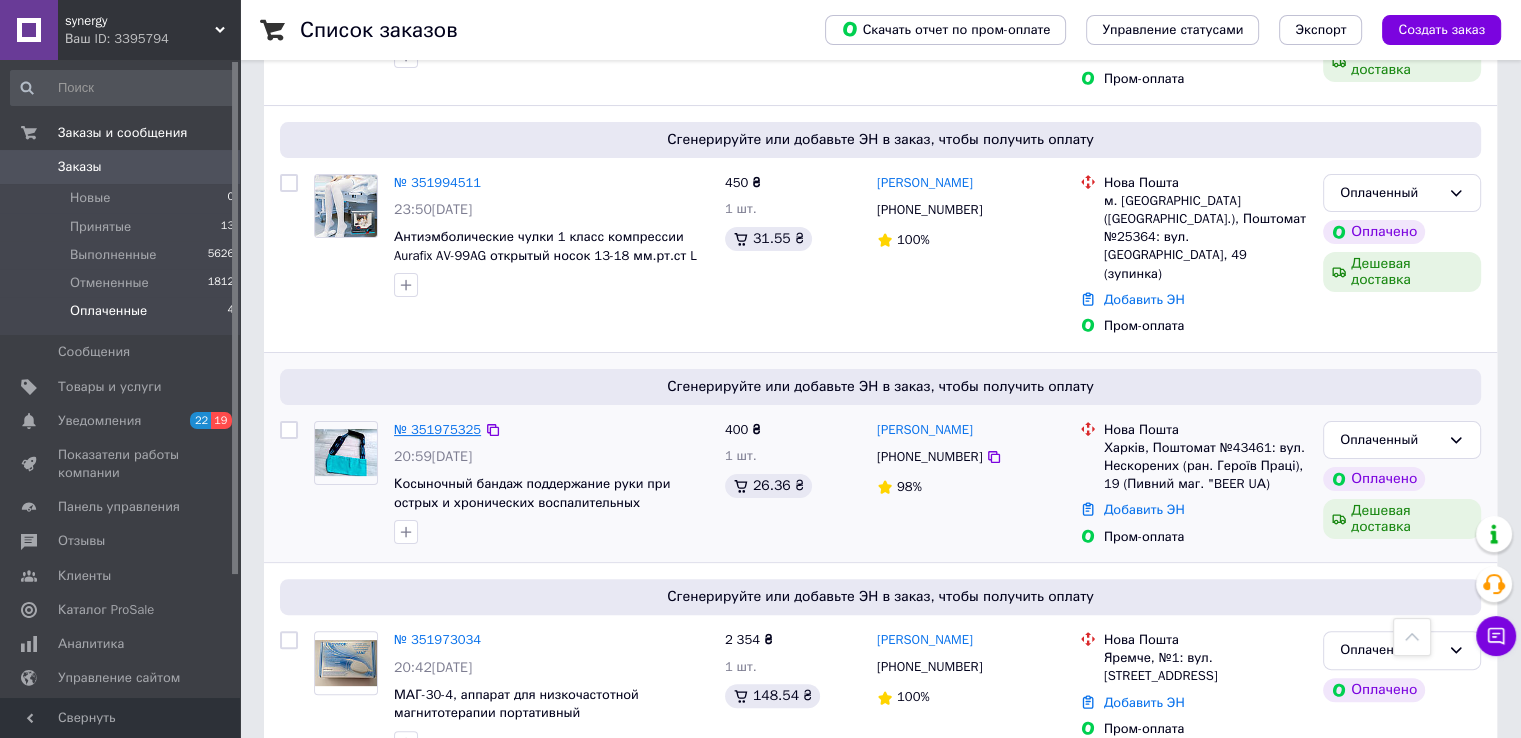 click on "№ 351975325" at bounding box center [437, 429] 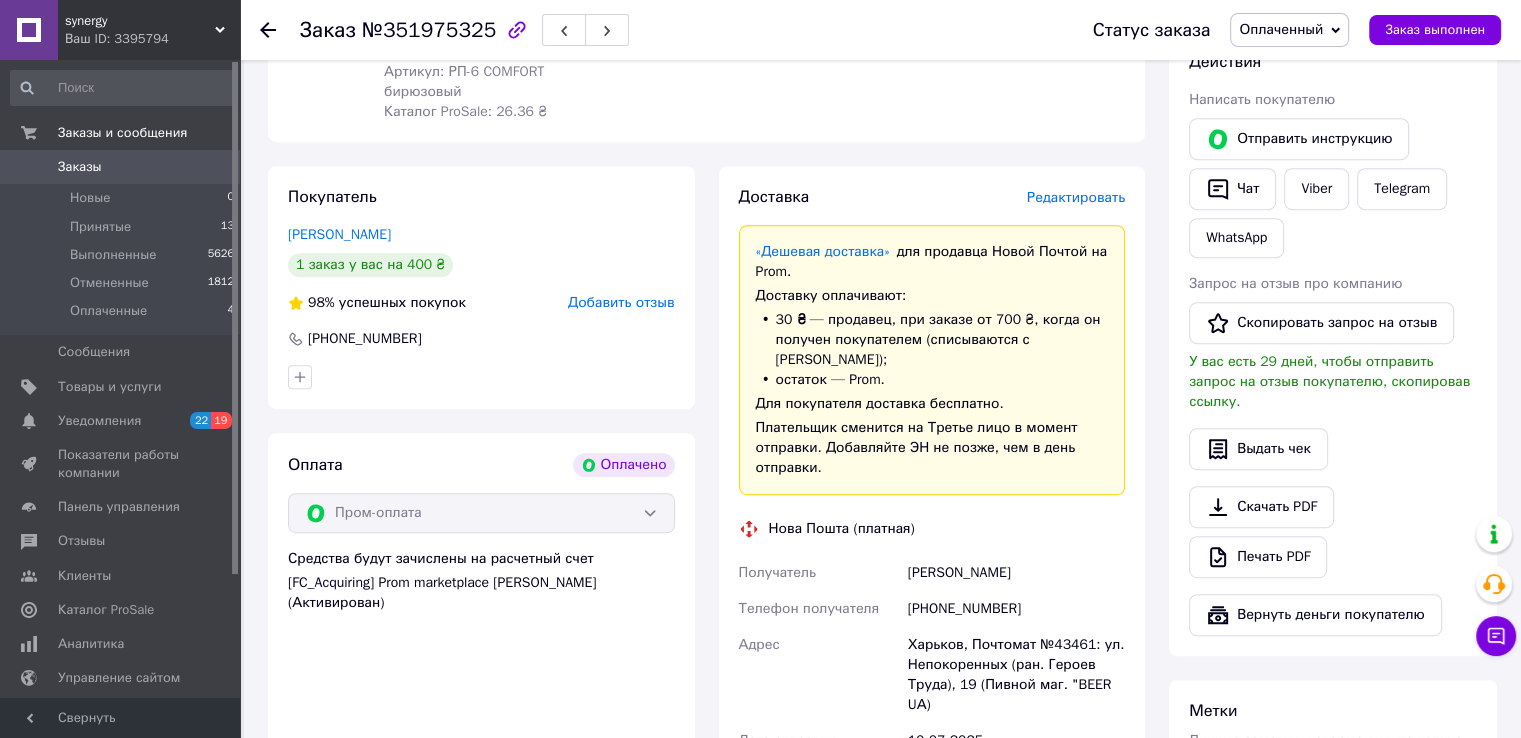 scroll, scrollTop: 892, scrollLeft: 0, axis: vertical 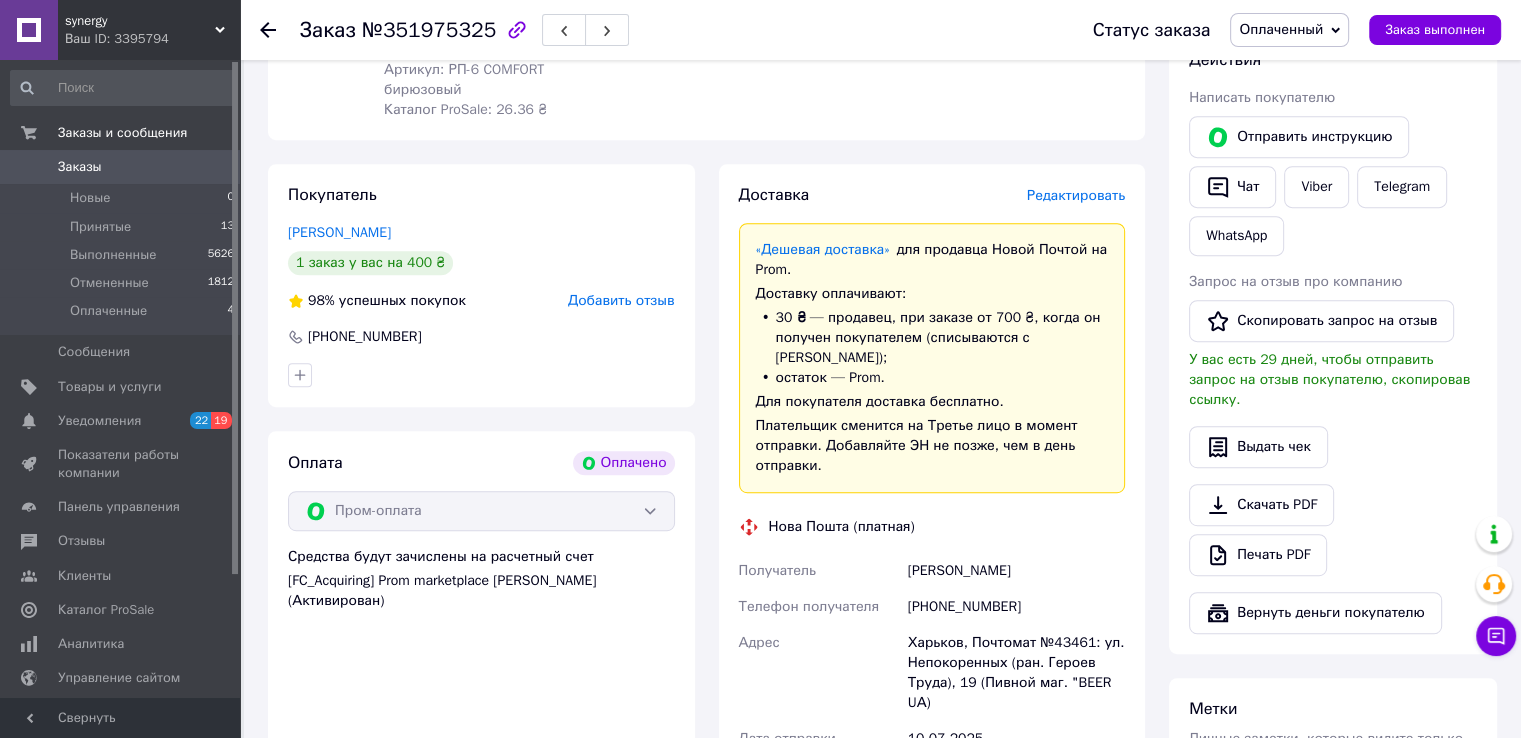 click 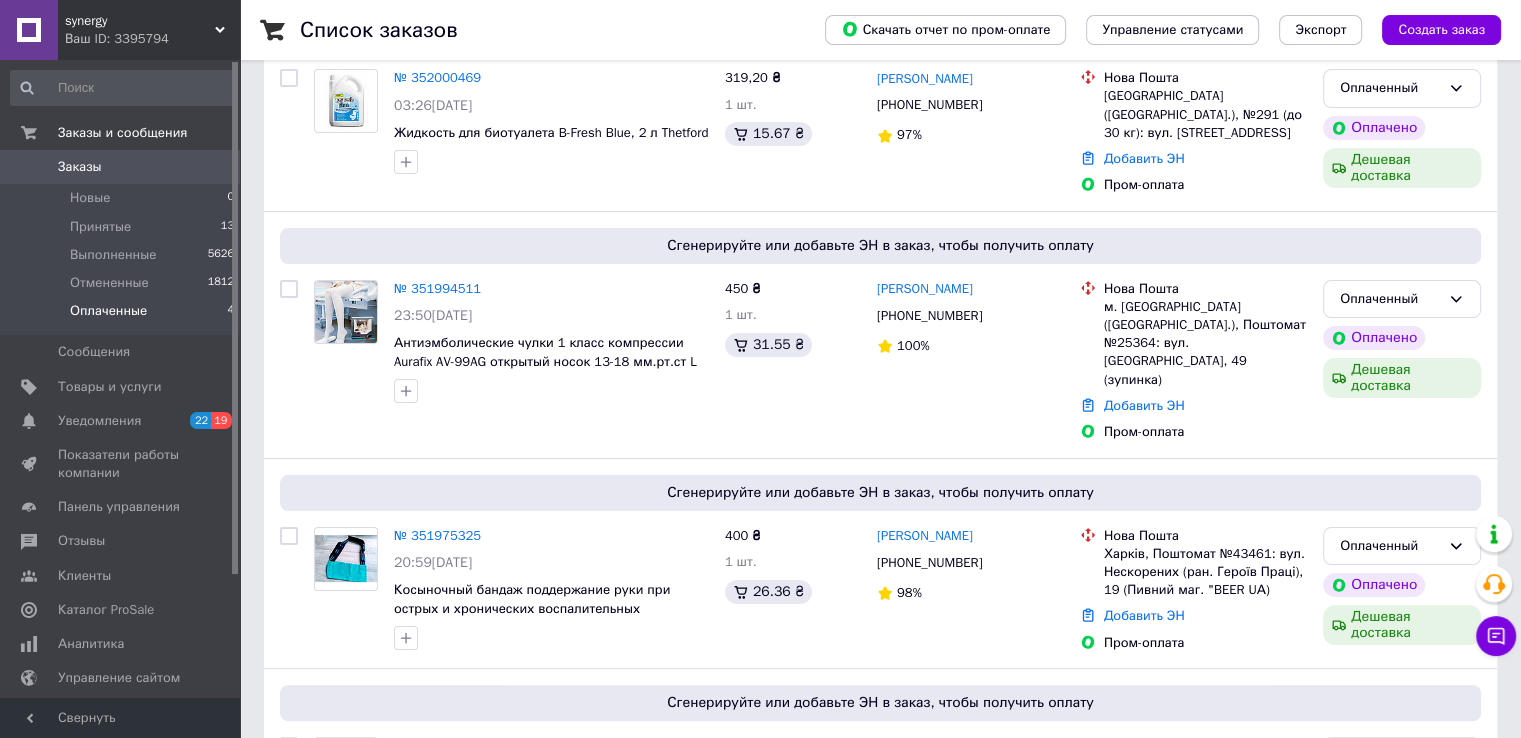 scroll, scrollTop: 392, scrollLeft: 0, axis: vertical 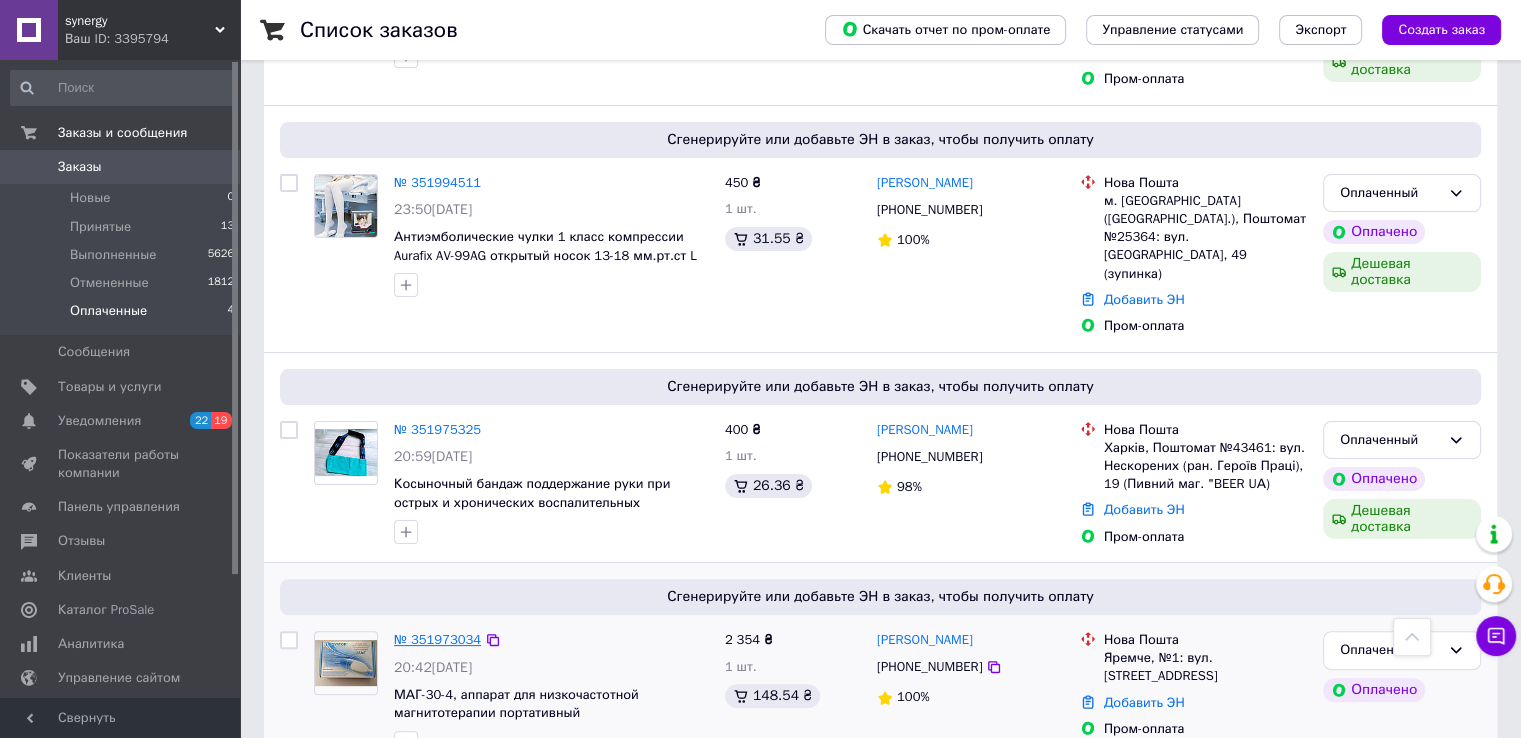click on "№ 351973034" at bounding box center (437, 639) 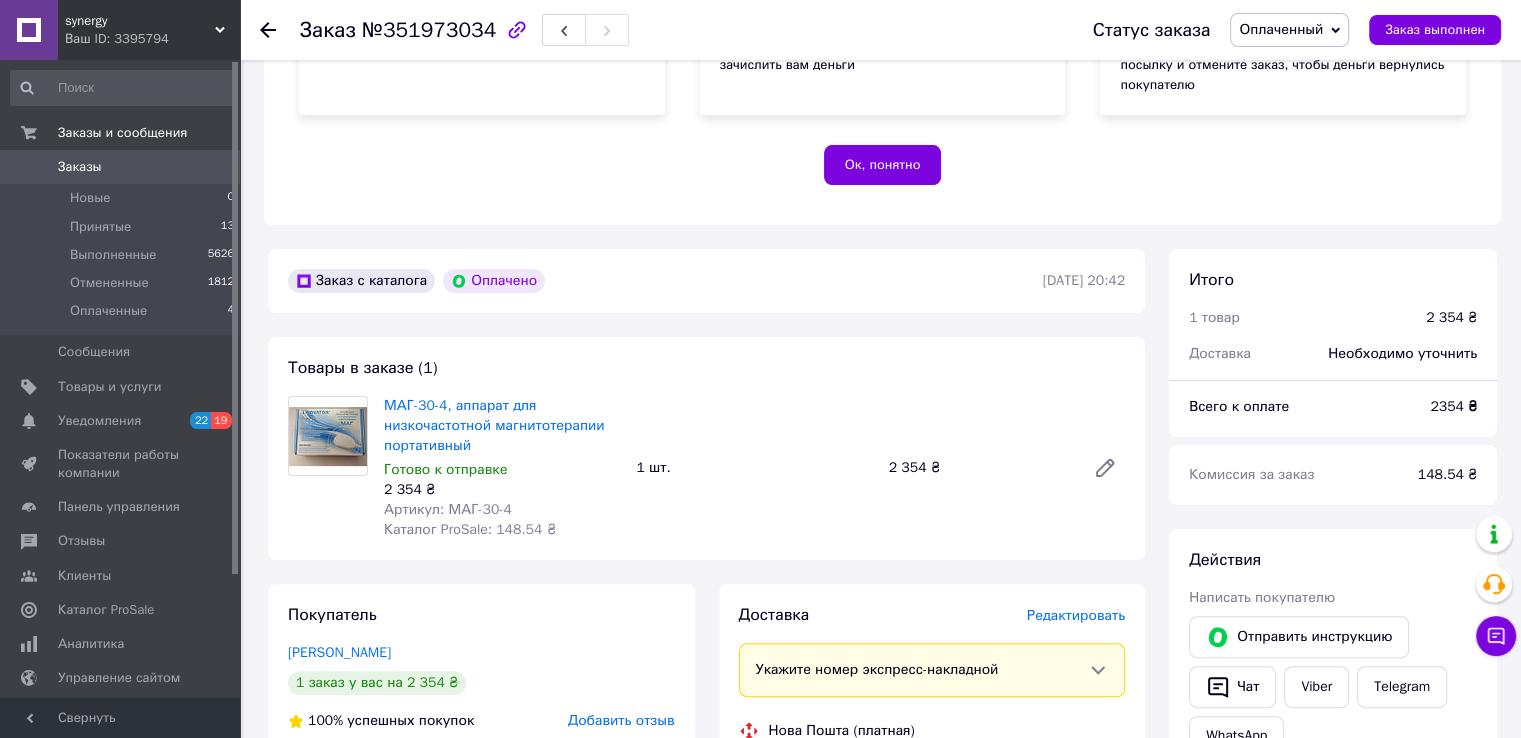scroll, scrollTop: 592, scrollLeft: 0, axis: vertical 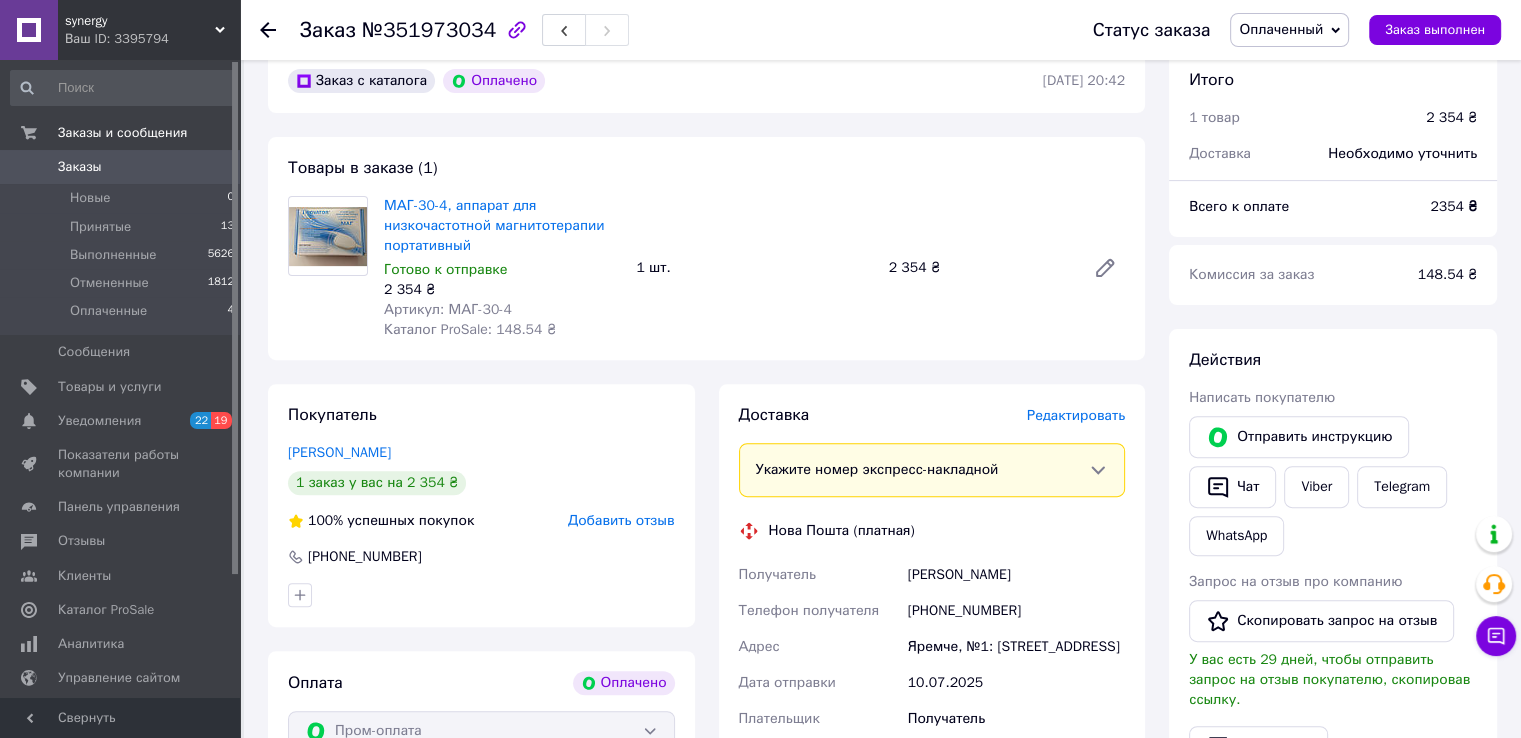 click 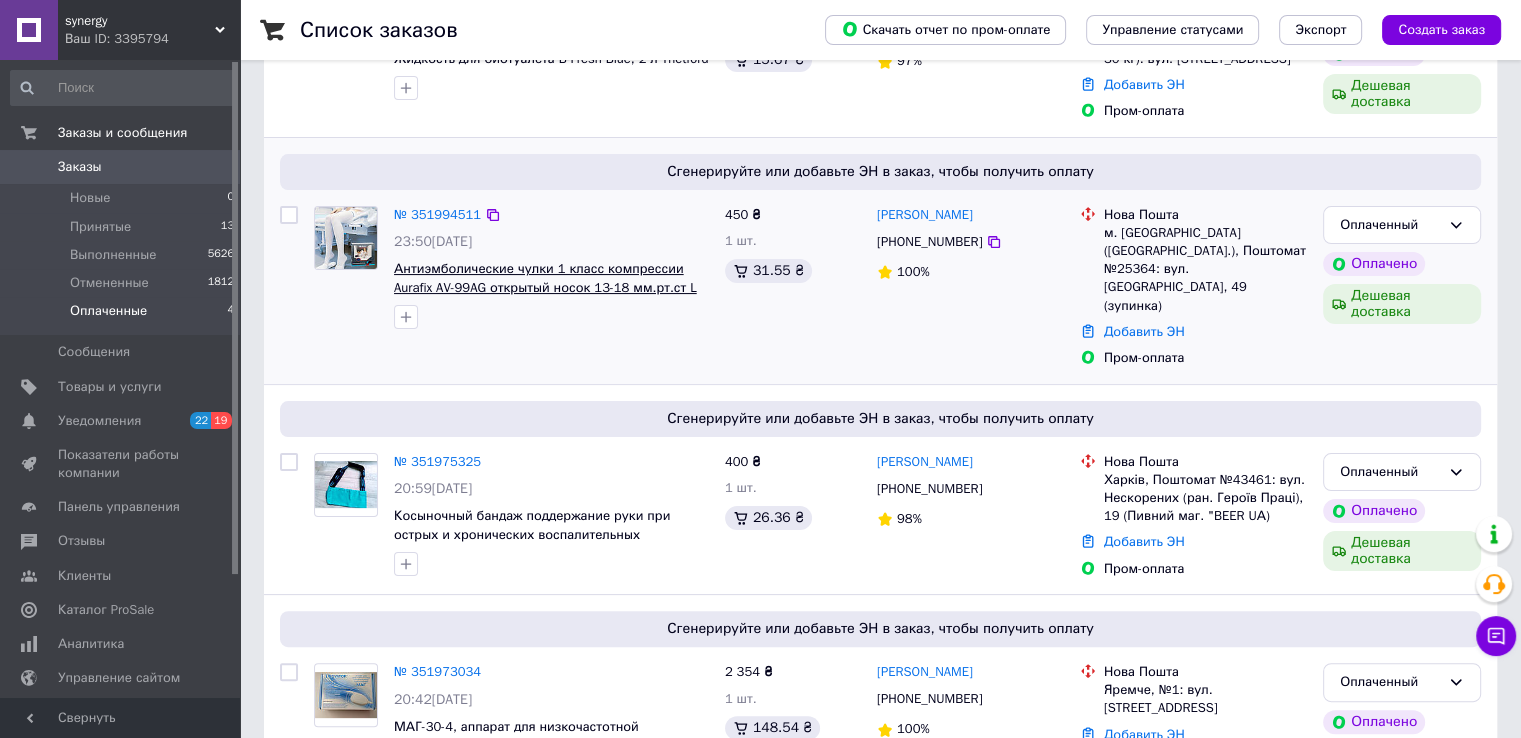 scroll, scrollTop: 392, scrollLeft: 0, axis: vertical 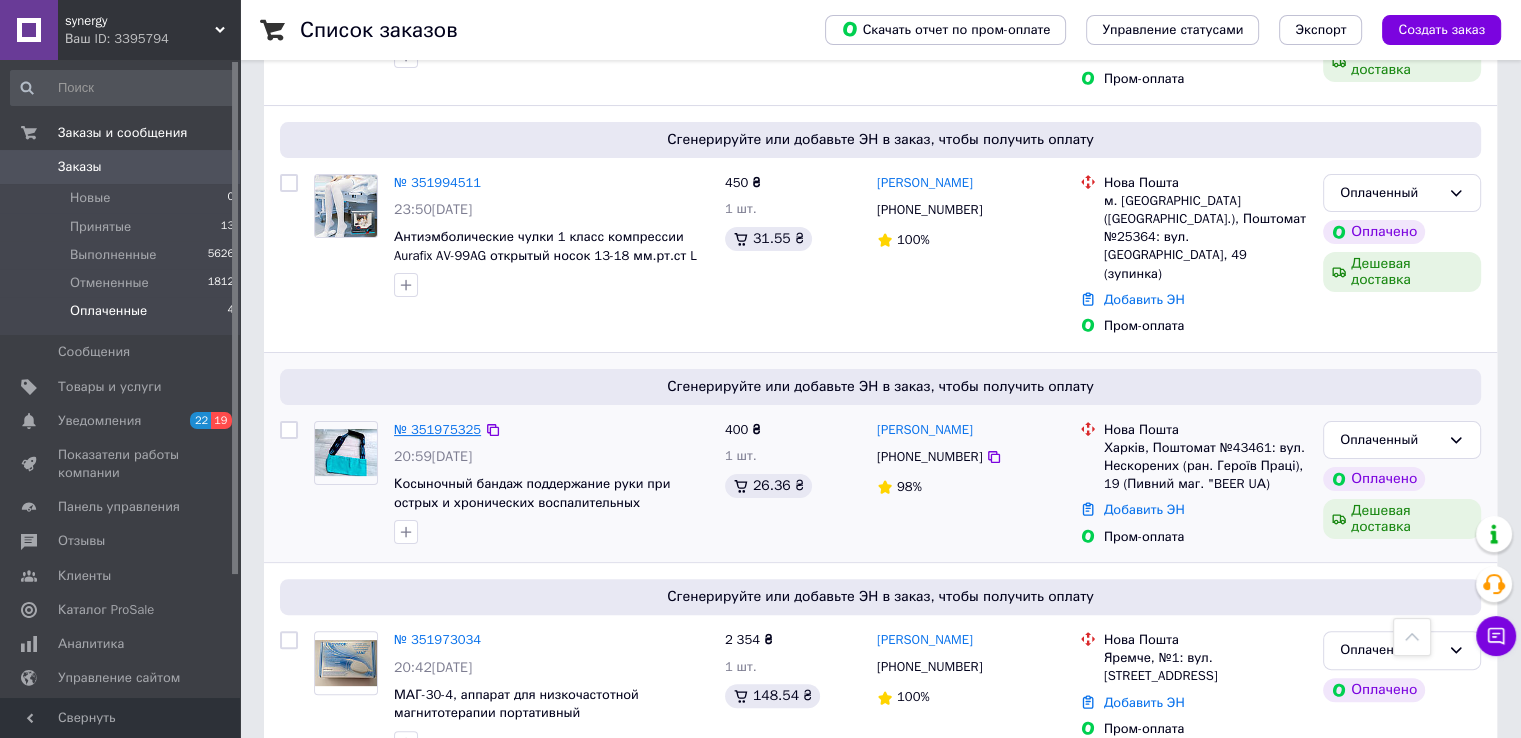 click on "№ 351975325" at bounding box center (437, 429) 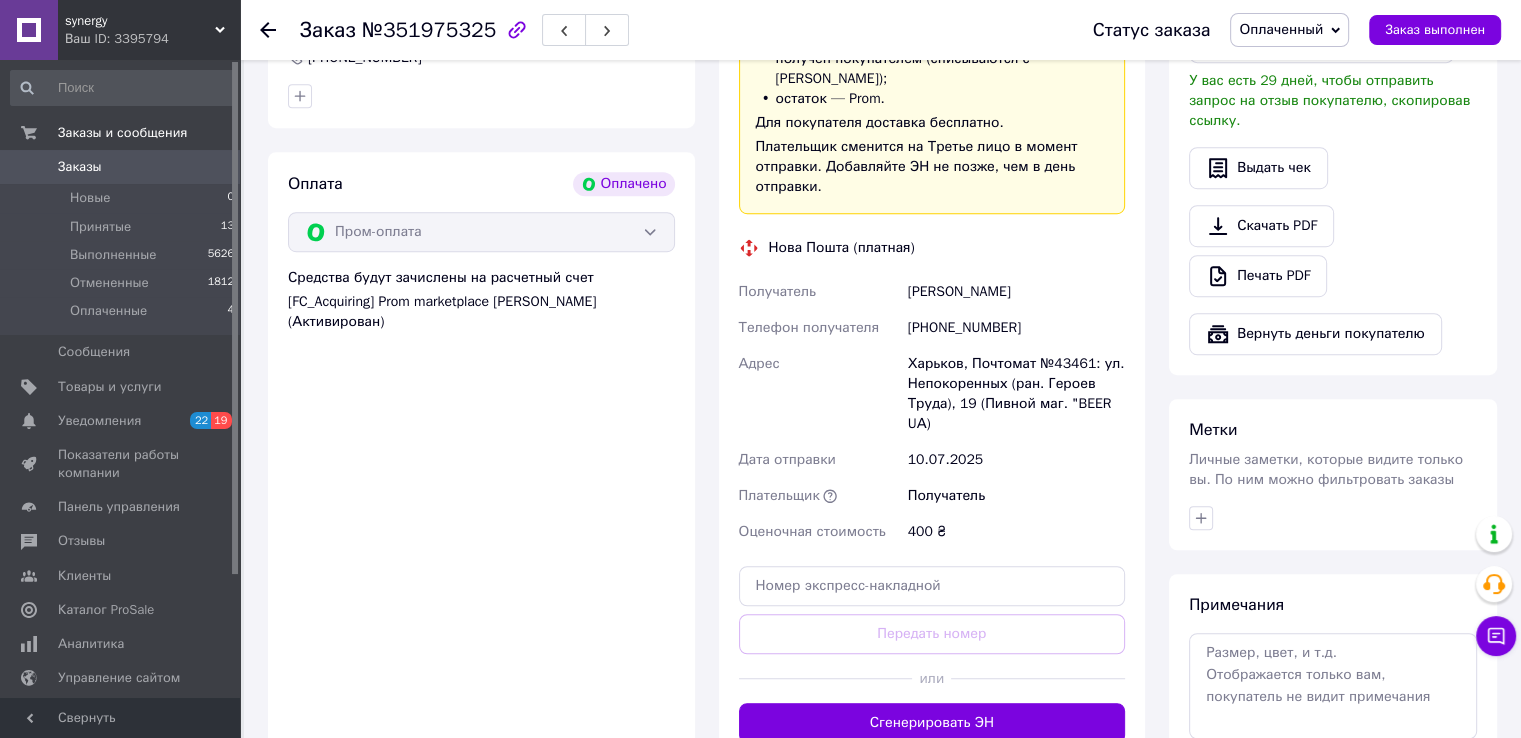 scroll, scrollTop: 1192, scrollLeft: 0, axis: vertical 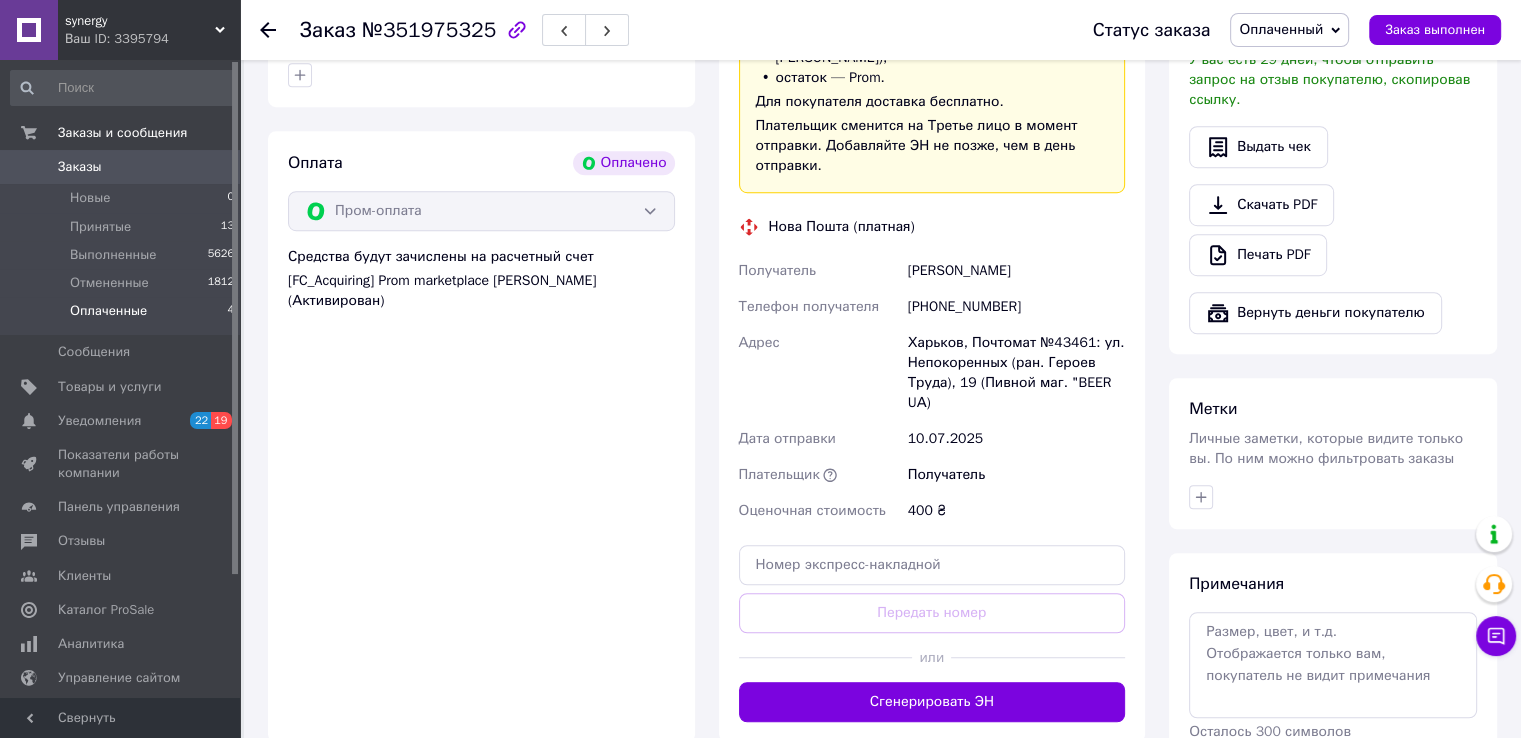 click on "Оплаченные" at bounding box center (108, 311) 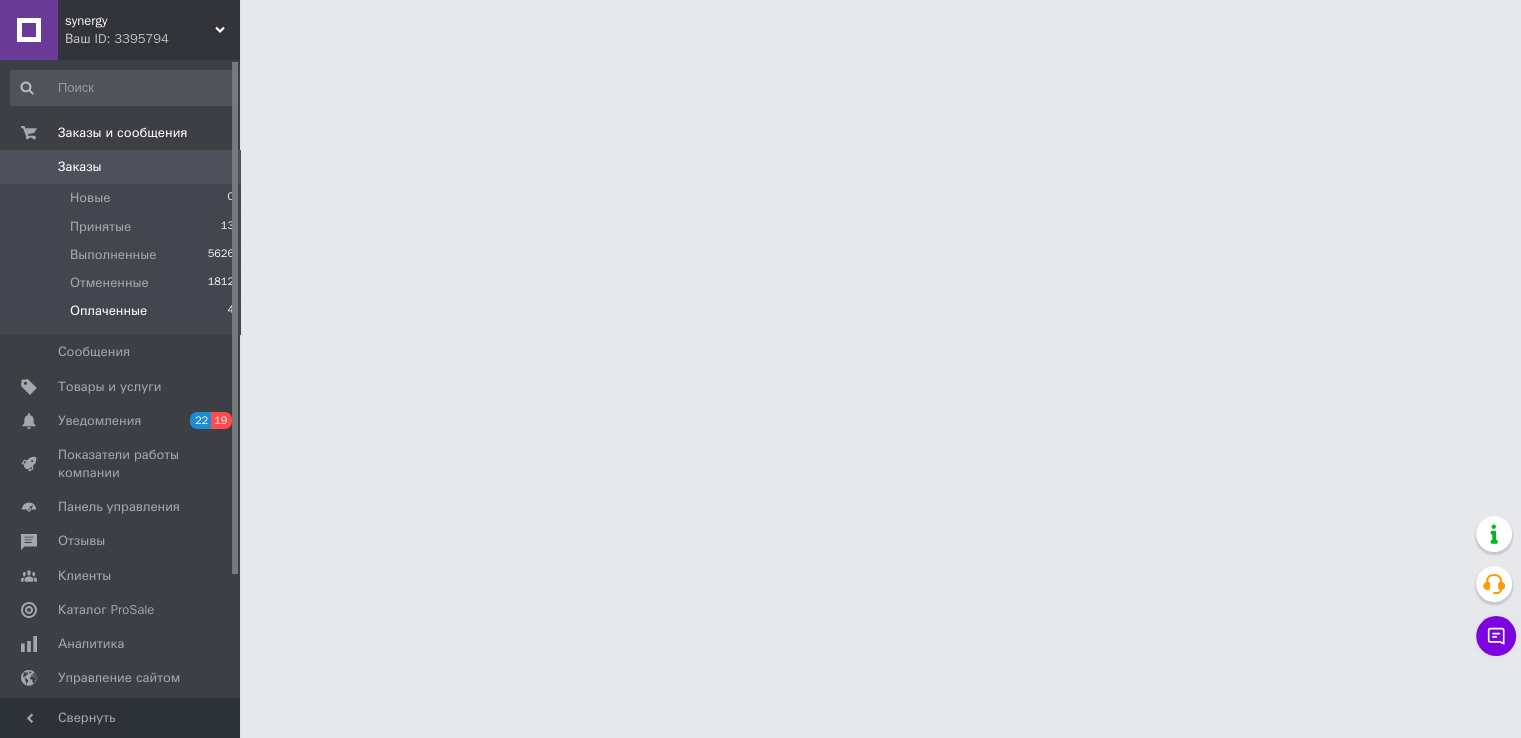 scroll, scrollTop: 0, scrollLeft: 0, axis: both 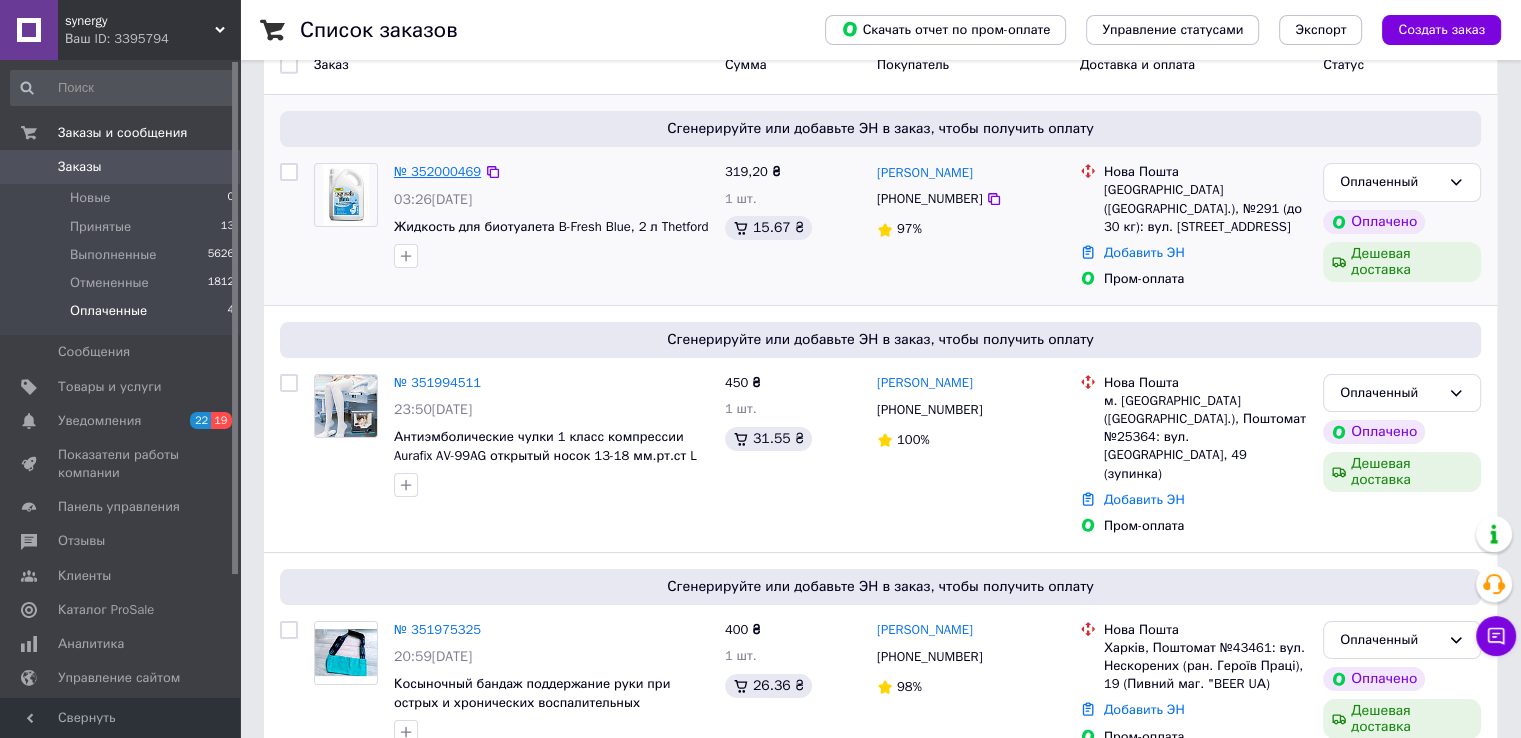 click on "№ 352000469" at bounding box center [437, 171] 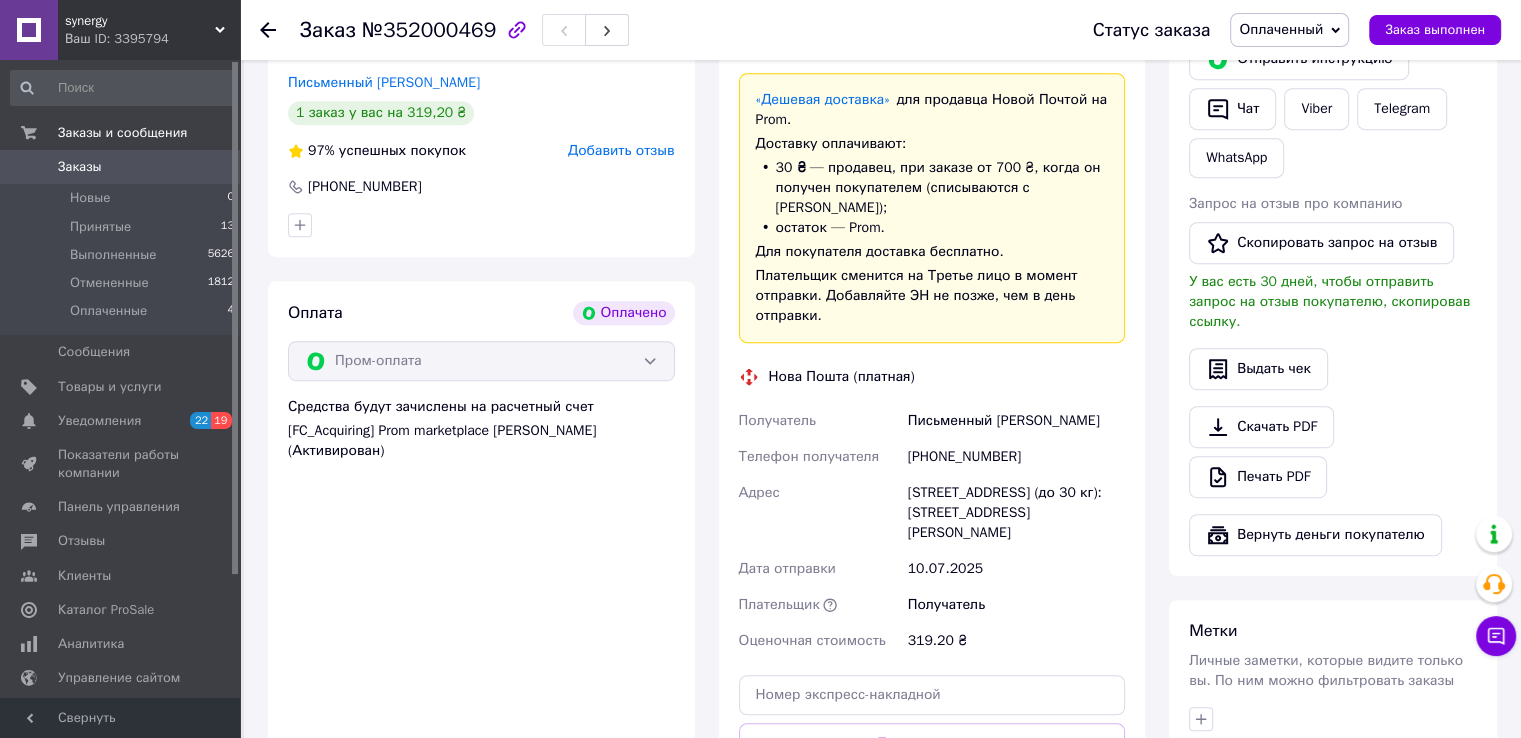 scroll, scrollTop: 992, scrollLeft: 0, axis: vertical 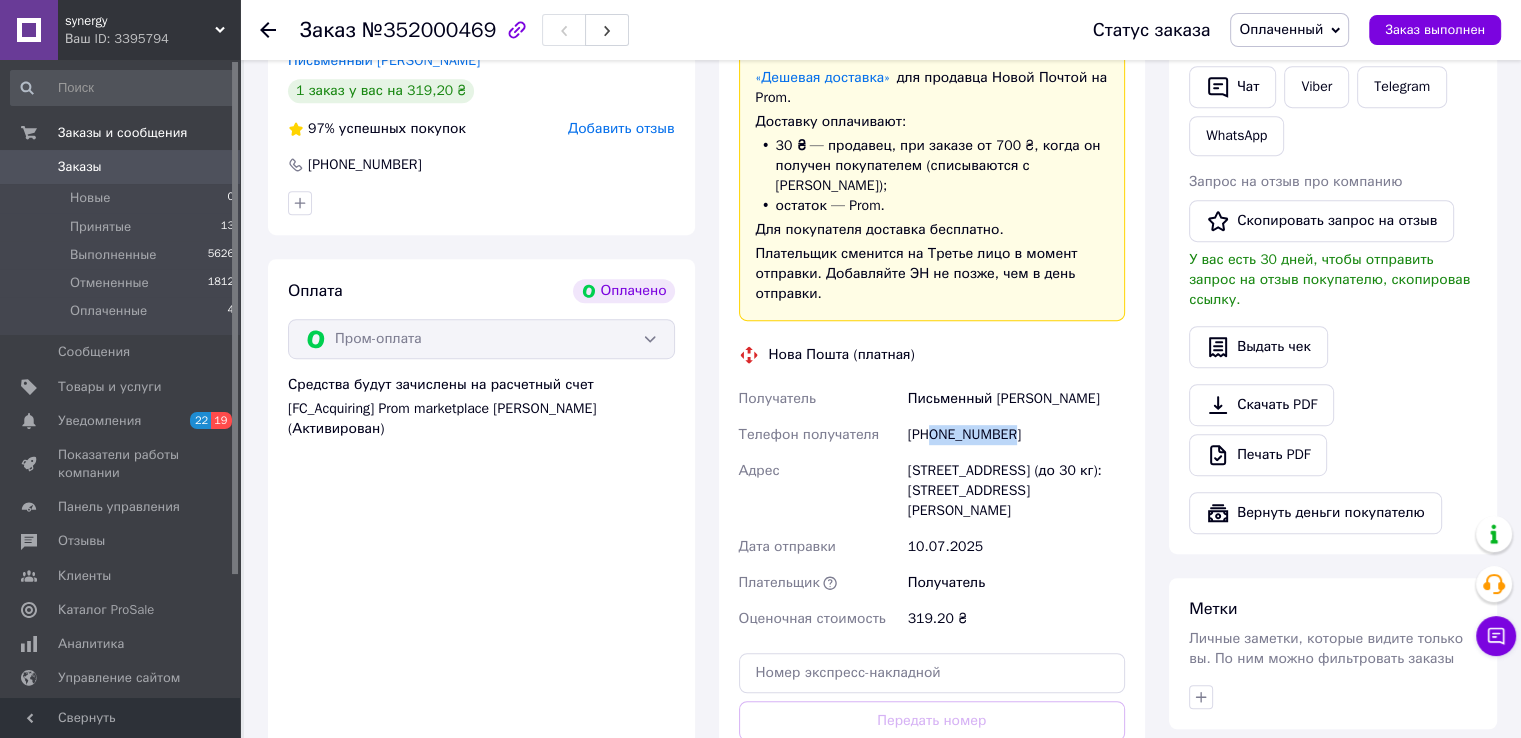 drag, startPoint x: 934, startPoint y: 417, endPoint x: 992, endPoint y: 418, distance: 58.00862 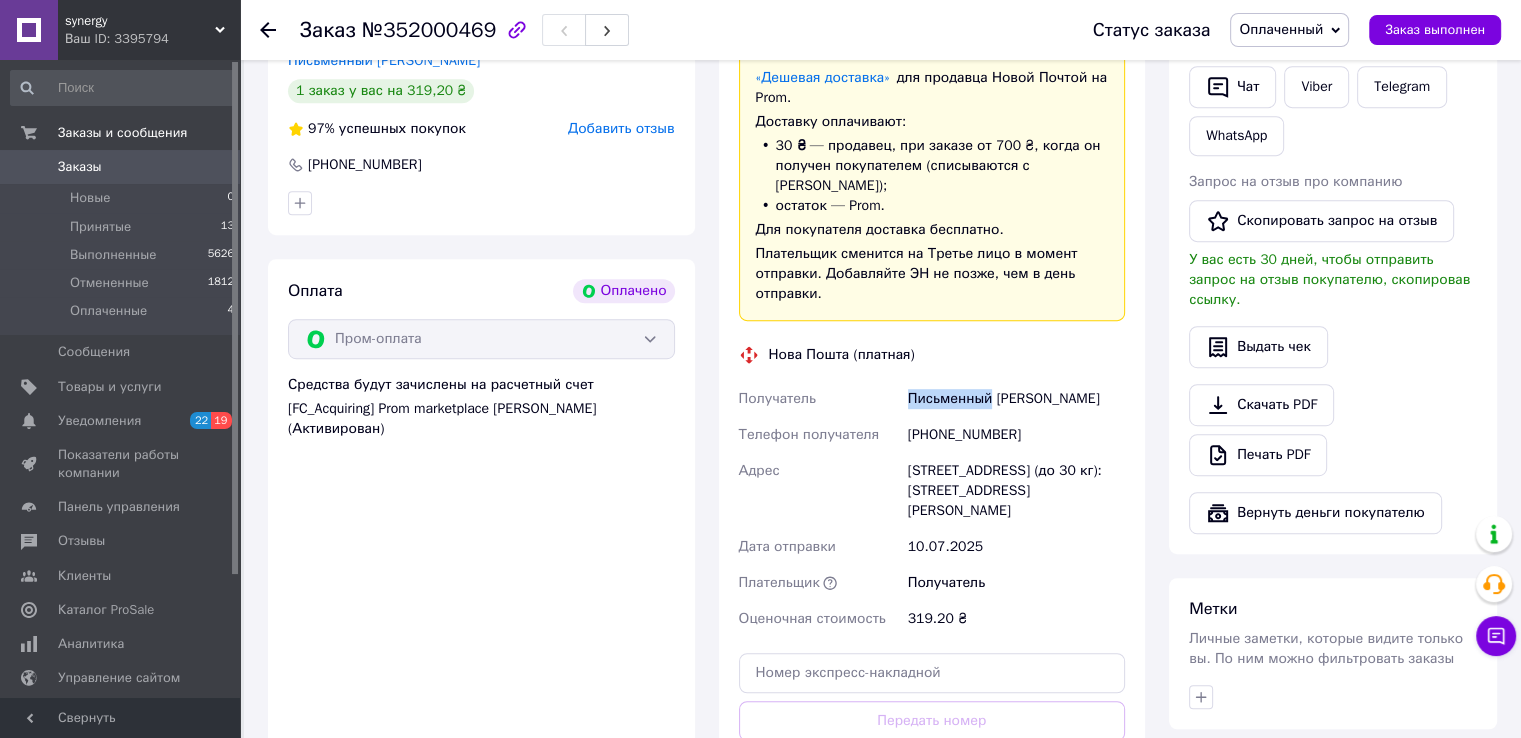 drag, startPoint x: 891, startPoint y: 372, endPoint x: 978, endPoint y: 375, distance: 87.05171 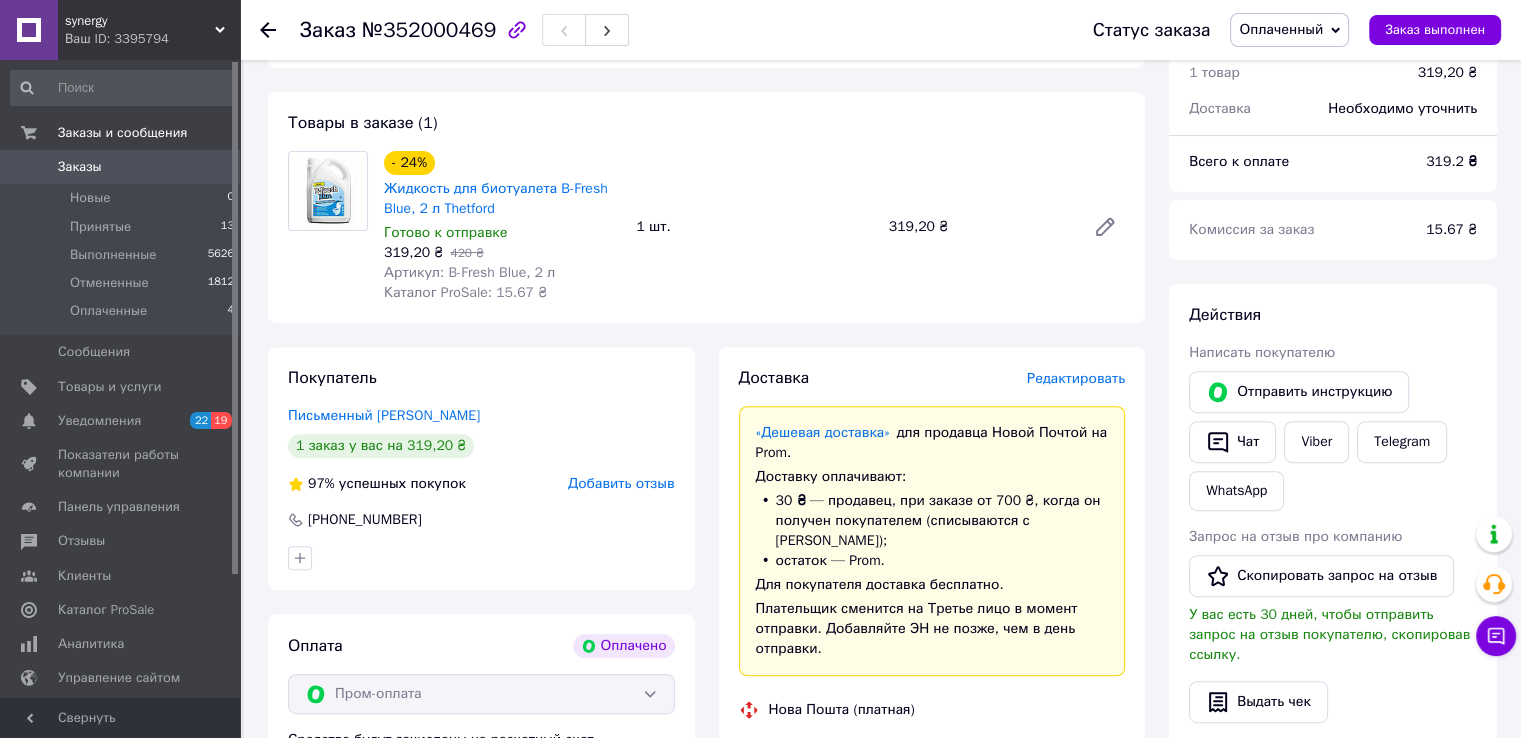 scroll, scrollTop: 592, scrollLeft: 0, axis: vertical 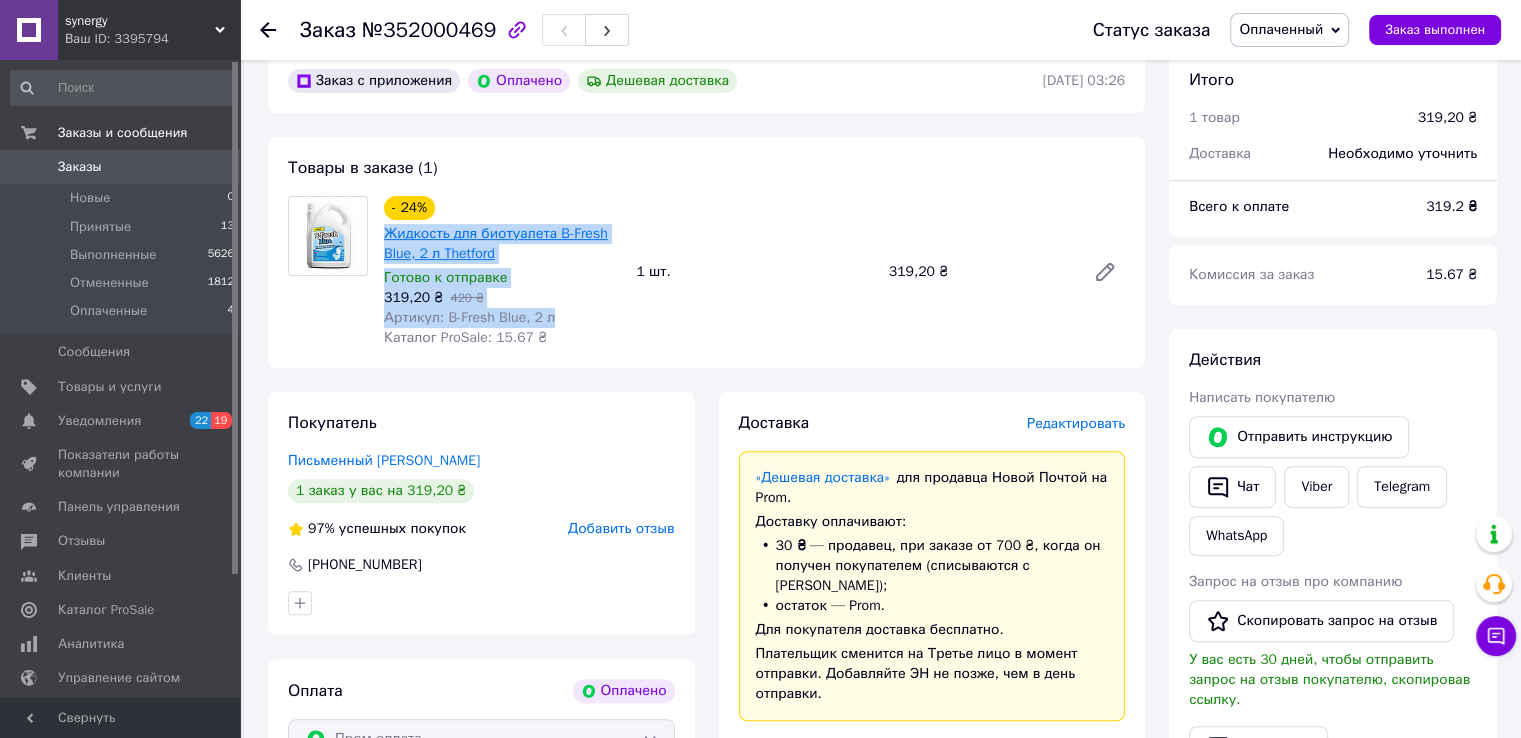 drag, startPoint x: 554, startPoint y: 316, endPoint x: 385, endPoint y: 237, distance: 186.55295 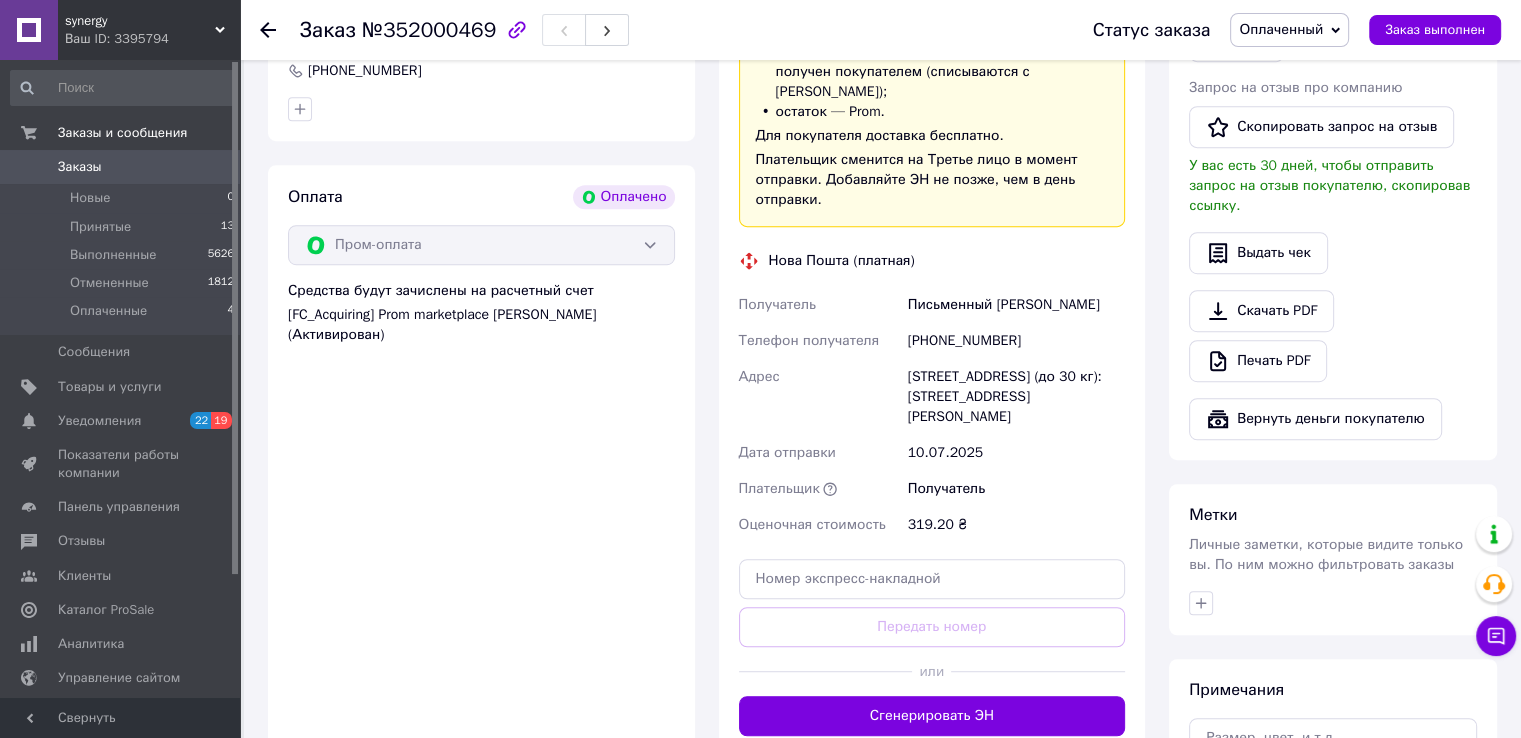 scroll, scrollTop: 1192, scrollLeft: 0, axis: vertical 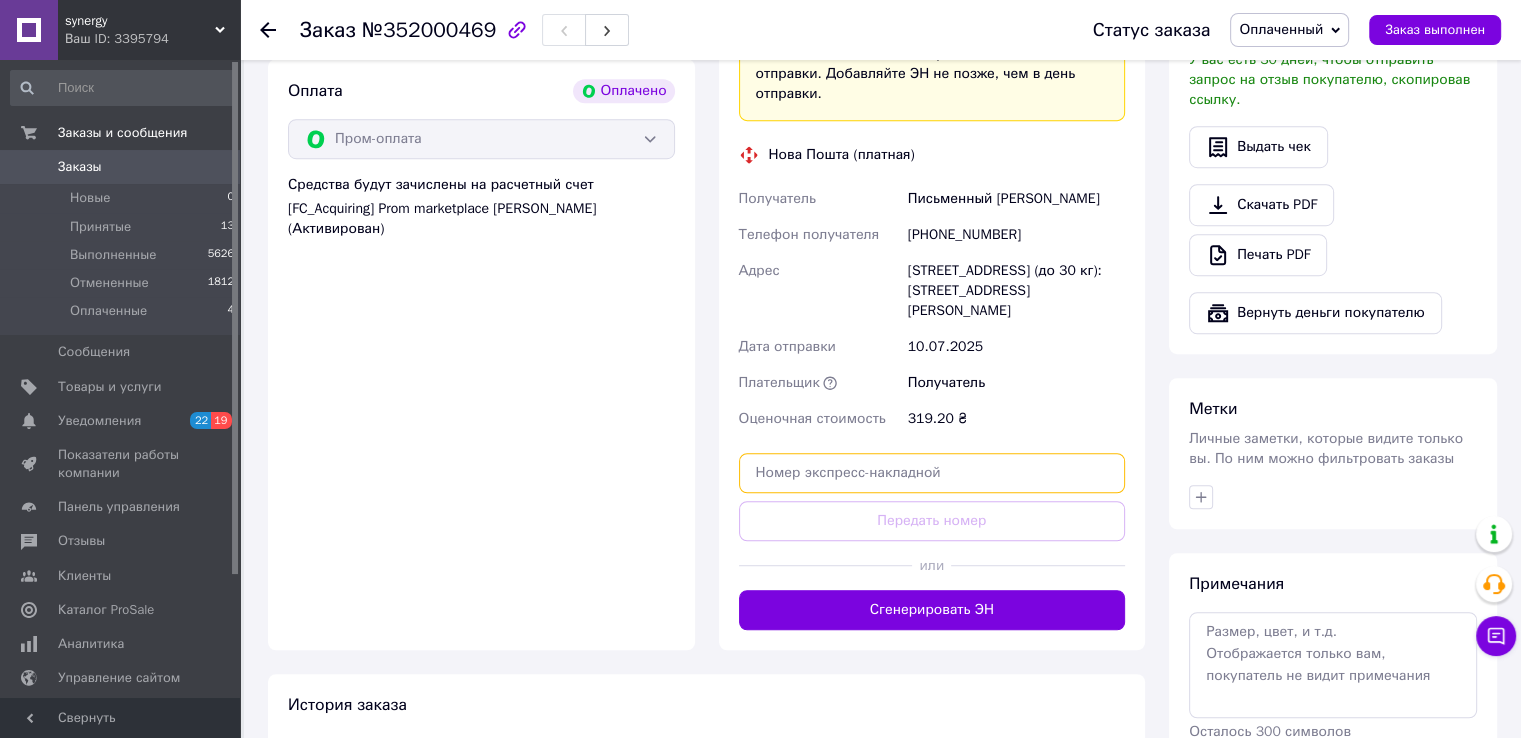 click at bounding box center (932, 473) 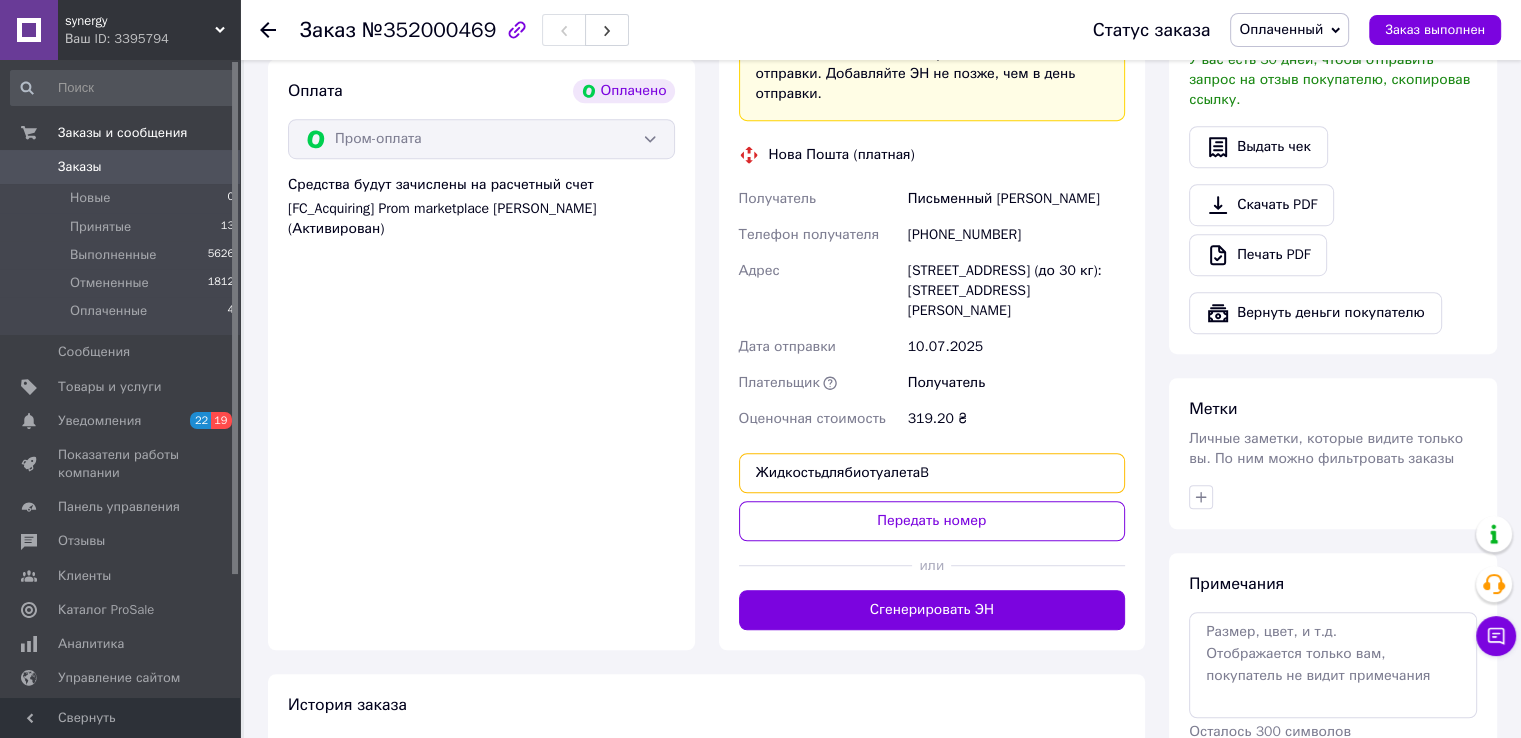 type on "ЖидкостьдлябиотуалетаB" 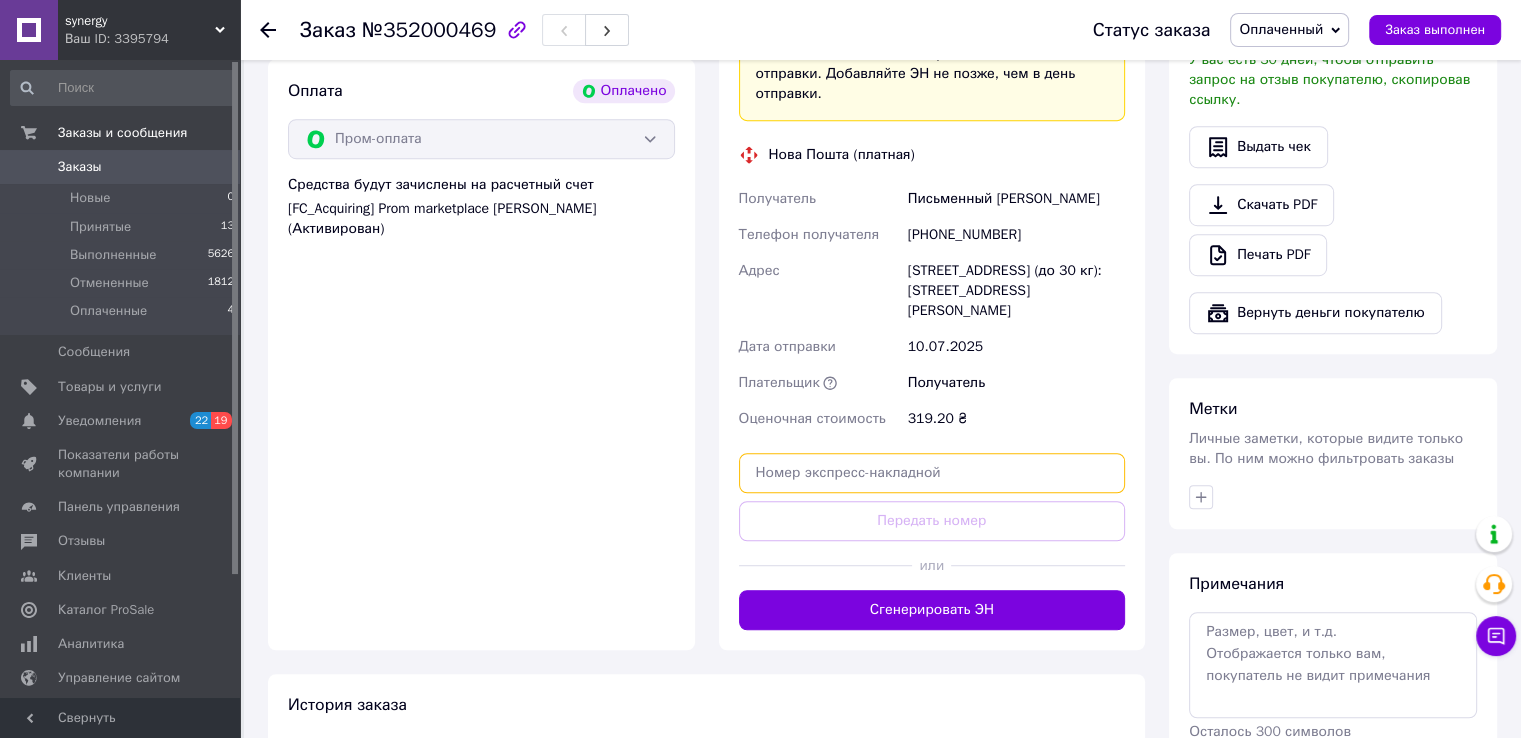 click at bounding box center [932, 473] 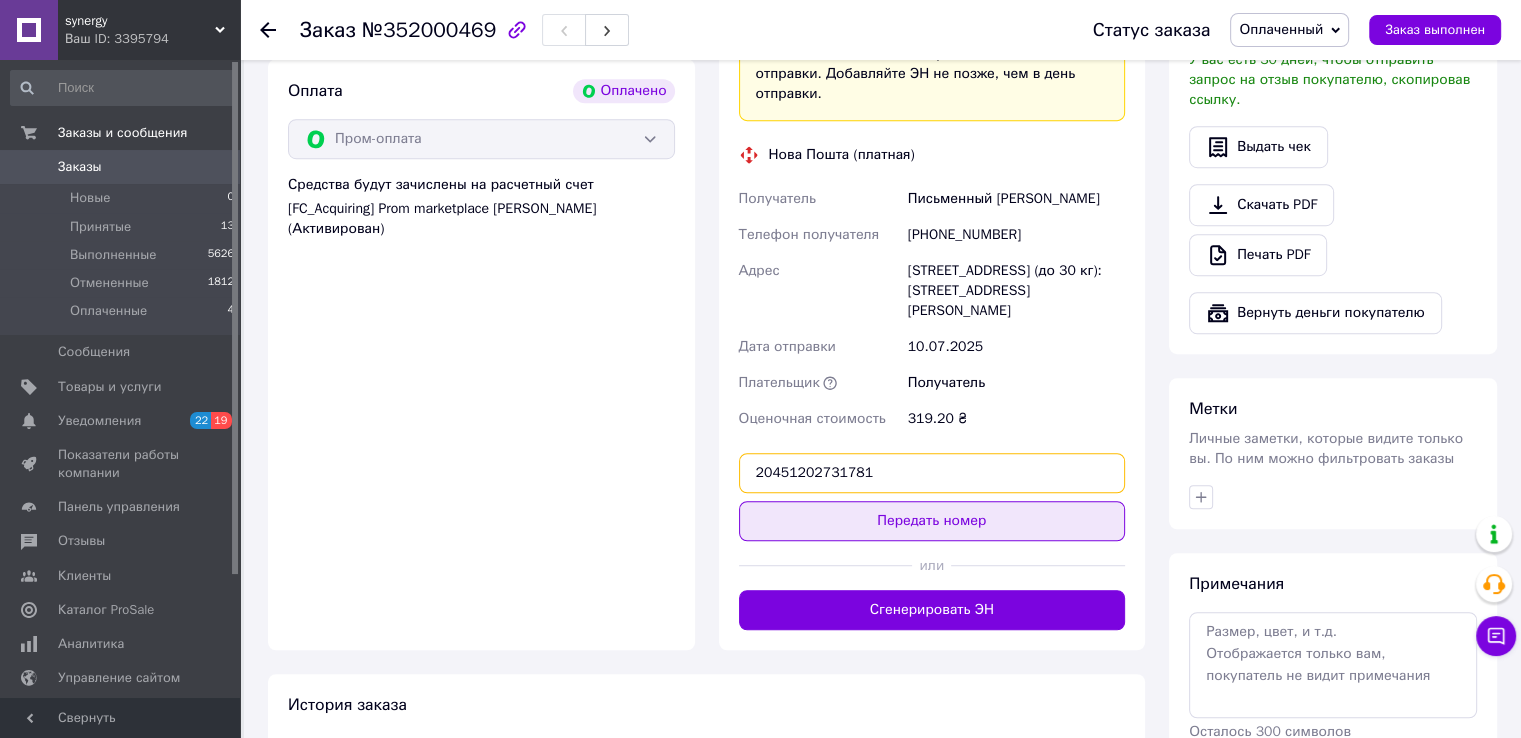 type on "20451202731781" 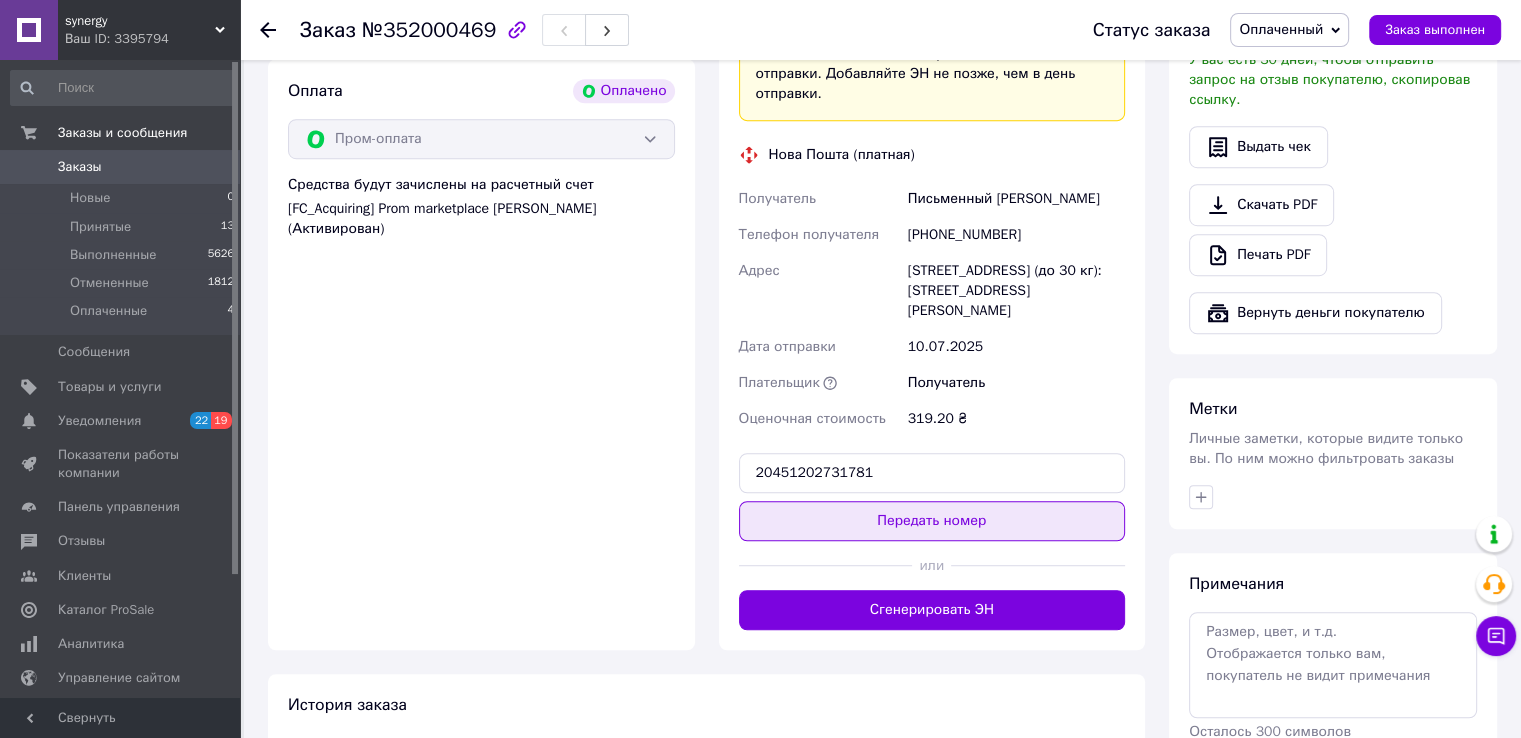 click on "Передать номер" at bounding box center (932, 521) 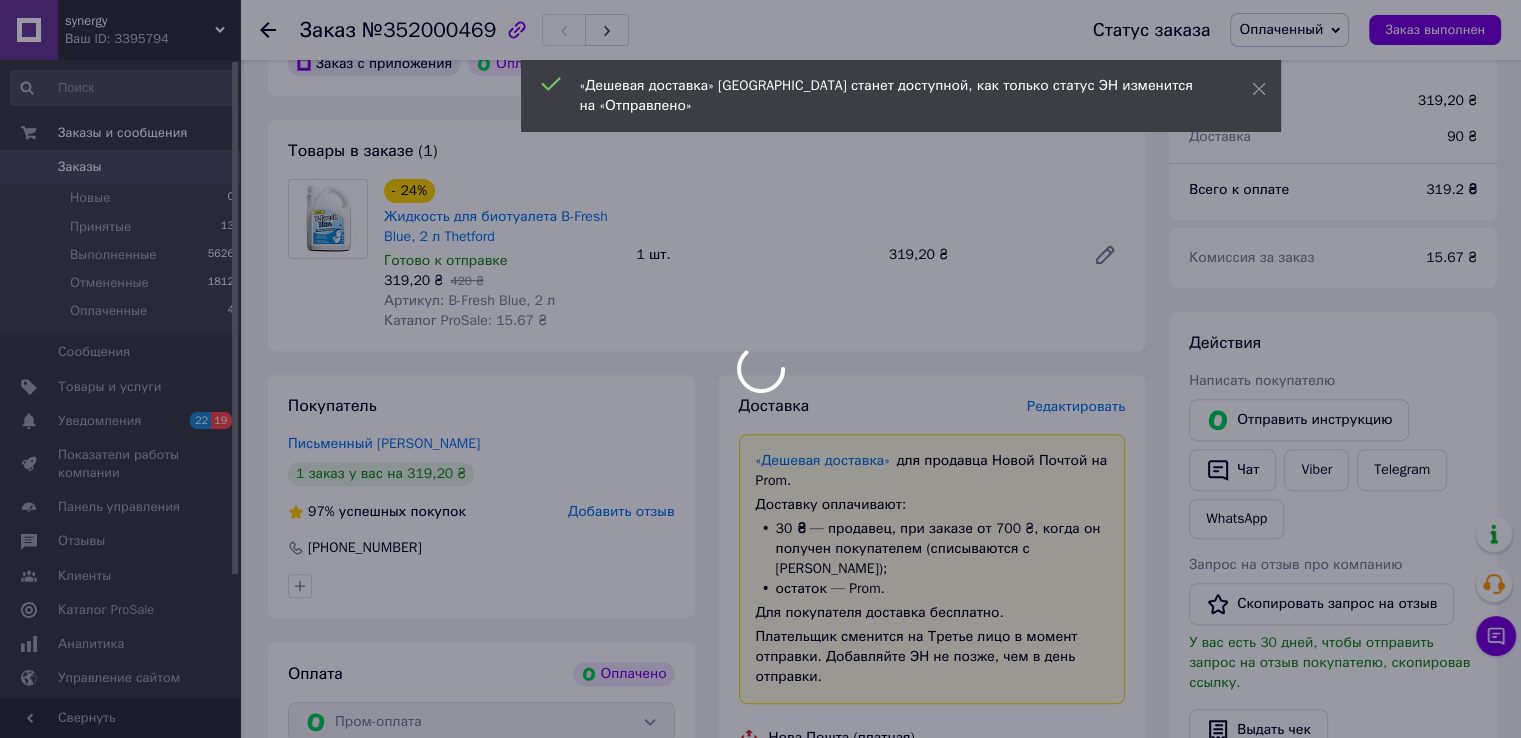 scroll, scrollTop: 492, scrollLeft: 0, axis: vertical 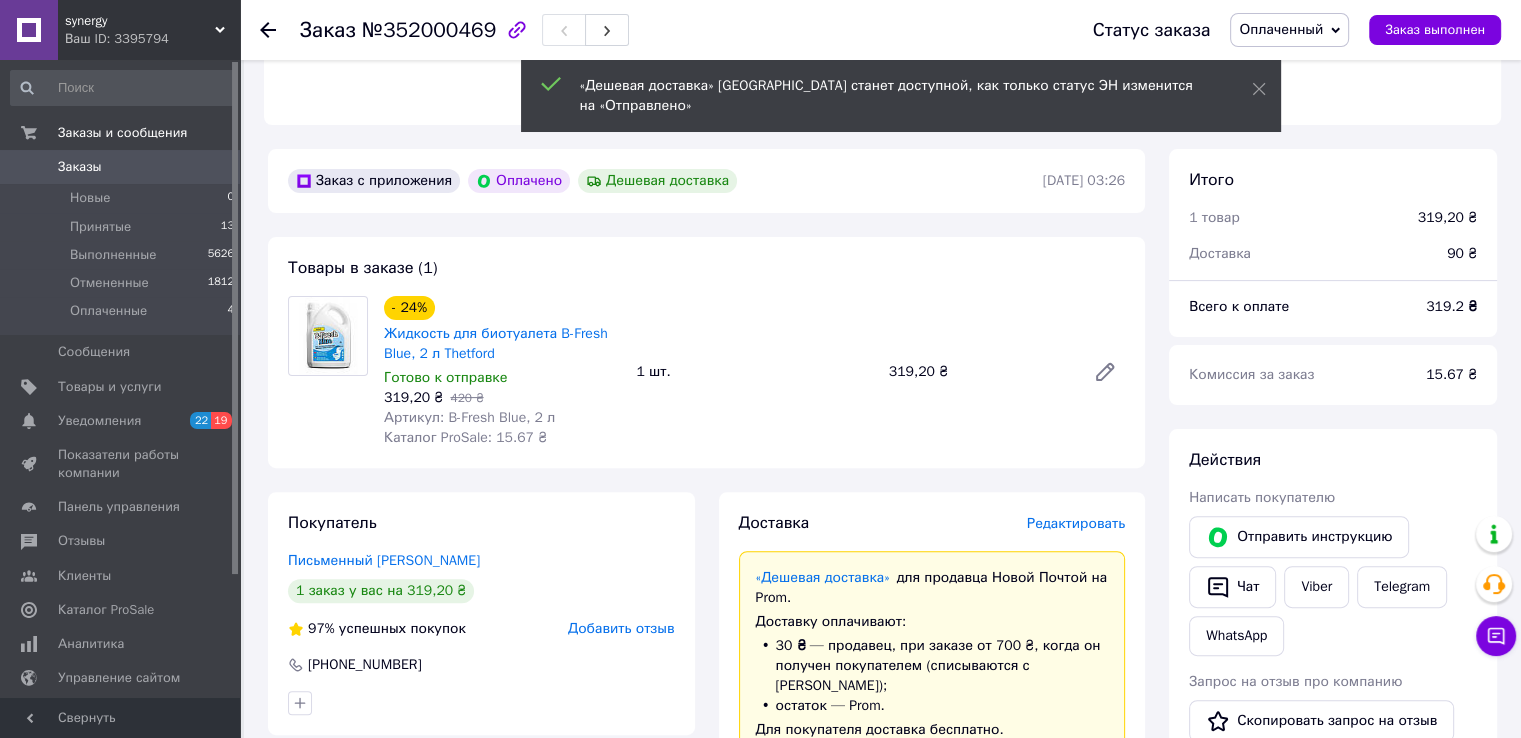 click on "Оплаченный" at bounding box center [1281, 29] 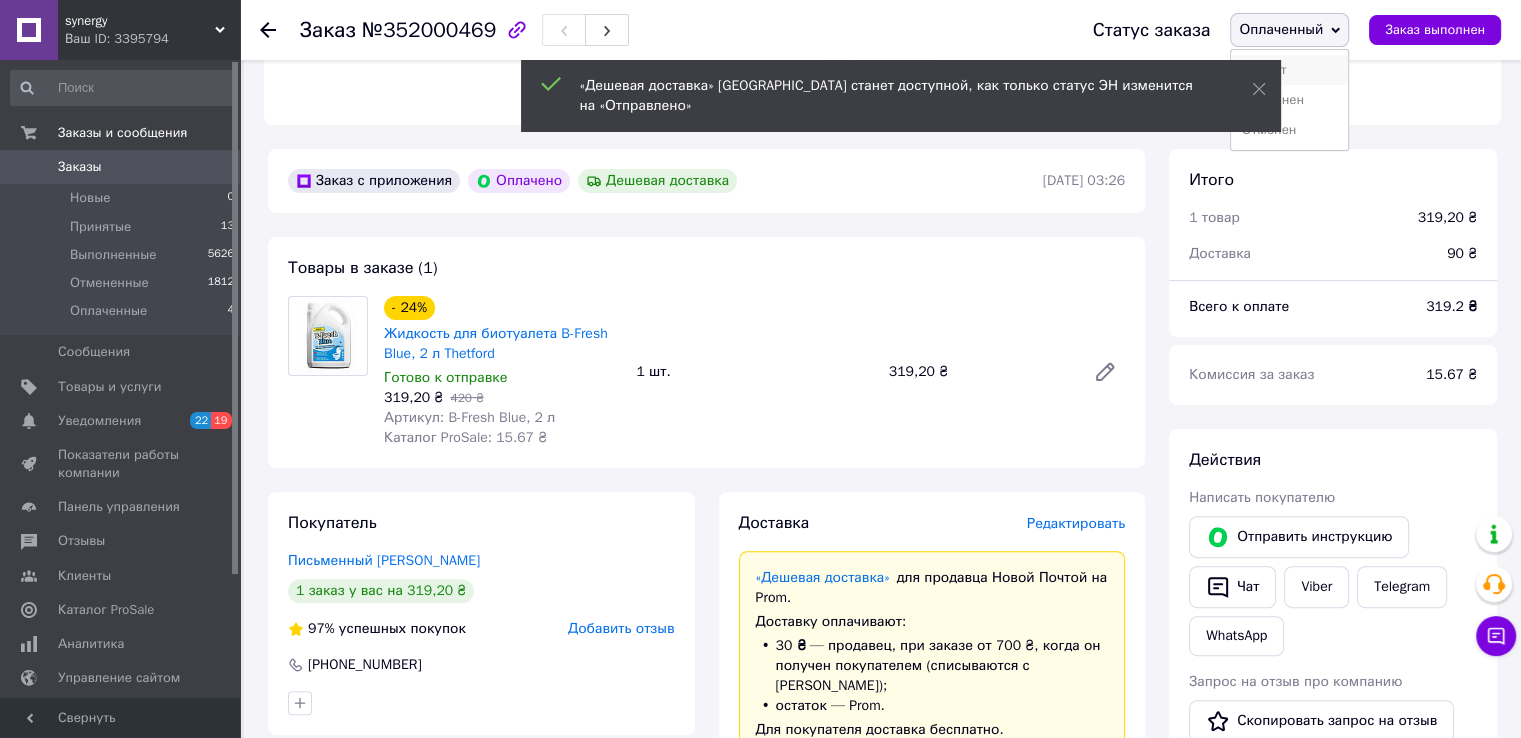 click on "Принят" at bounding box center (1289, 70) 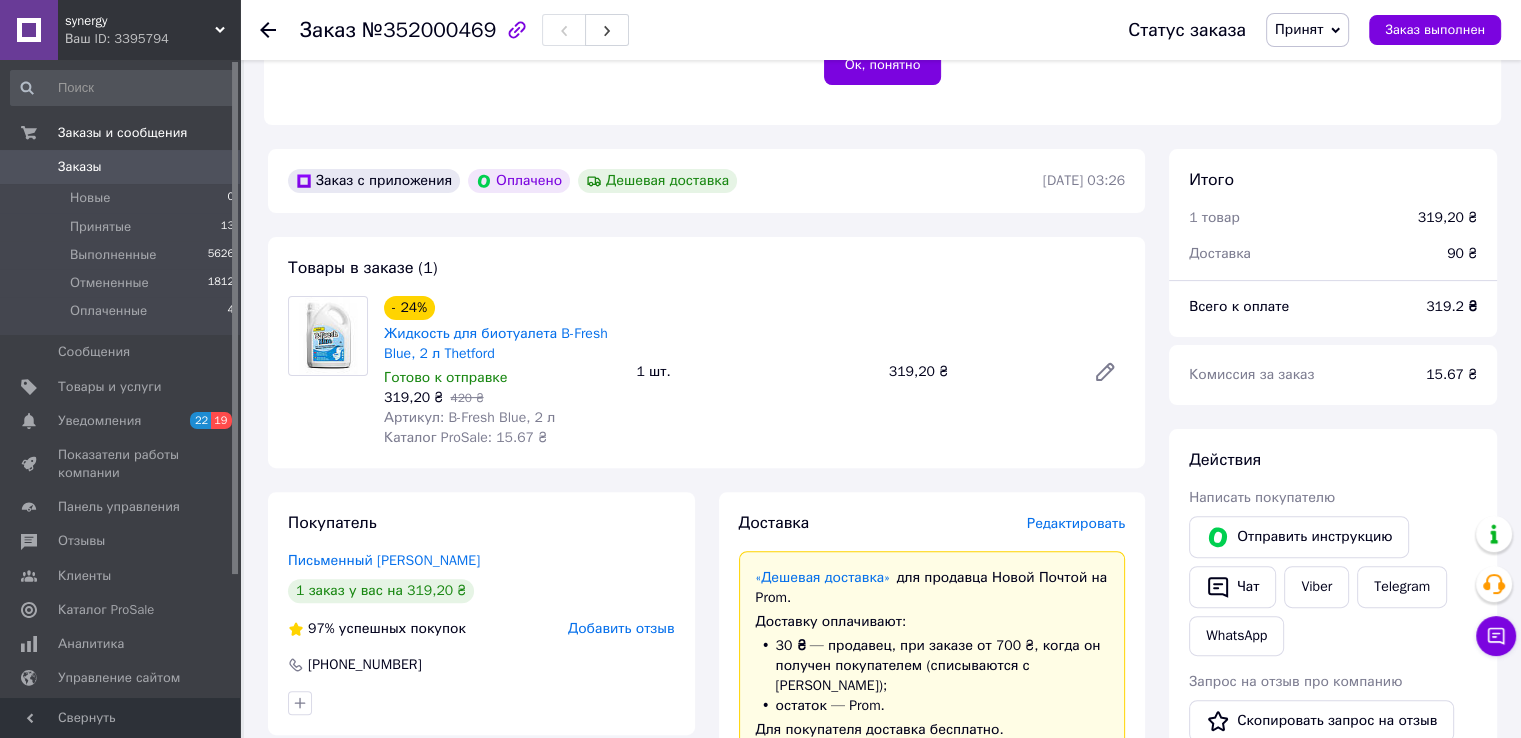 click 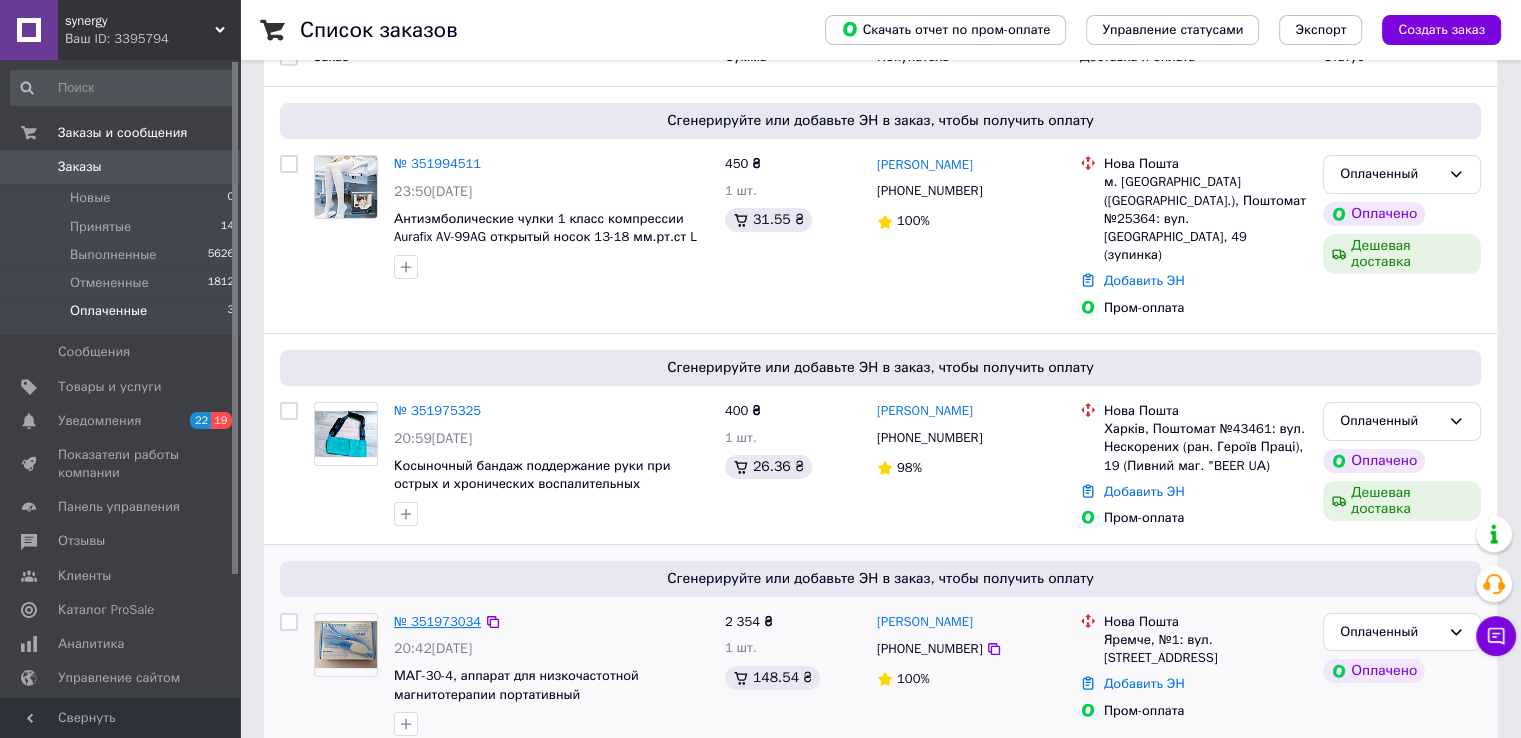 click on "№ 351973034" at bounding box center [437, 621] 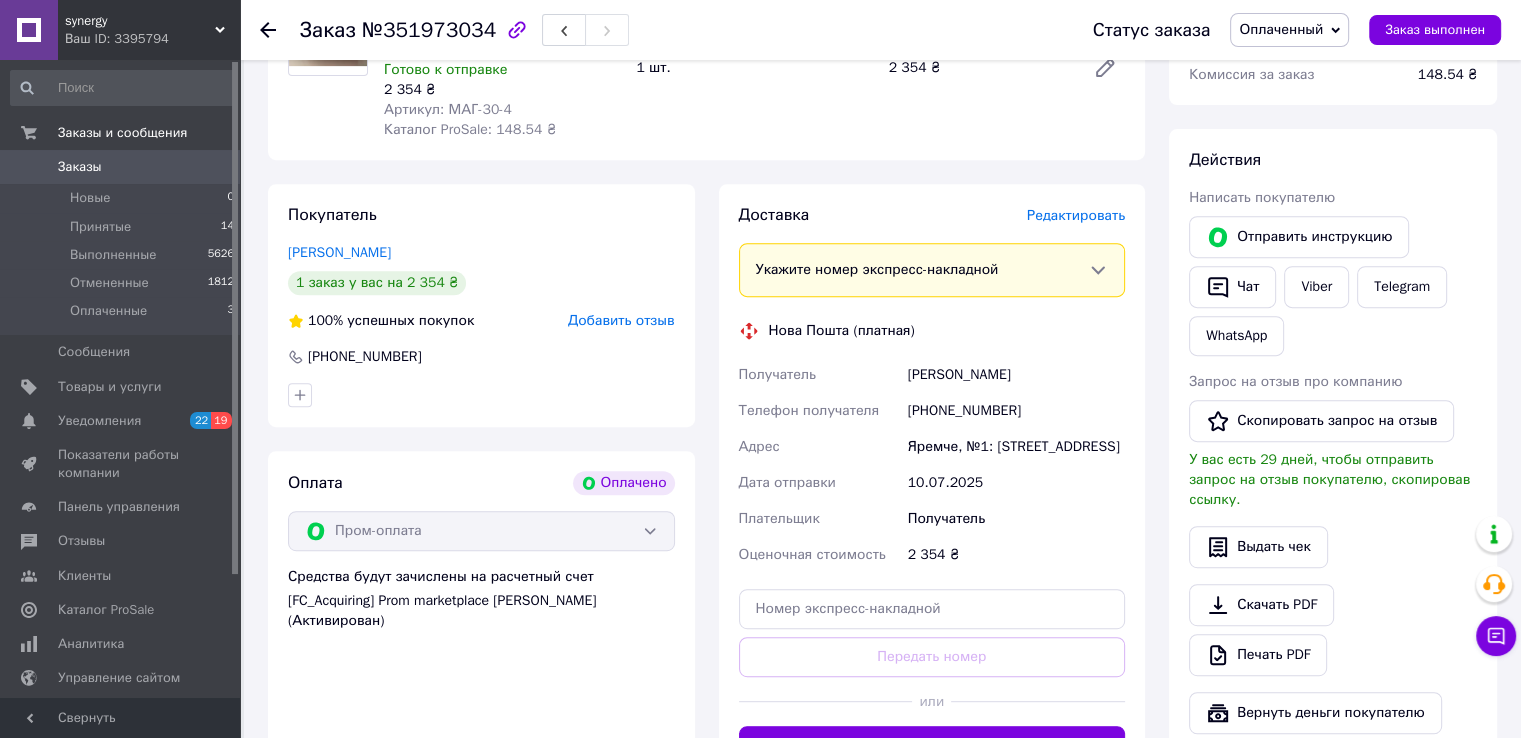 scroll, scrollTop: 1000, scrollLeft: 0, axis: vertical 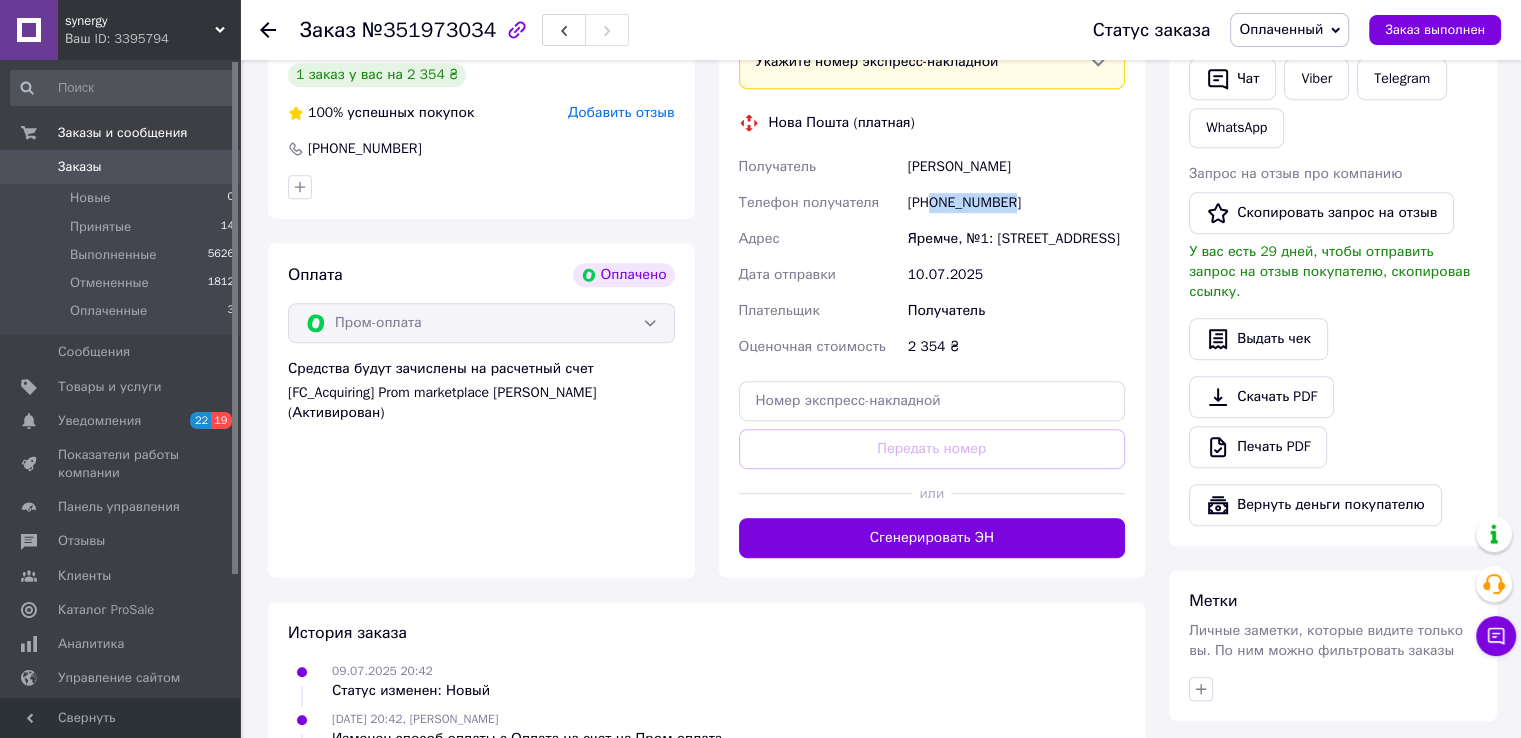 drag, startPoint x: 931, startPoint y: 204, endPoint x: 1040, endPoint y: 203, distance: 109.004585 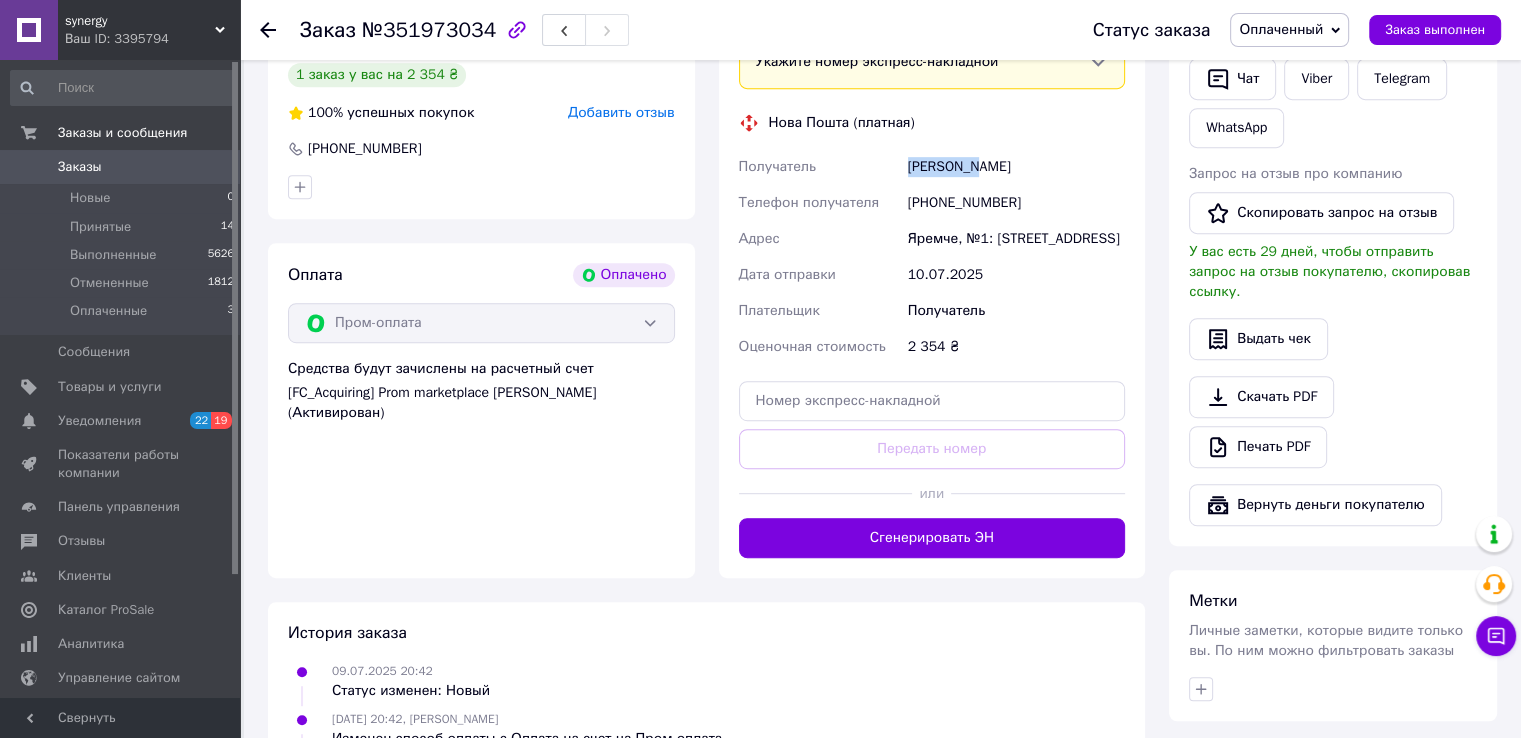 drag, startPoint x: 903, startPoint y: 157, endPoint x: 954, endPoint y: 165, distance: 51.62364 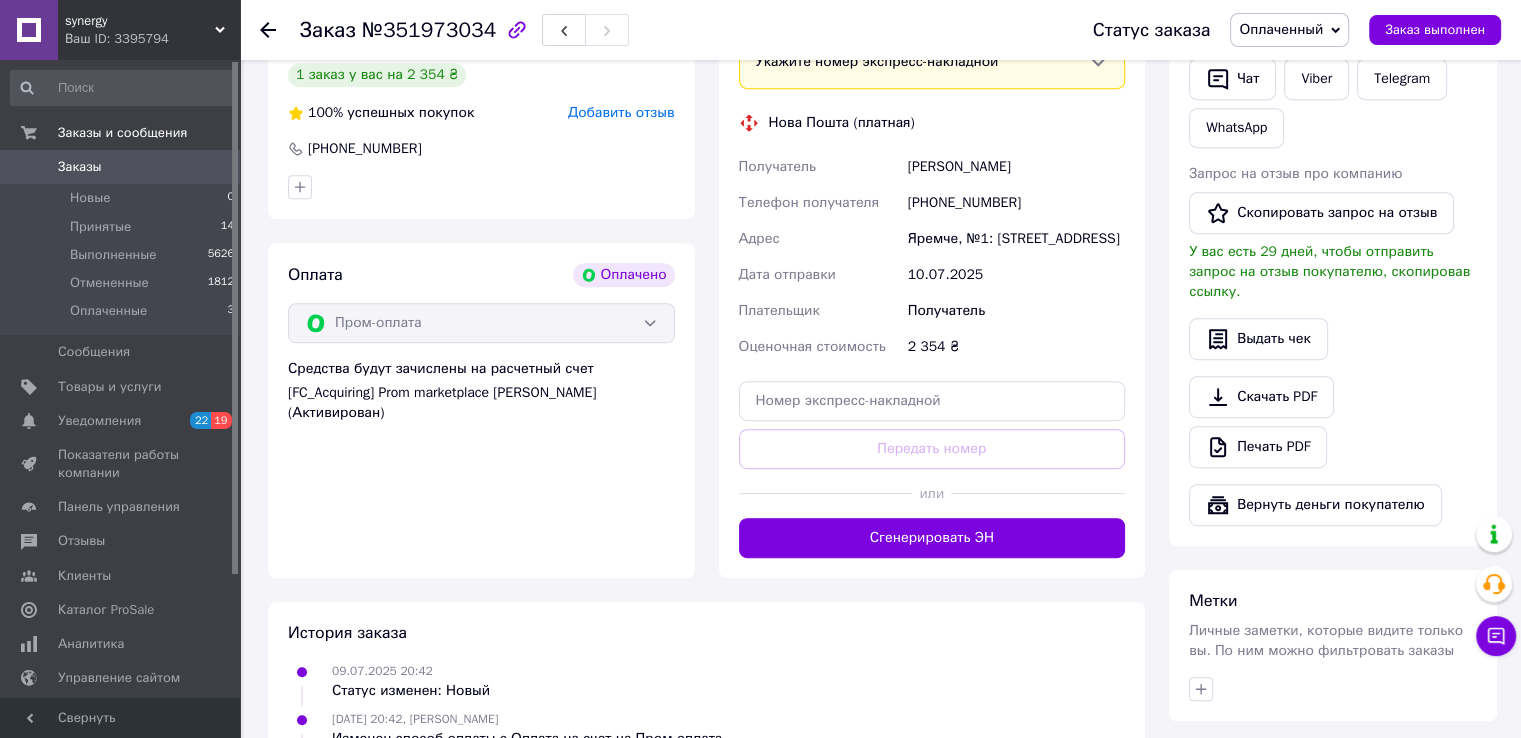 drag, startPoint x: 1086, startPoint y: 173, endPoint x: 975, endPoint y: 139, distance: 116.090485 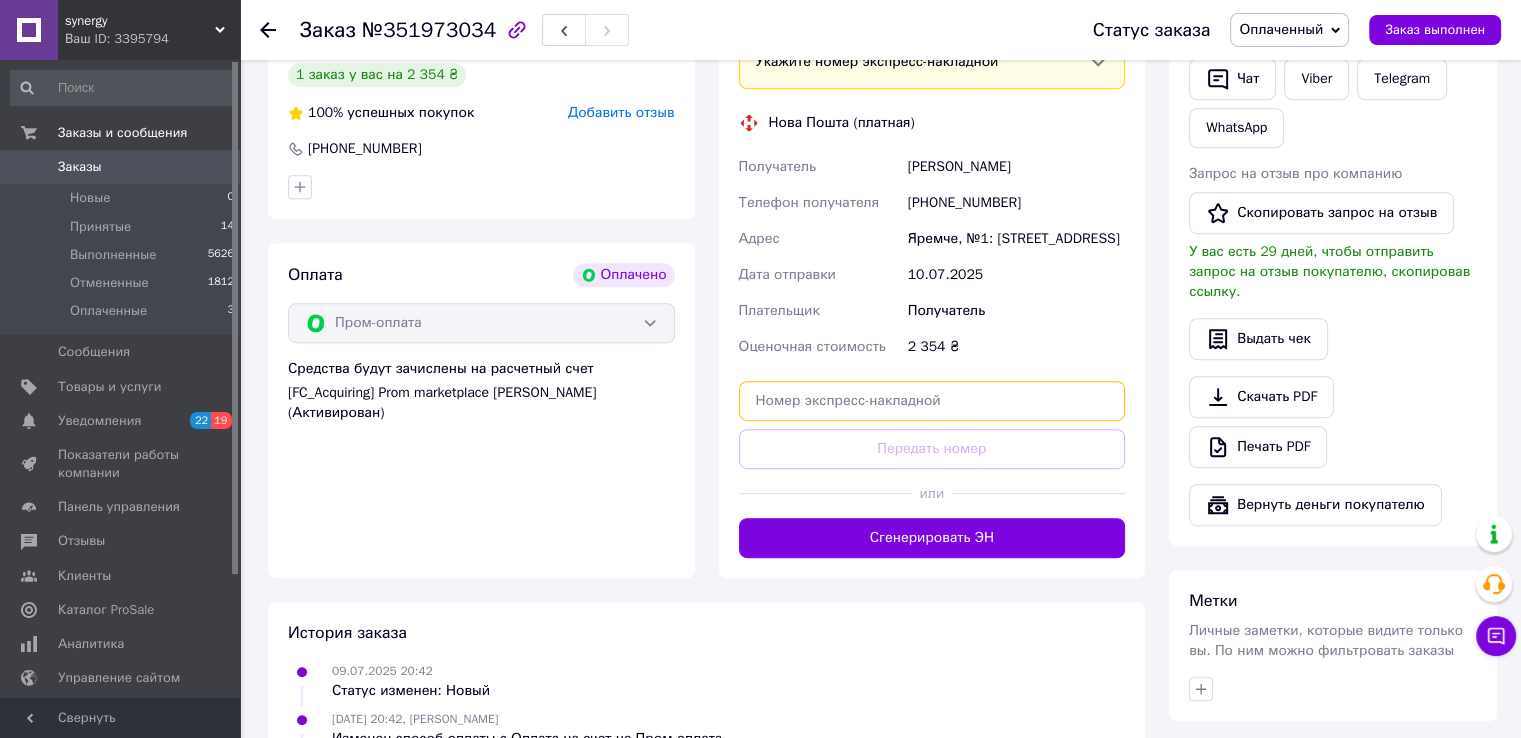 click at bounding box center [932, 401] 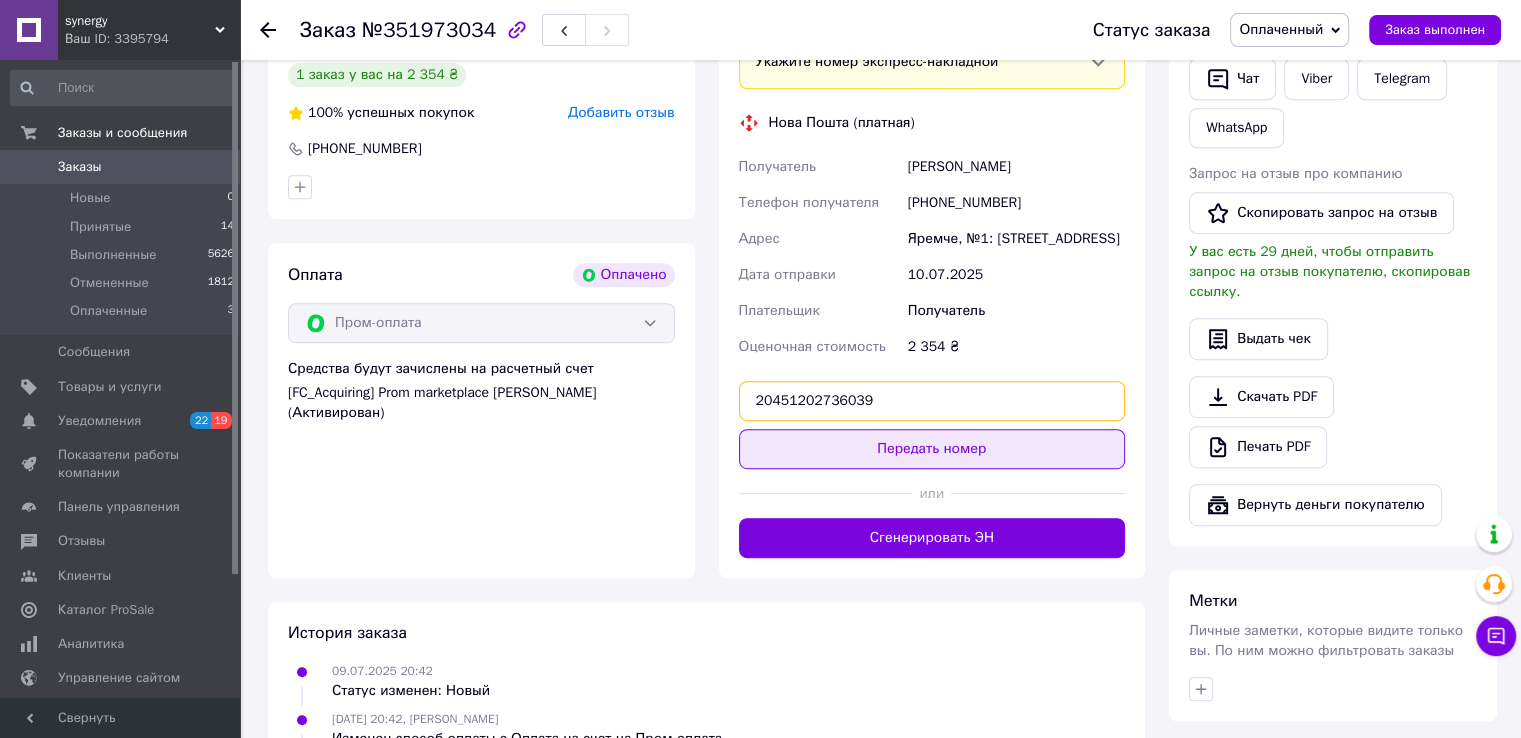 type on "20451202736039" 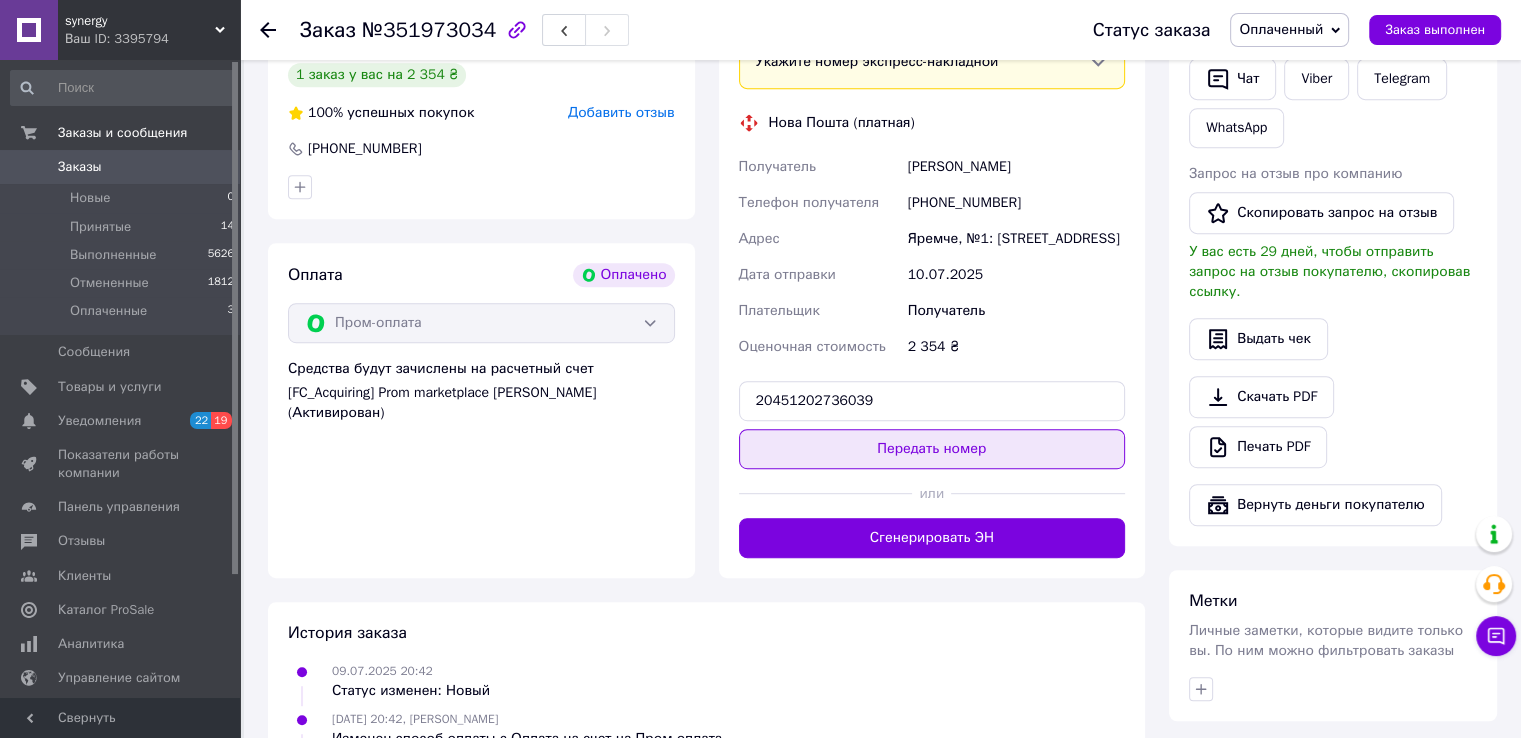 click on "Передать номер" at bounding box center [932, 449] 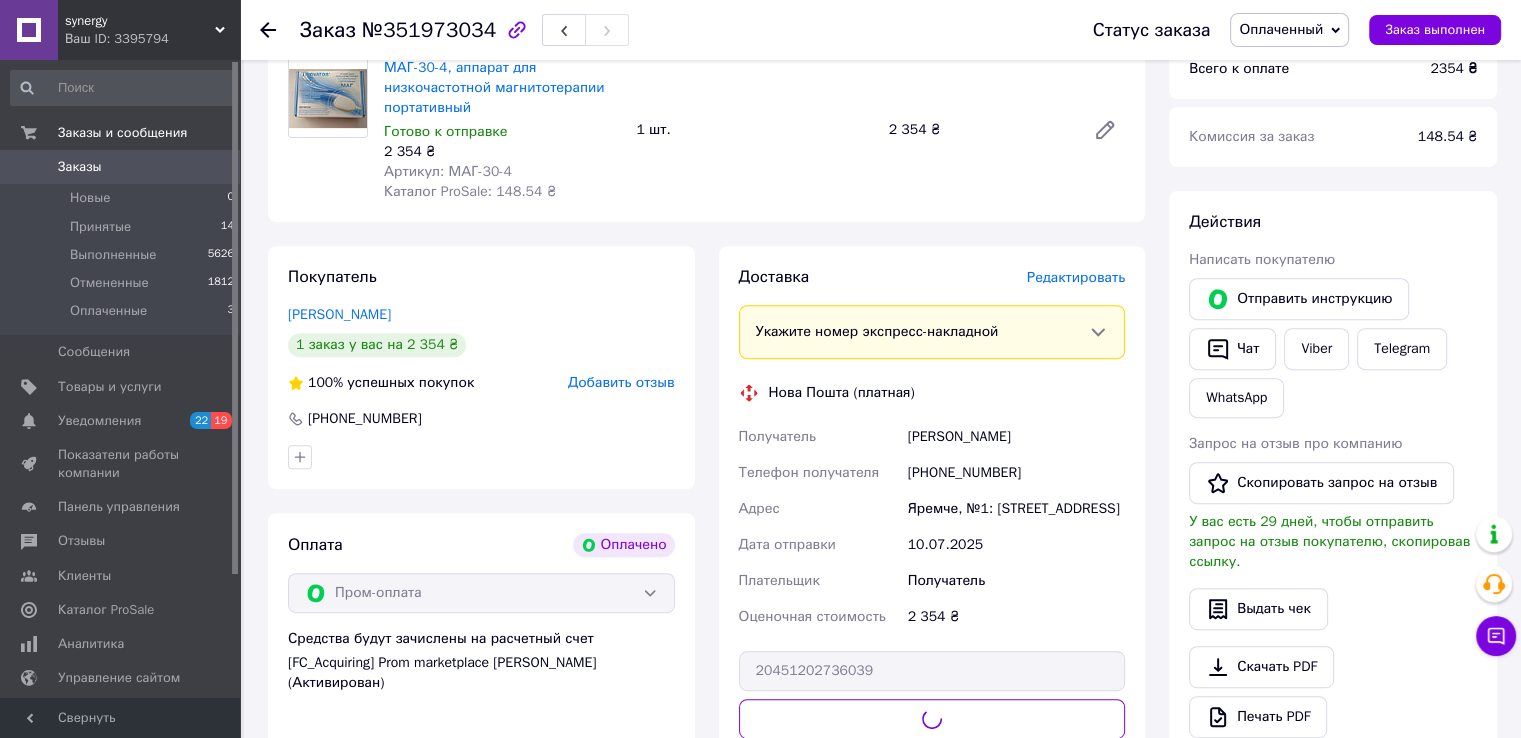scroll, scrollTop: 700, scrollLeft: 0, axis: vertical 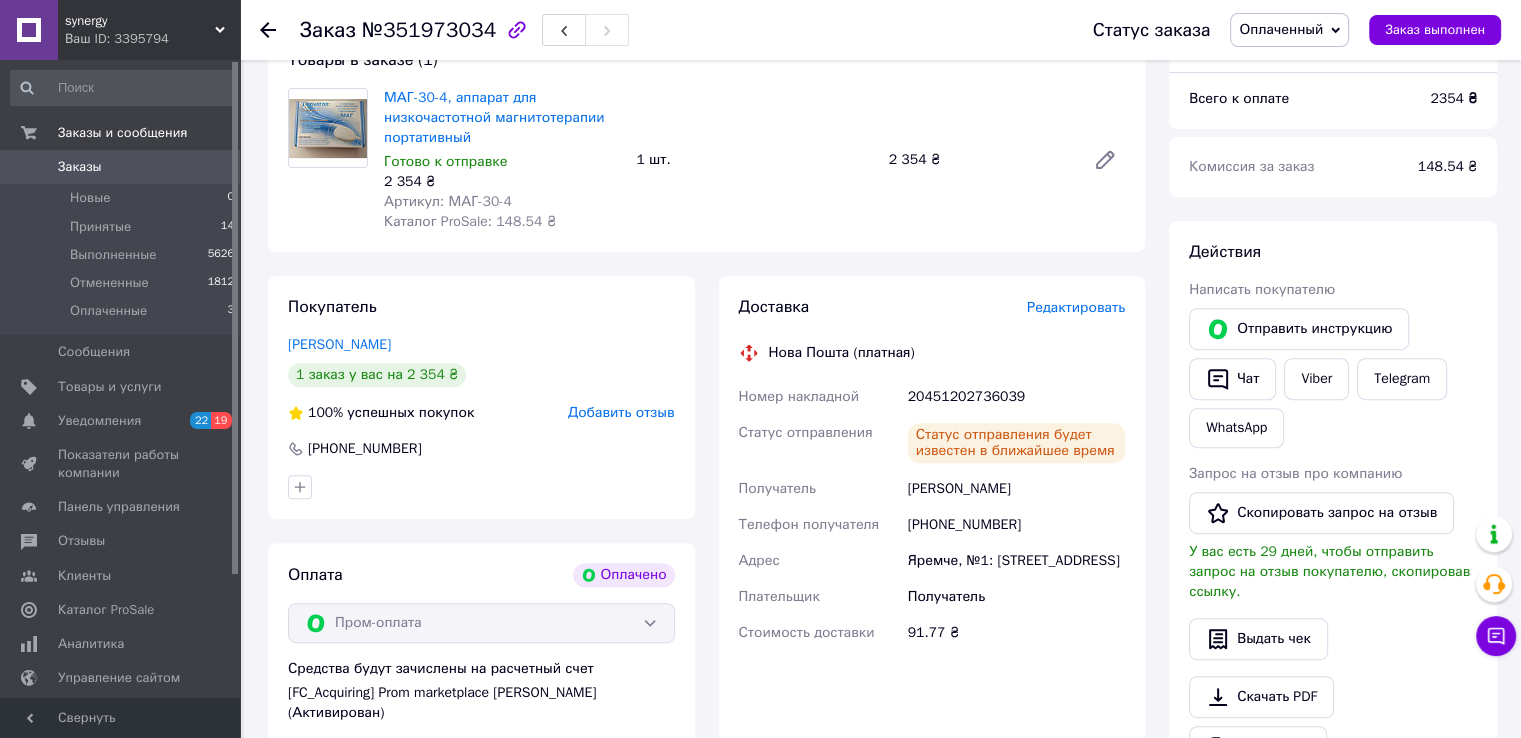 click on "Оплаченный" at bounding box center (1281, 29) 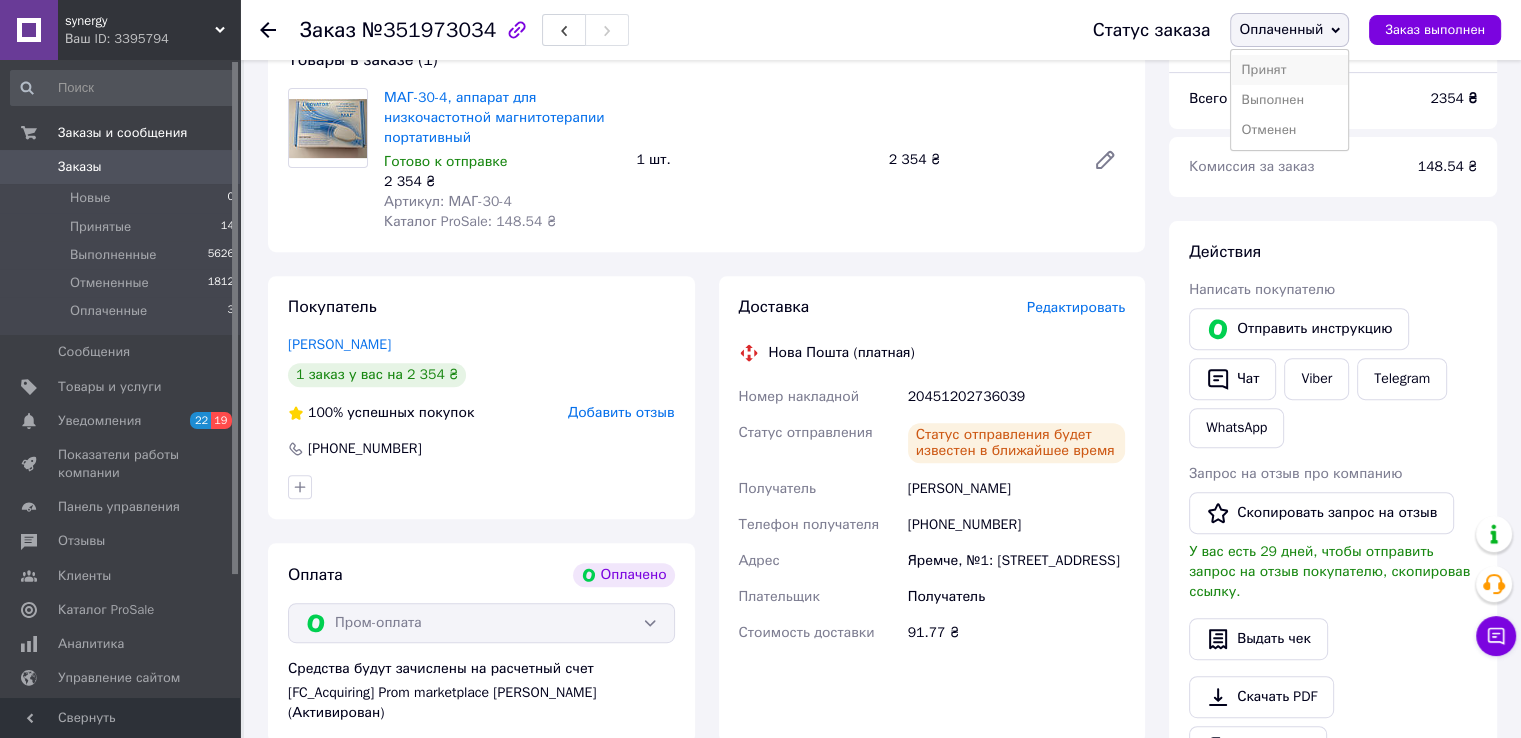 click on "Принят" at bounding box center [1289, 70] 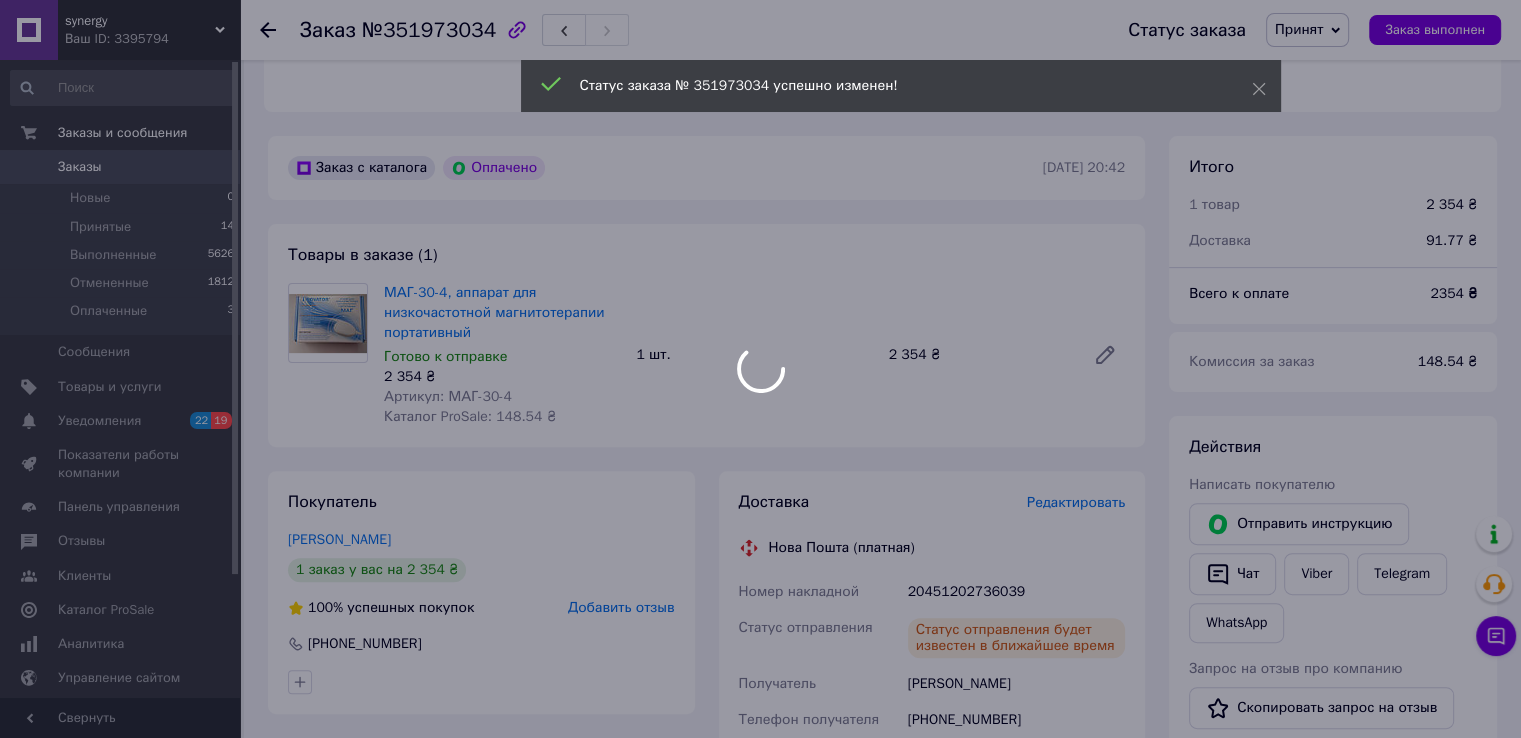 scroll, scrollTop: 500, scrollLeft: 0, axis: vertical 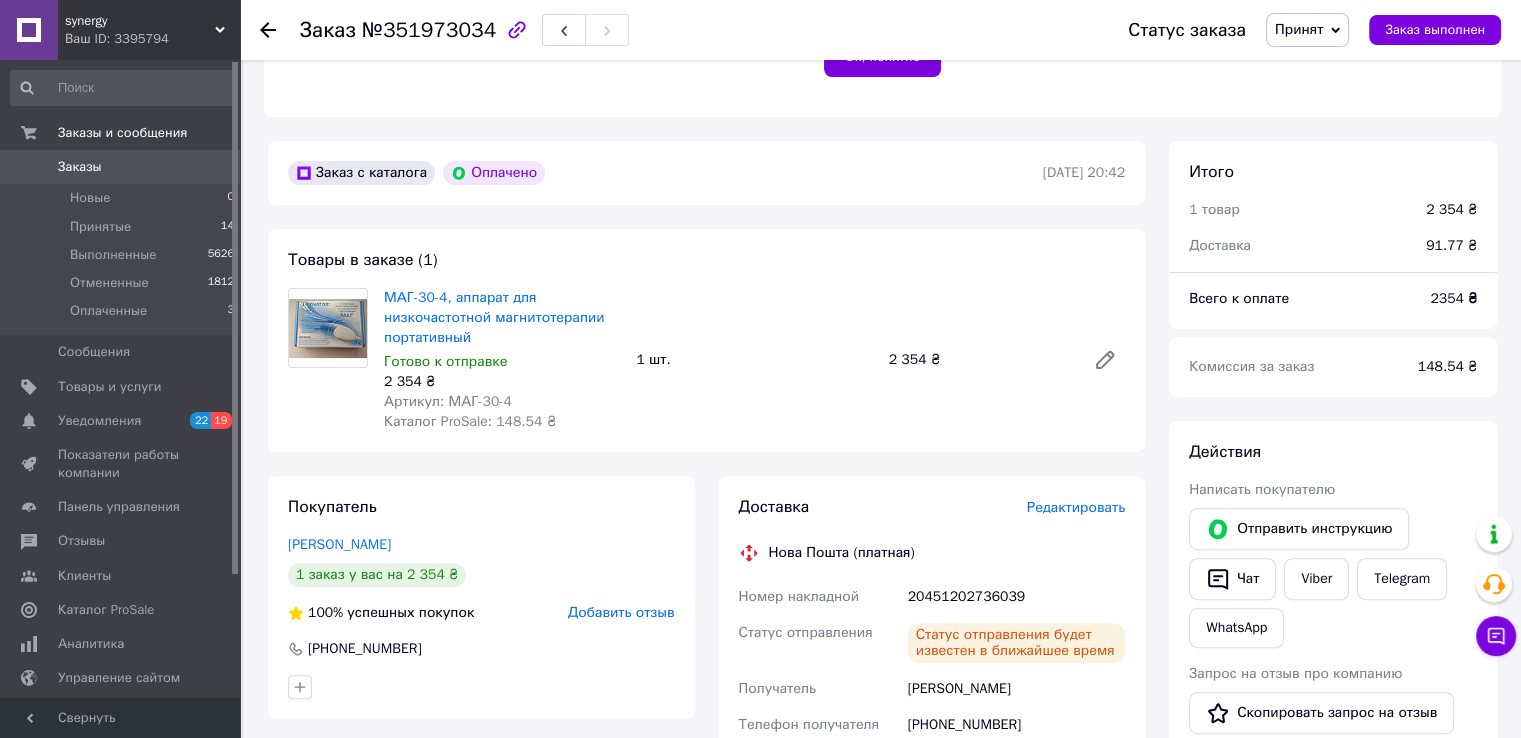 click 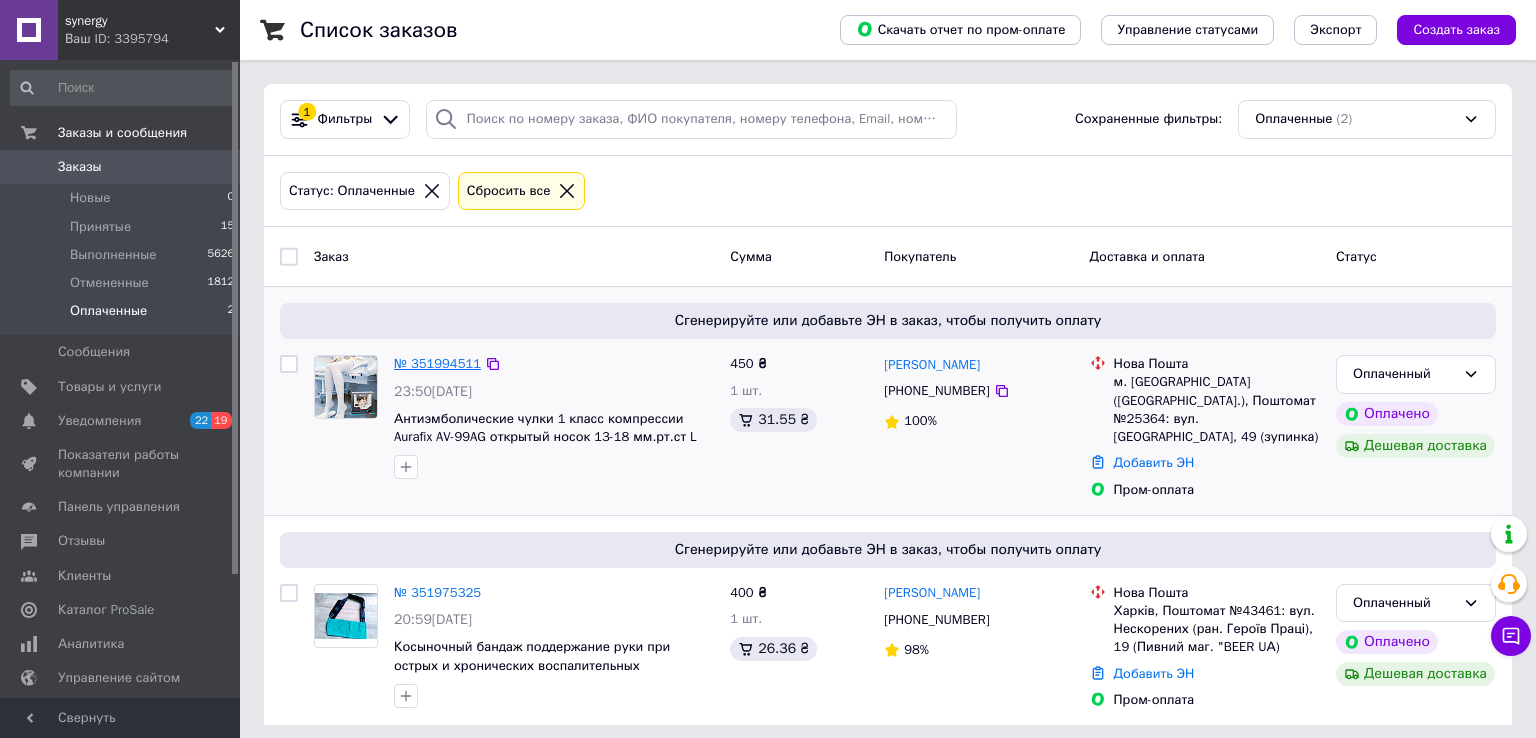 click on "№ 351994511" at bounding box center (437, 363) 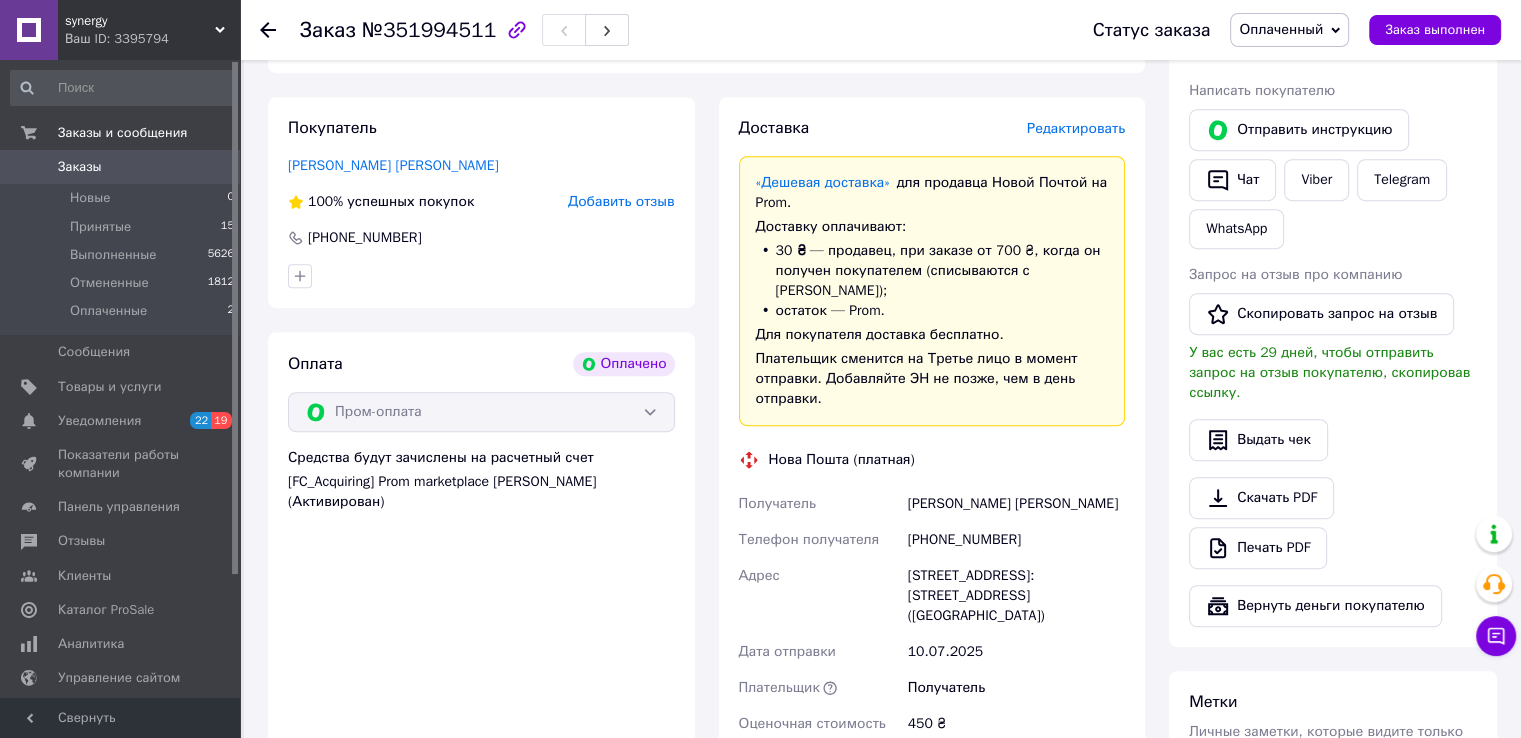 scroll, scrollTop: 1000, scrollLeft: 0, axis: vertical 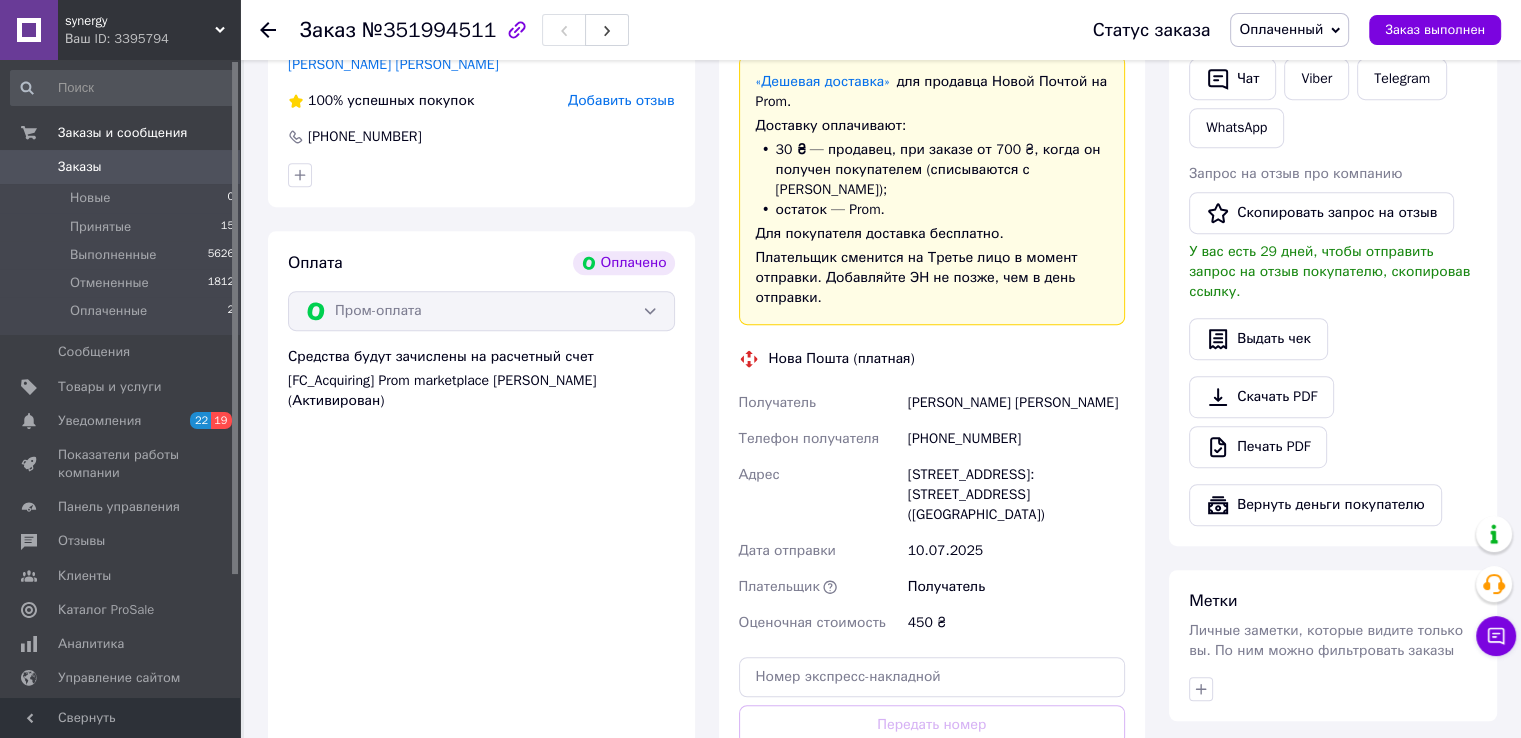 click 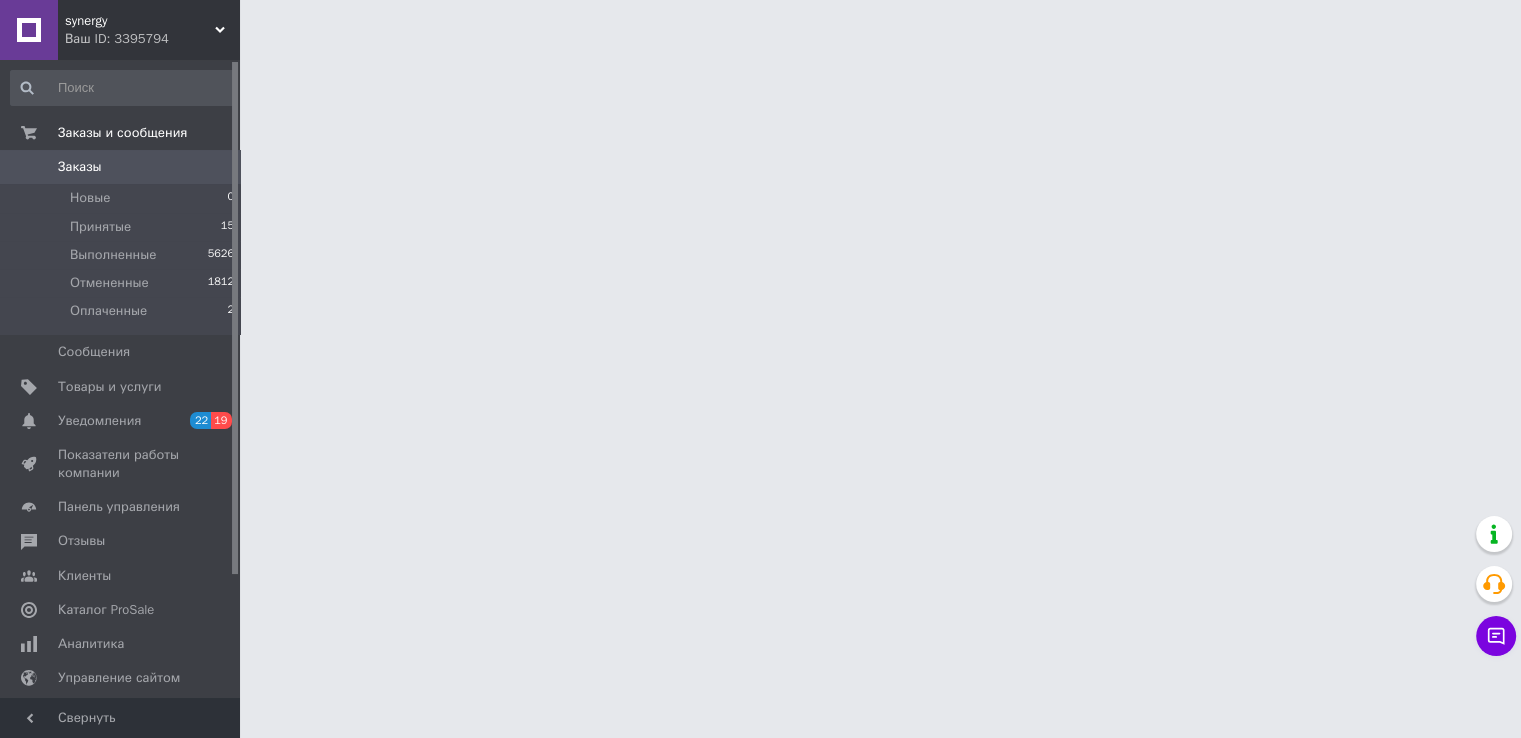 scroll, scrollTop: 0, scrollLeft: 0, axis: both 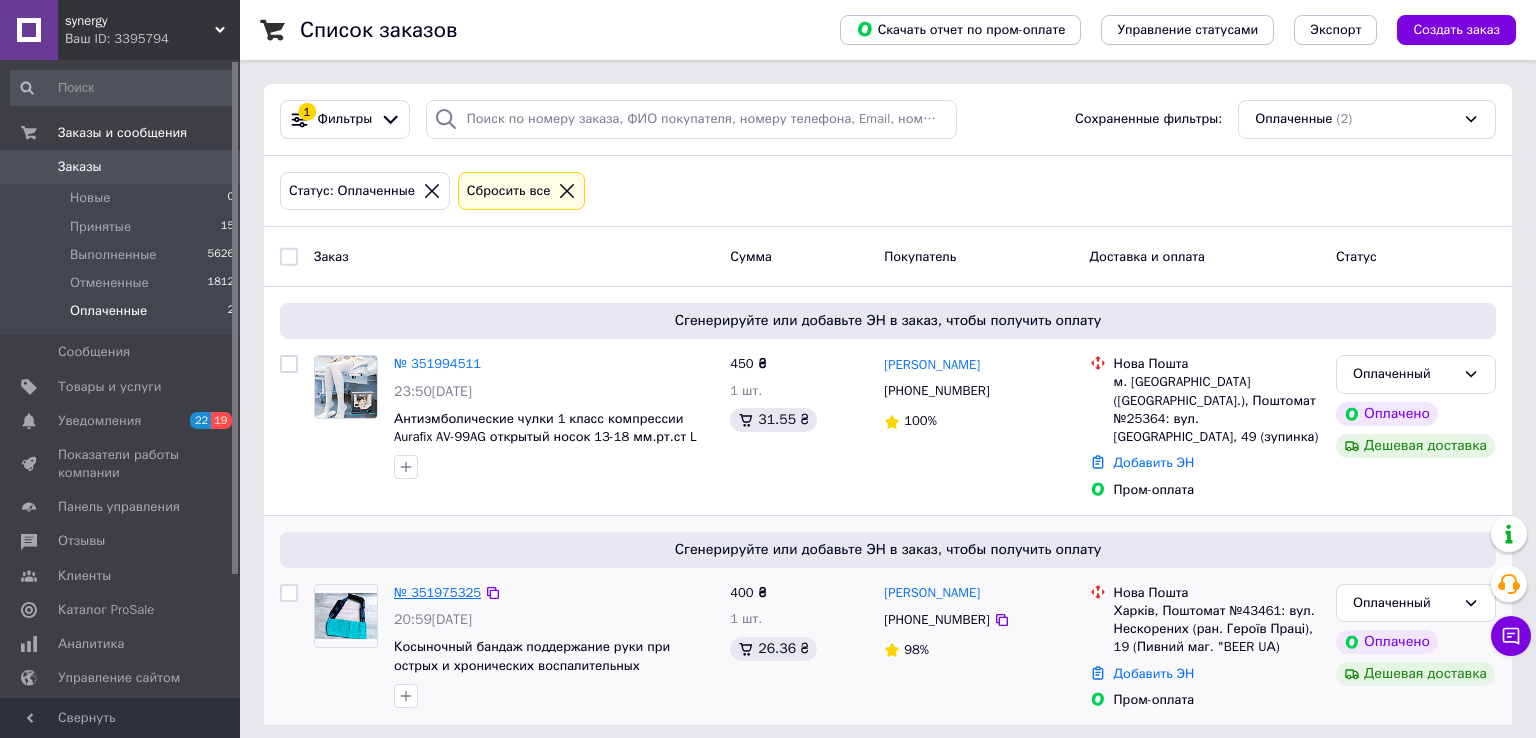 click on "№ 351975325" at bounding box center (437, 592) 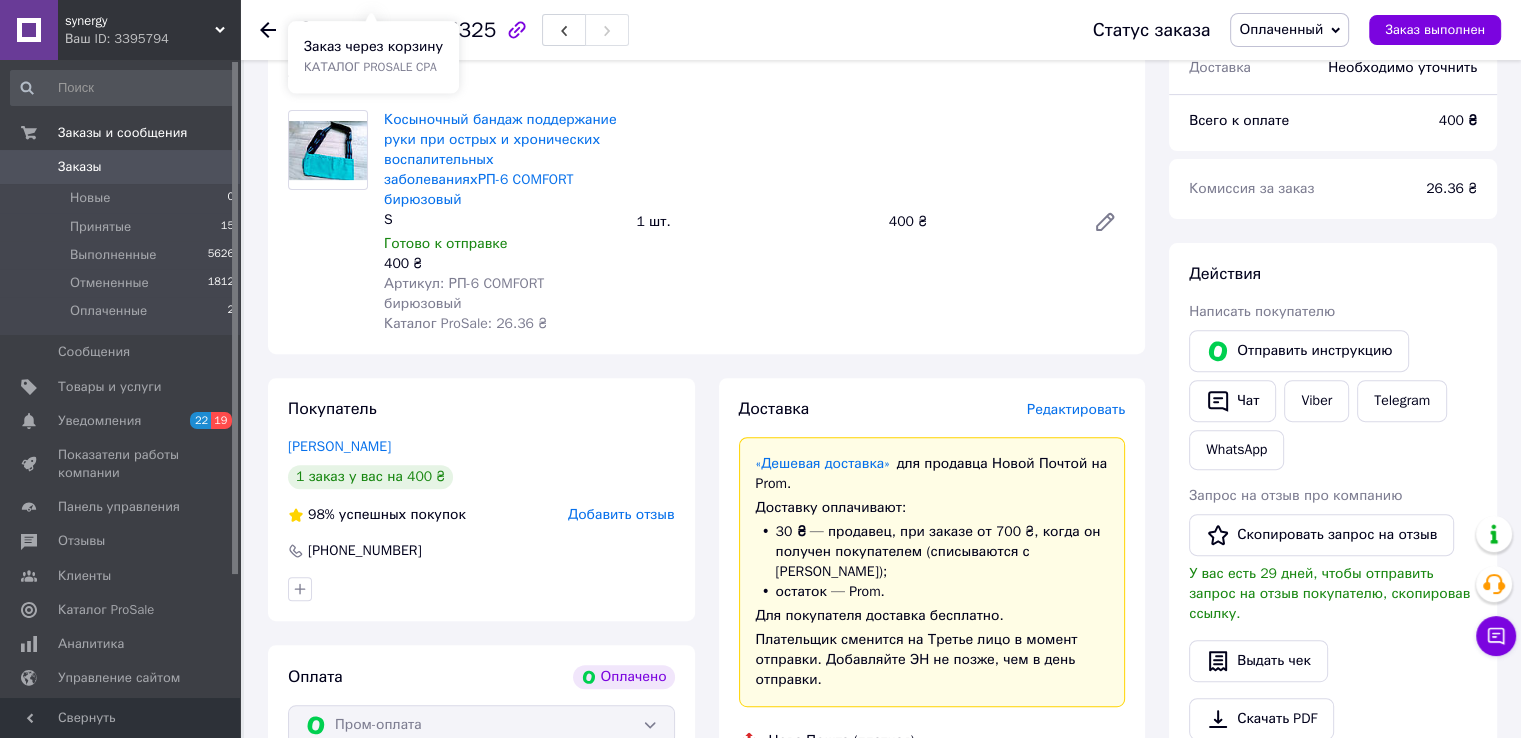 scroll, scrollTop: 700, scrollLeft: 0, axis: vertical 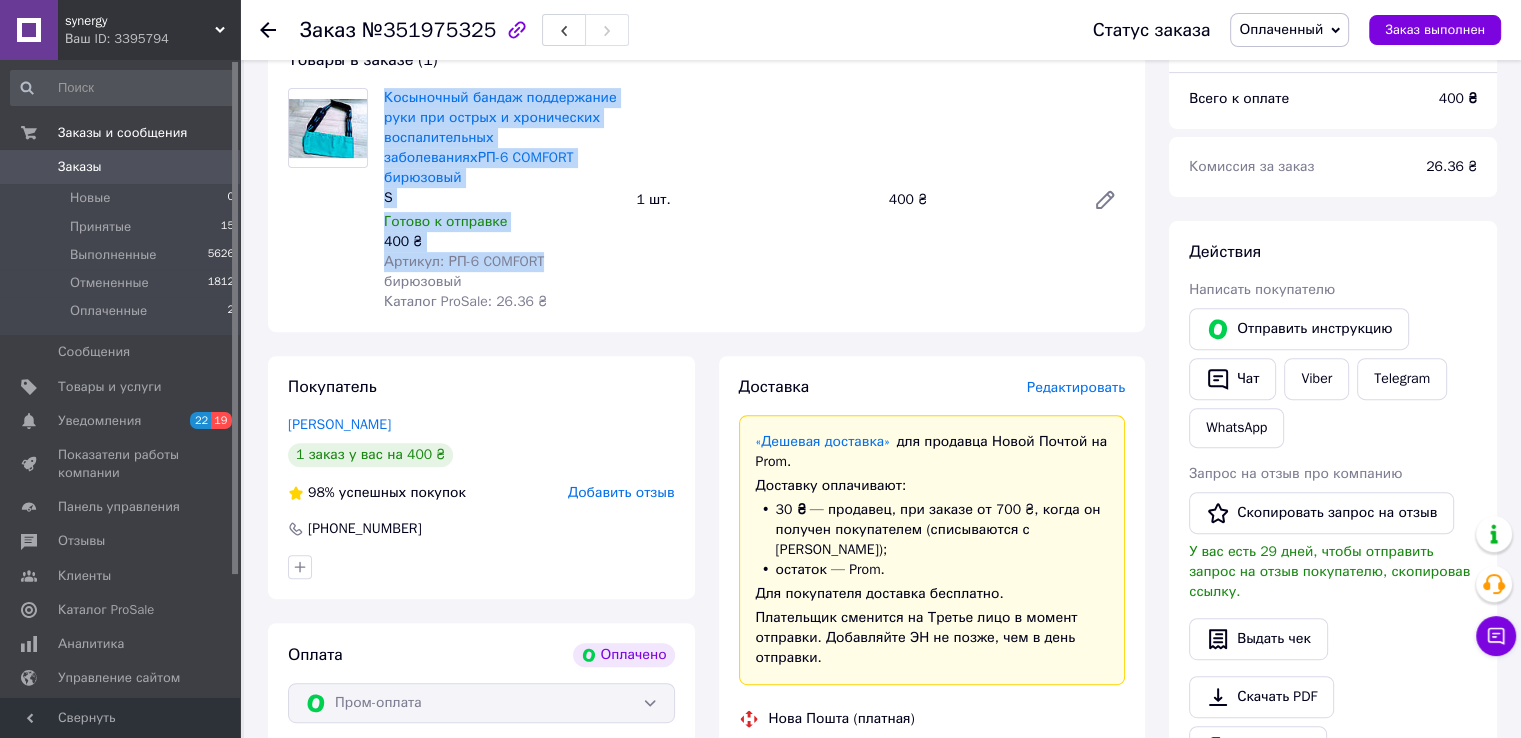 drag, startPoint x: 546, startPoint y: 243, endPoint x: 378, endPoint y: 99, distance: 221.26907 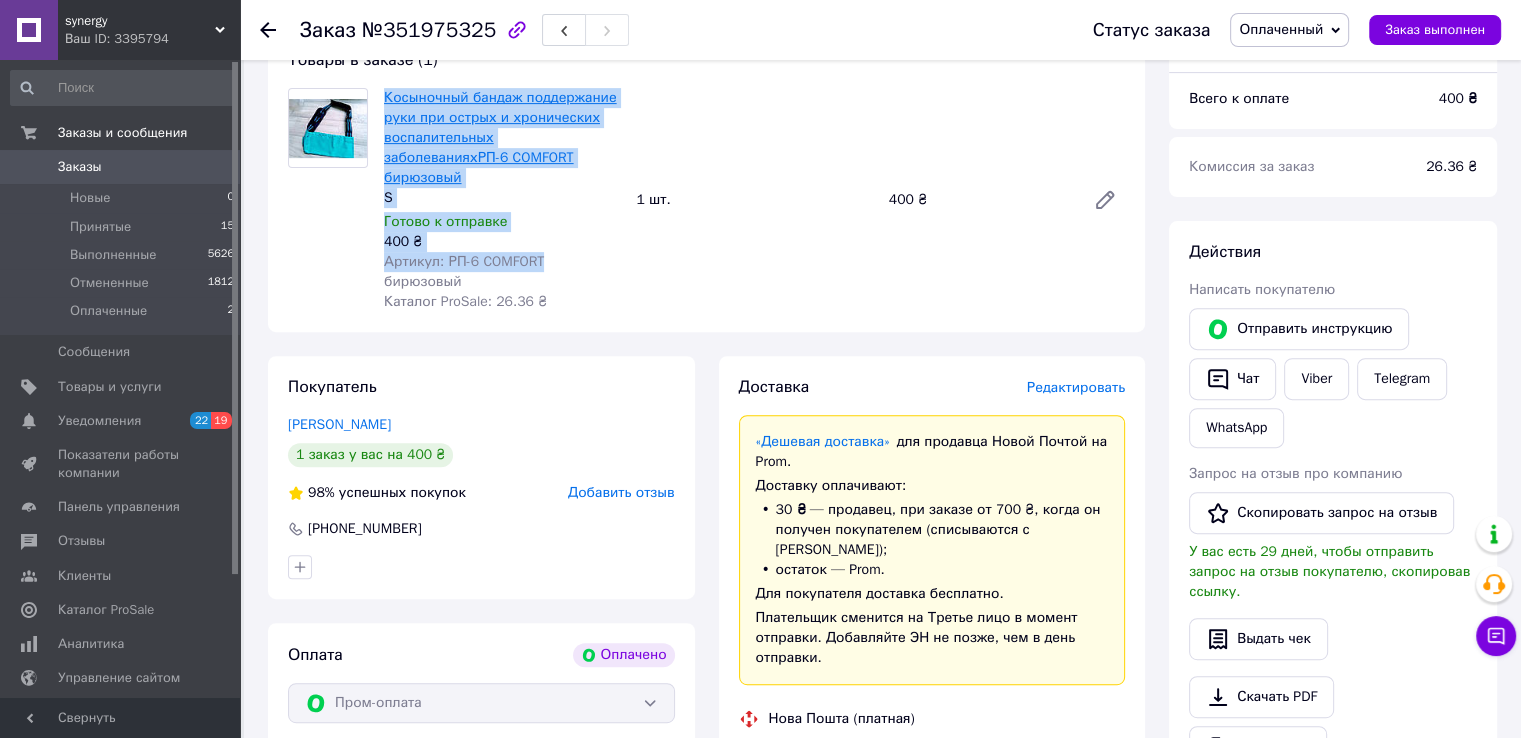 copy on "Косыночный бандаж  поддержание руки при острых и хронических воспалительных заболеванияхРП-6 COMFORT бирюзовый S Готово к отправке 400 ₴ Артикул: РП-6 COMFORT" 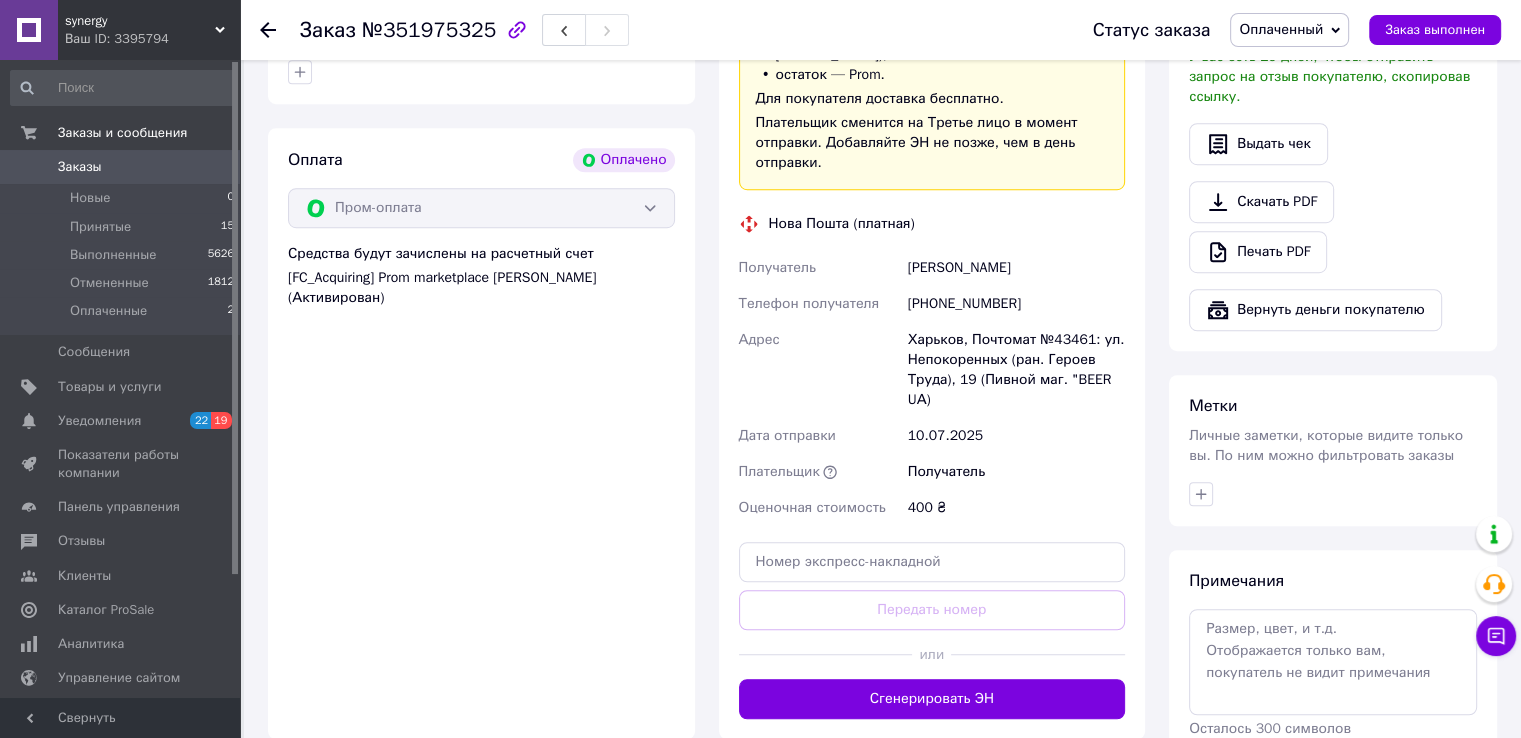 scroll, scrollTop: 1200, scrollLeft: 0, axis: vertical 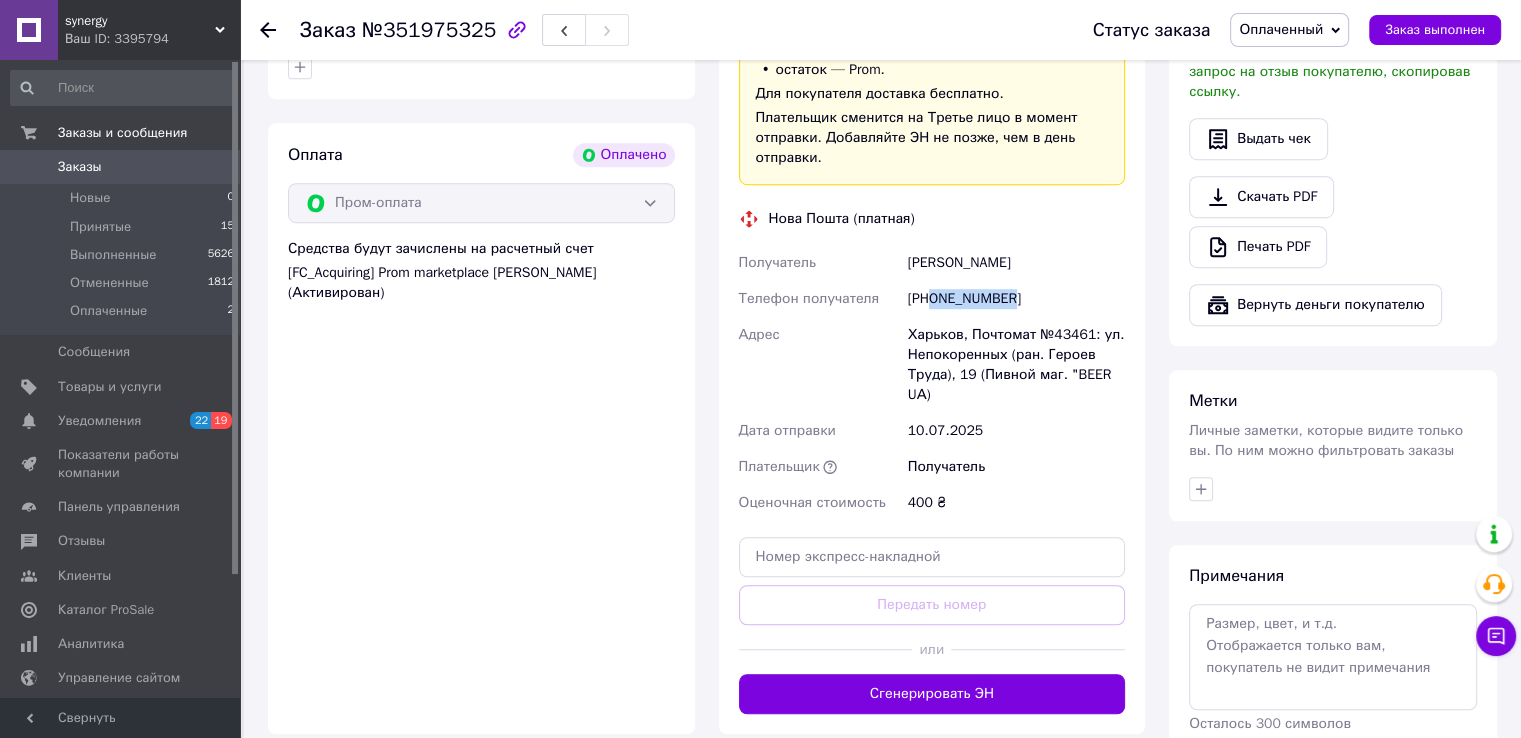 drag, startPoint x: 935, startPoint y: 257, endPoint x: 1017, endPoint y: 261, distance: 82.0975 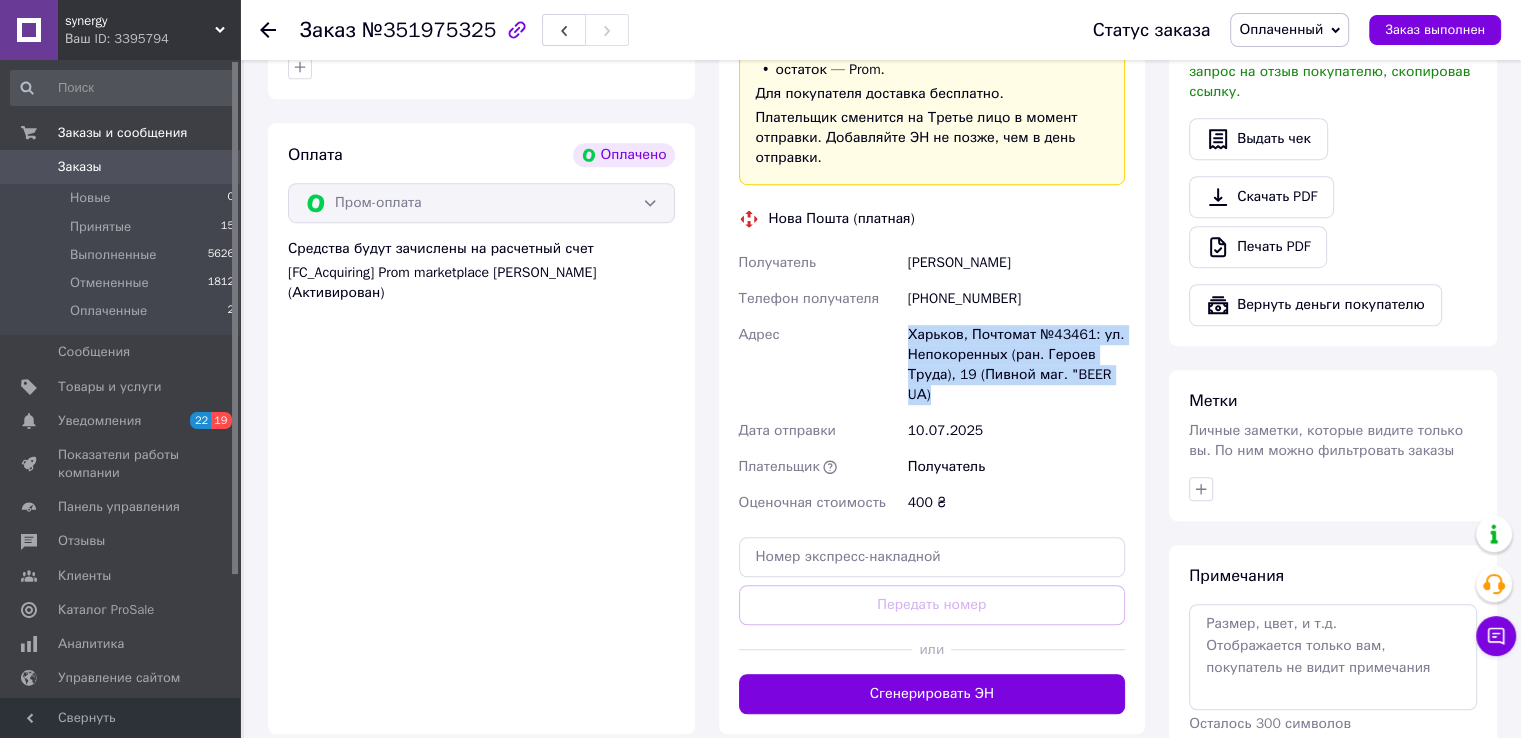 drag, startPoint x: 900, startPoint y: 289, endPoint x: 1136, endPoint y: 335, distance: 240.44125 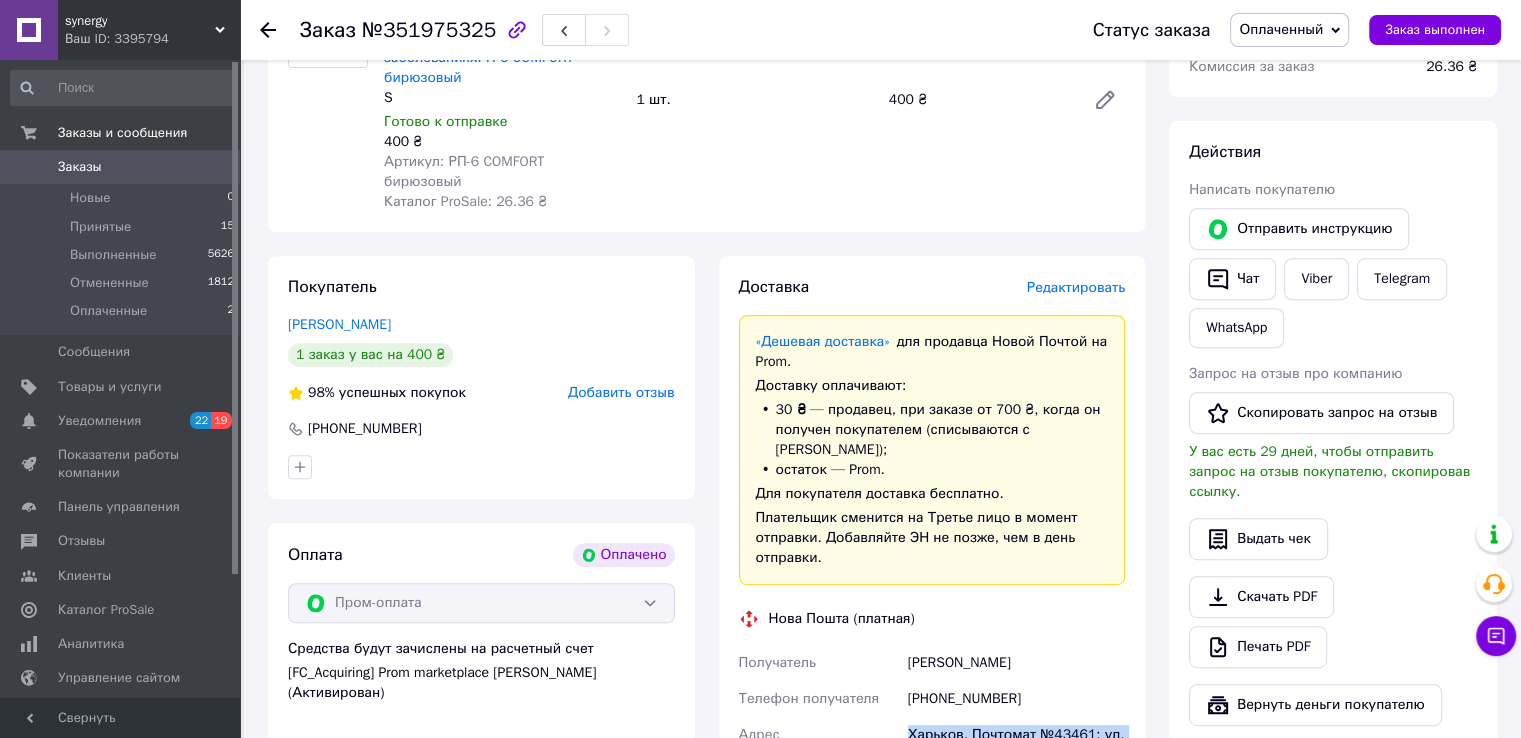scroll, scrollTop: 600, scrollLeft: 0, axis: vertical 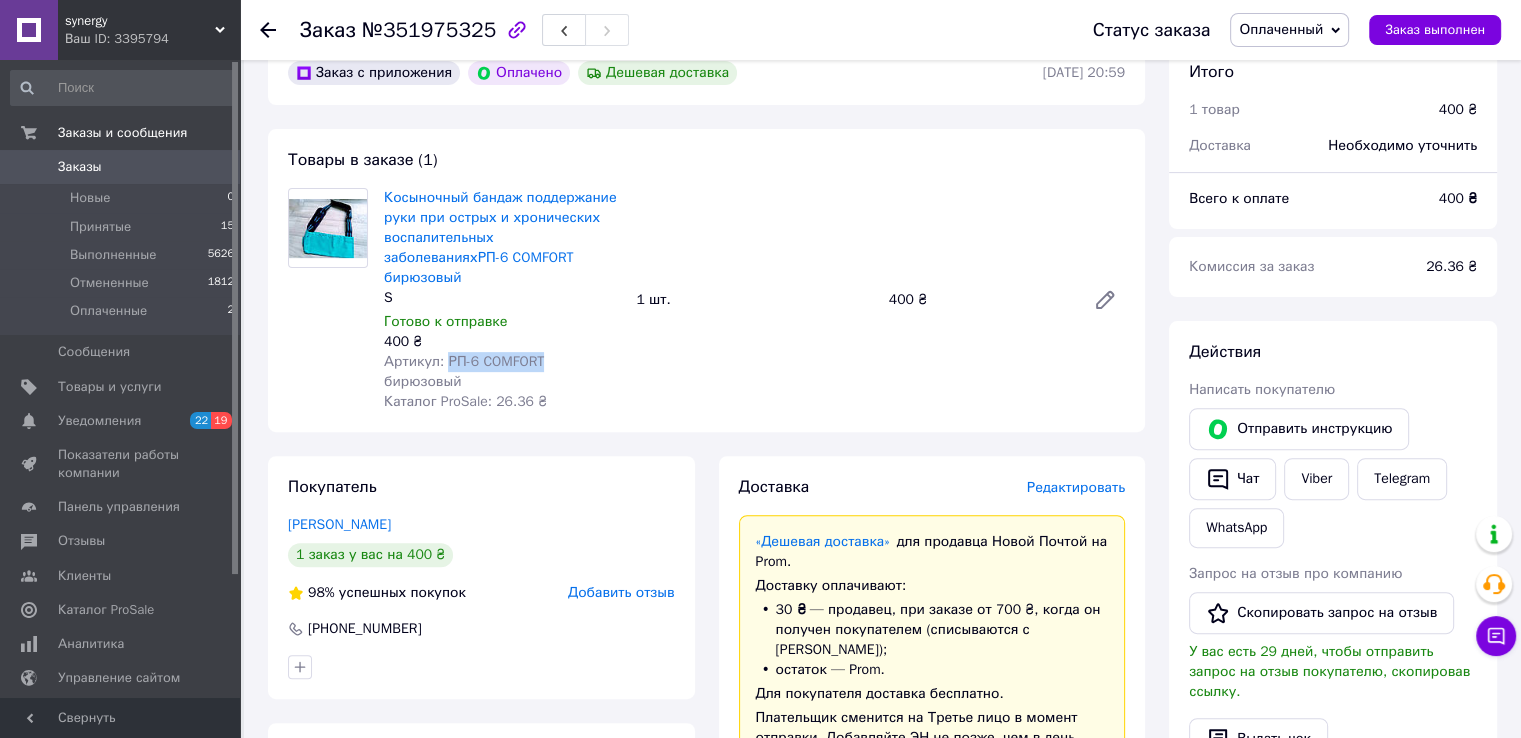 drag, startPoint x: 441, startPoint y: 341, endPoint x: 520, endPoint y: 339, distance: 79.025314 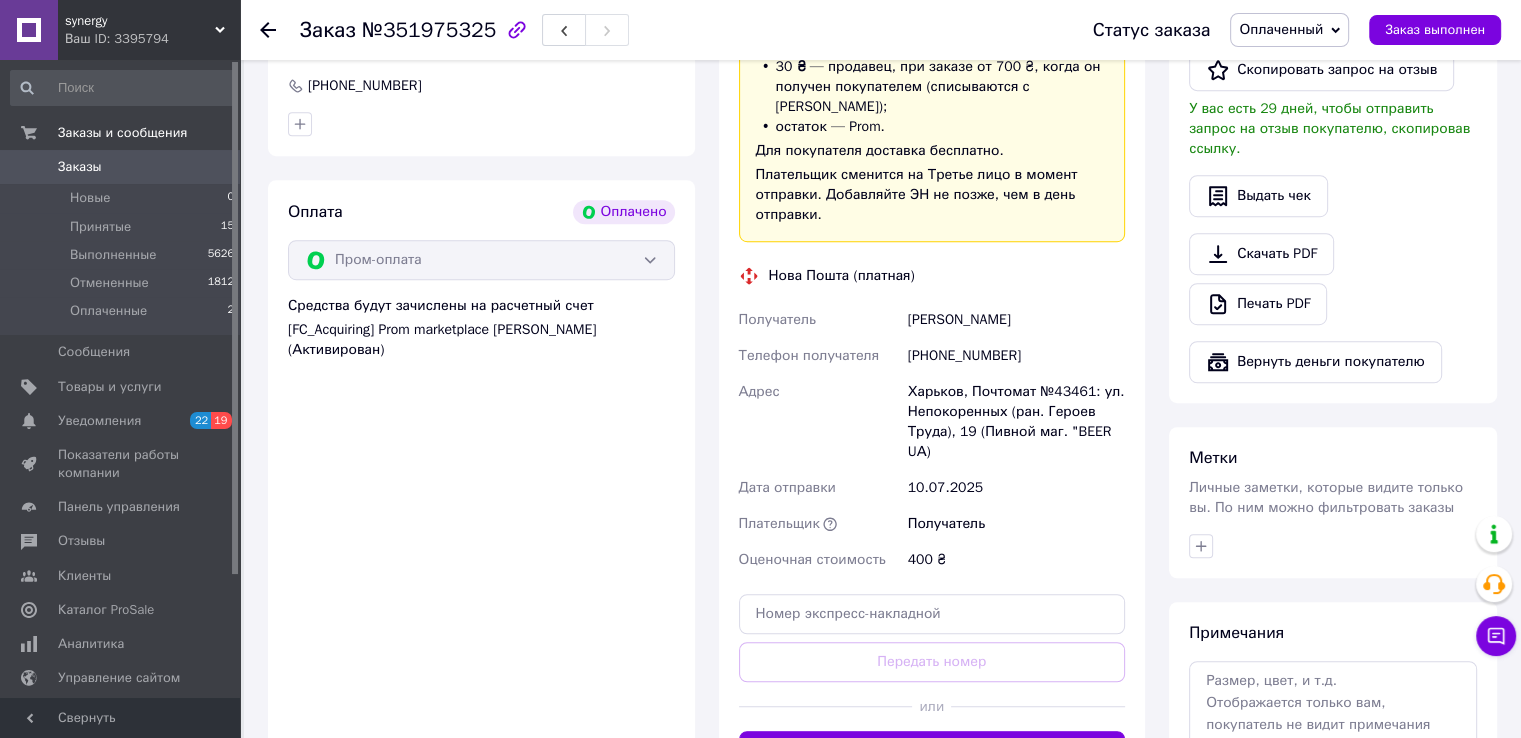 scroll, scrollTop: 1200, scrollLeft: 0, axis: vertical 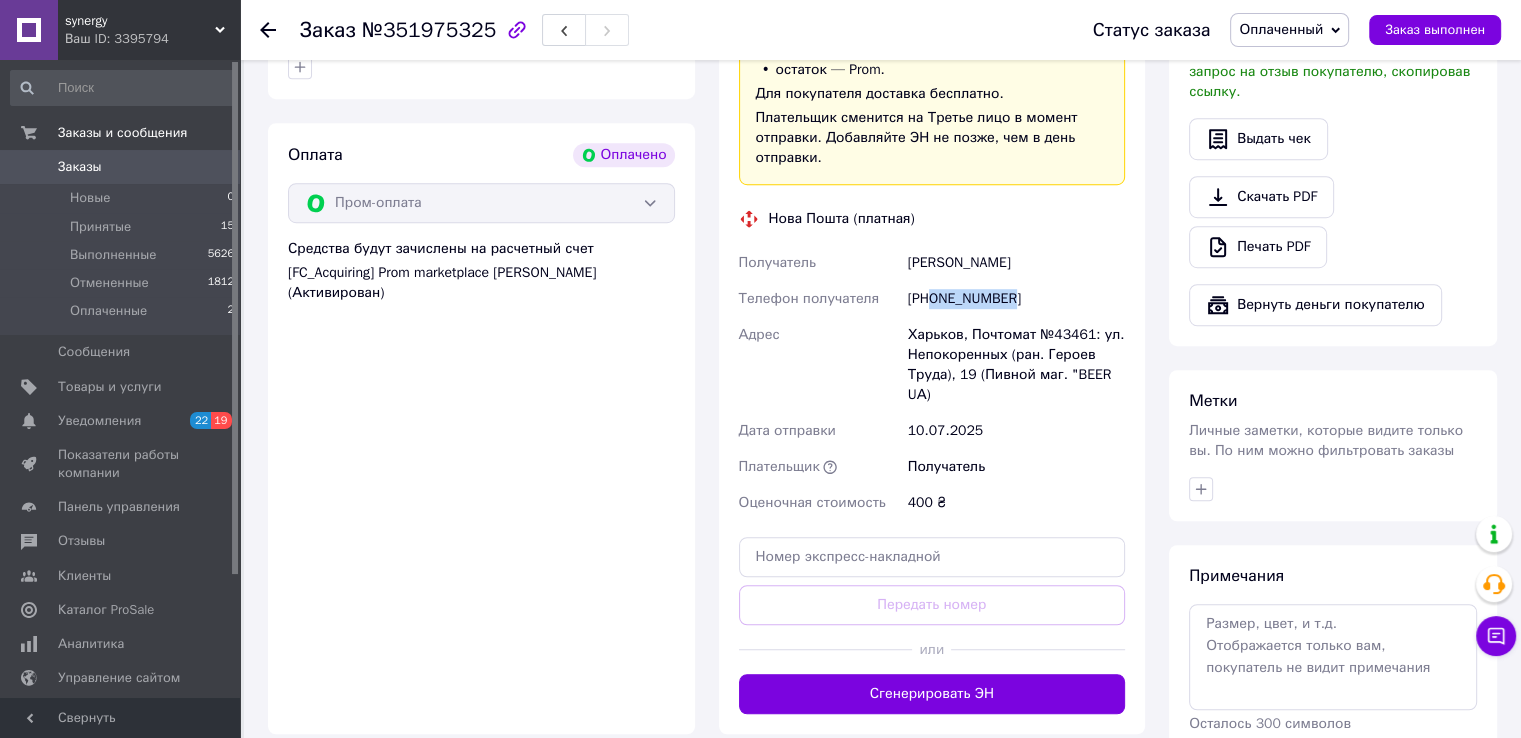 drag, startPoint x: 932, startPoint y: 257, endPoint x: 1027, endPoint y: 257, distance: 95 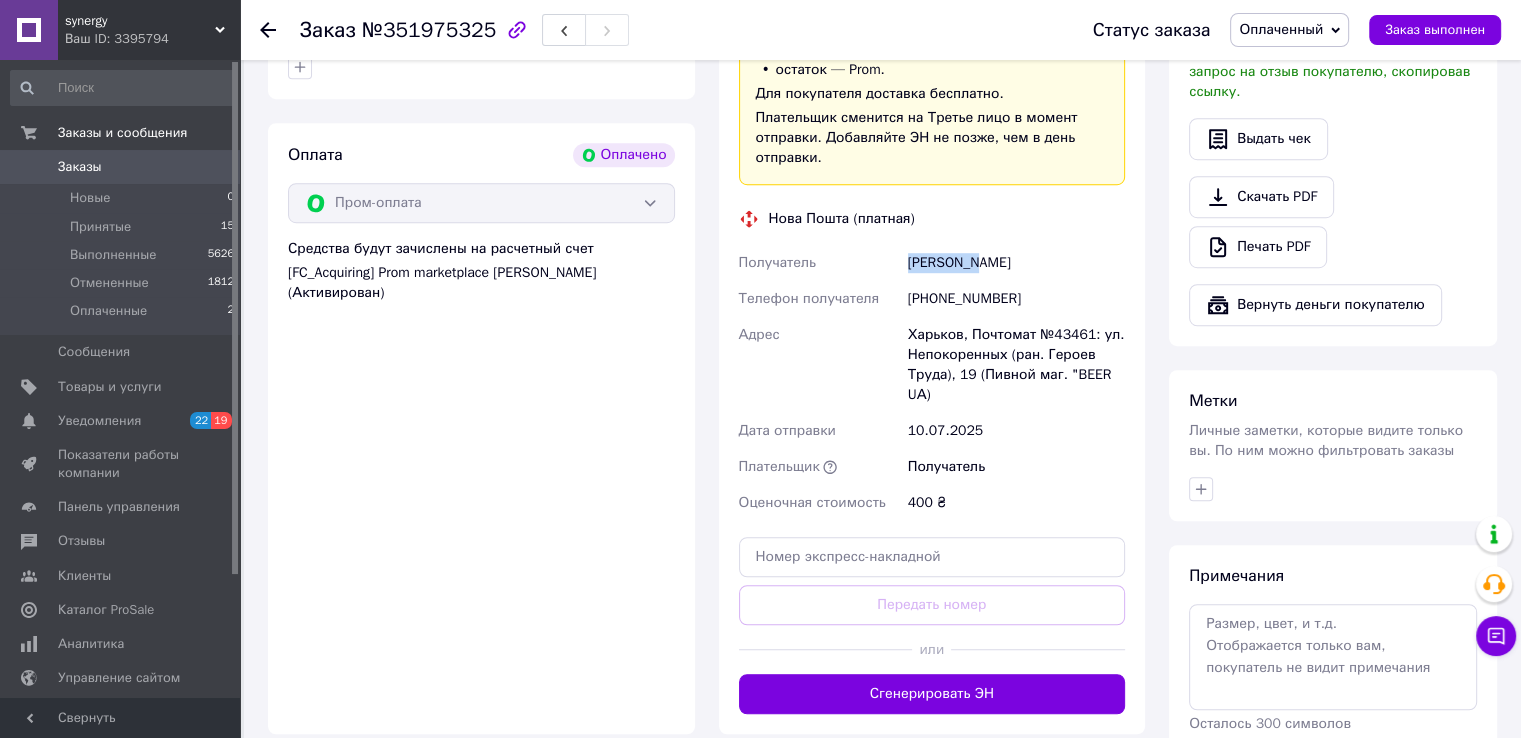drag, startPoint x: 906, startPoint y: 217, endPoint x: 975, endPoint y: 220, distance: 69.065186 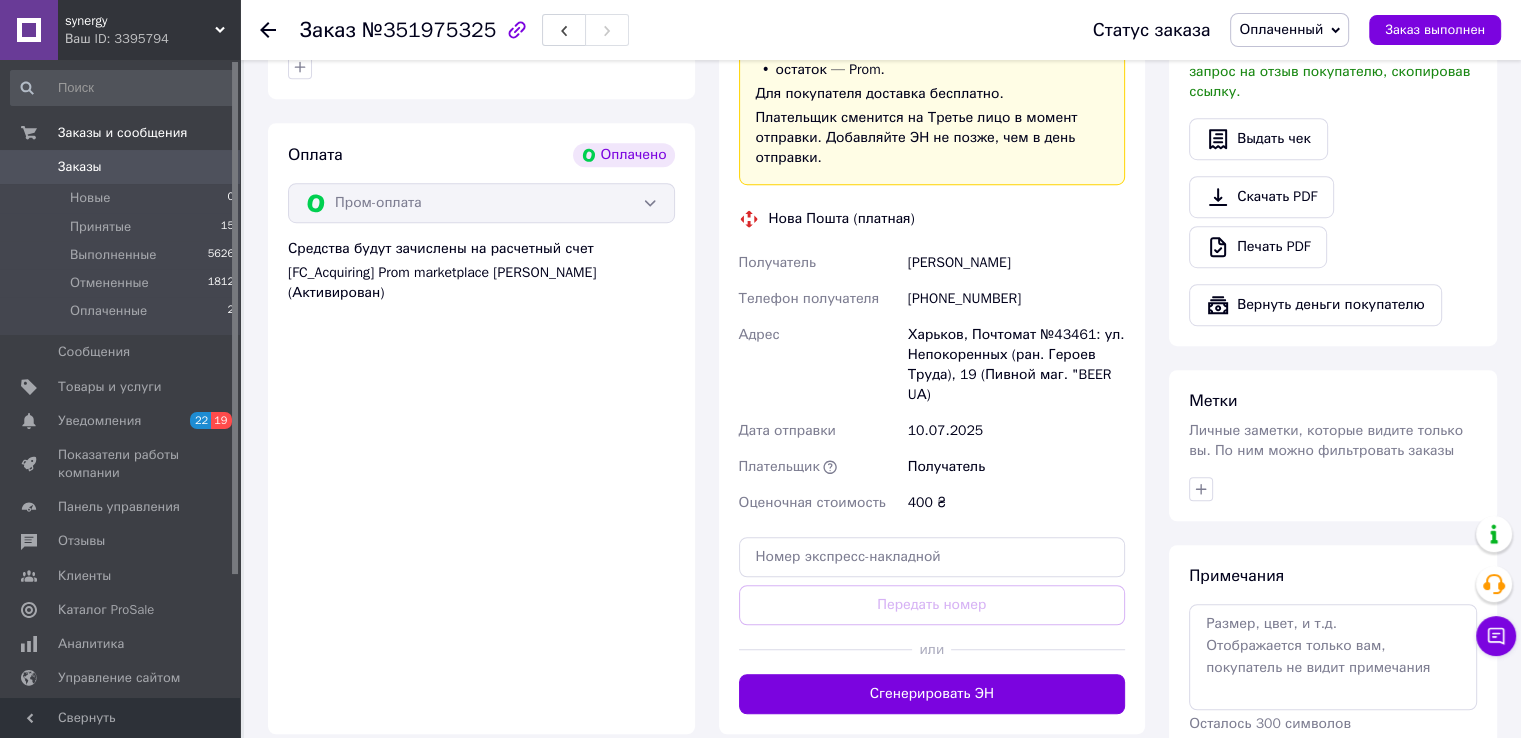 click on "[PHONE_NUMBER]" at bounding box center [1016, 299] 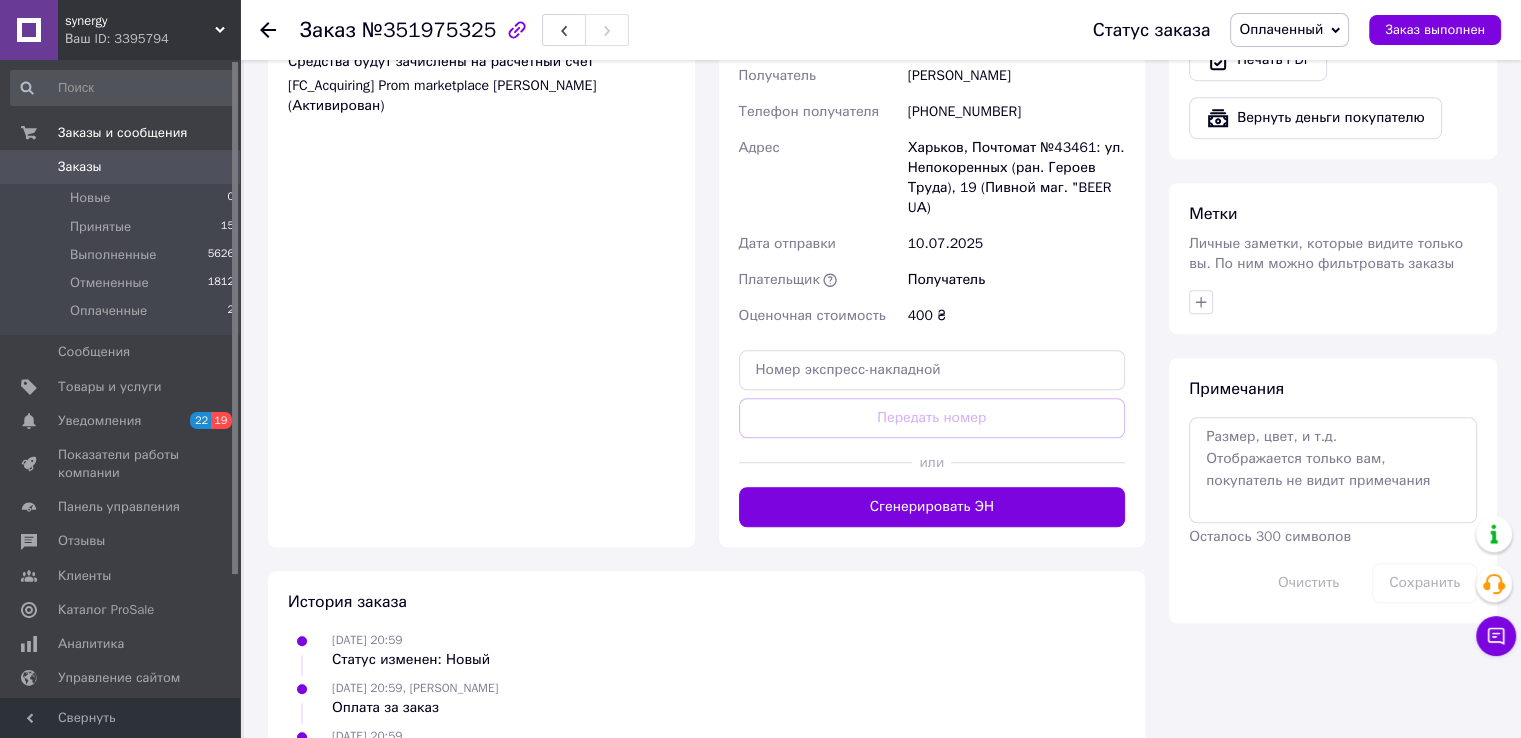 scroll, scrollTop: 1400, scrollLeft: 0, axis: vertical 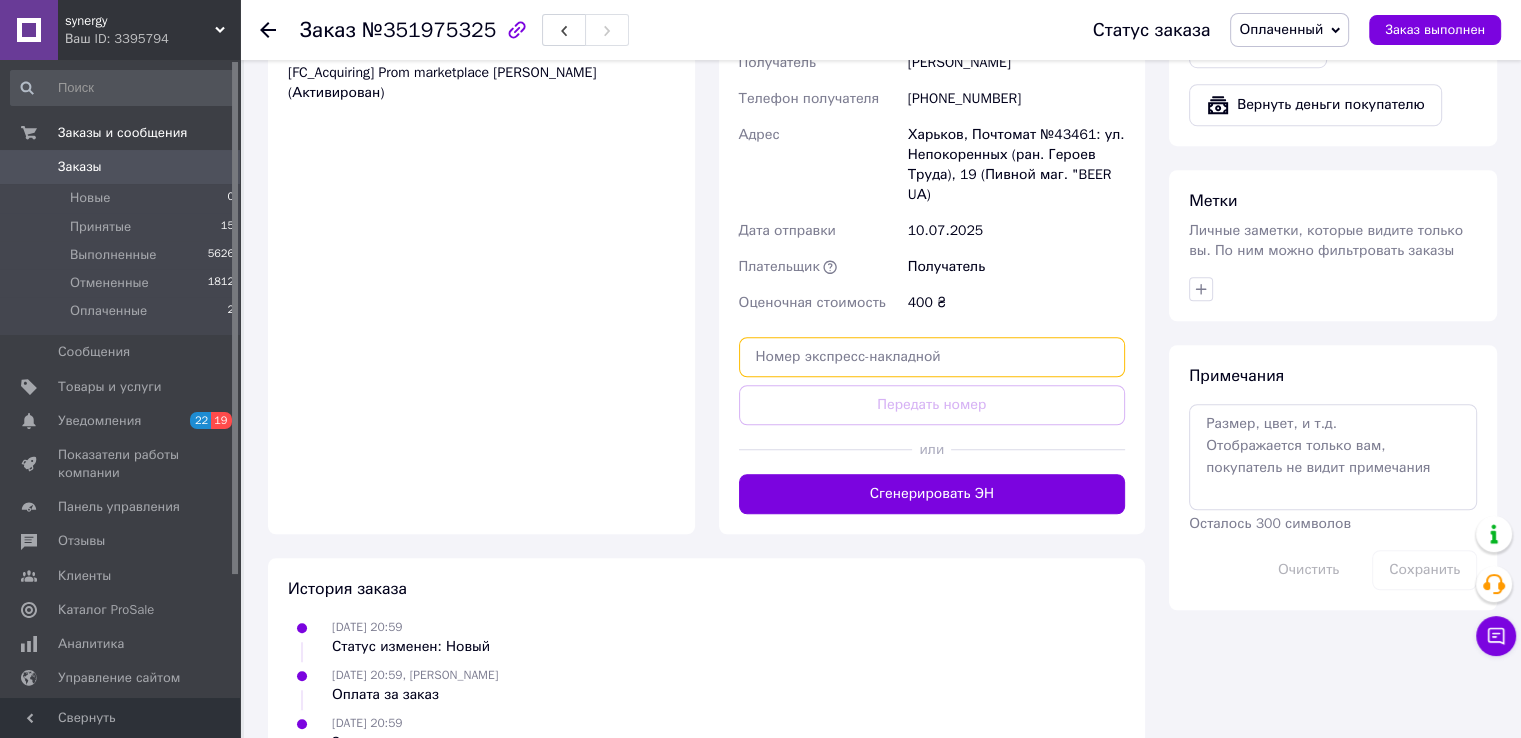click at bounding box center (932, 357) 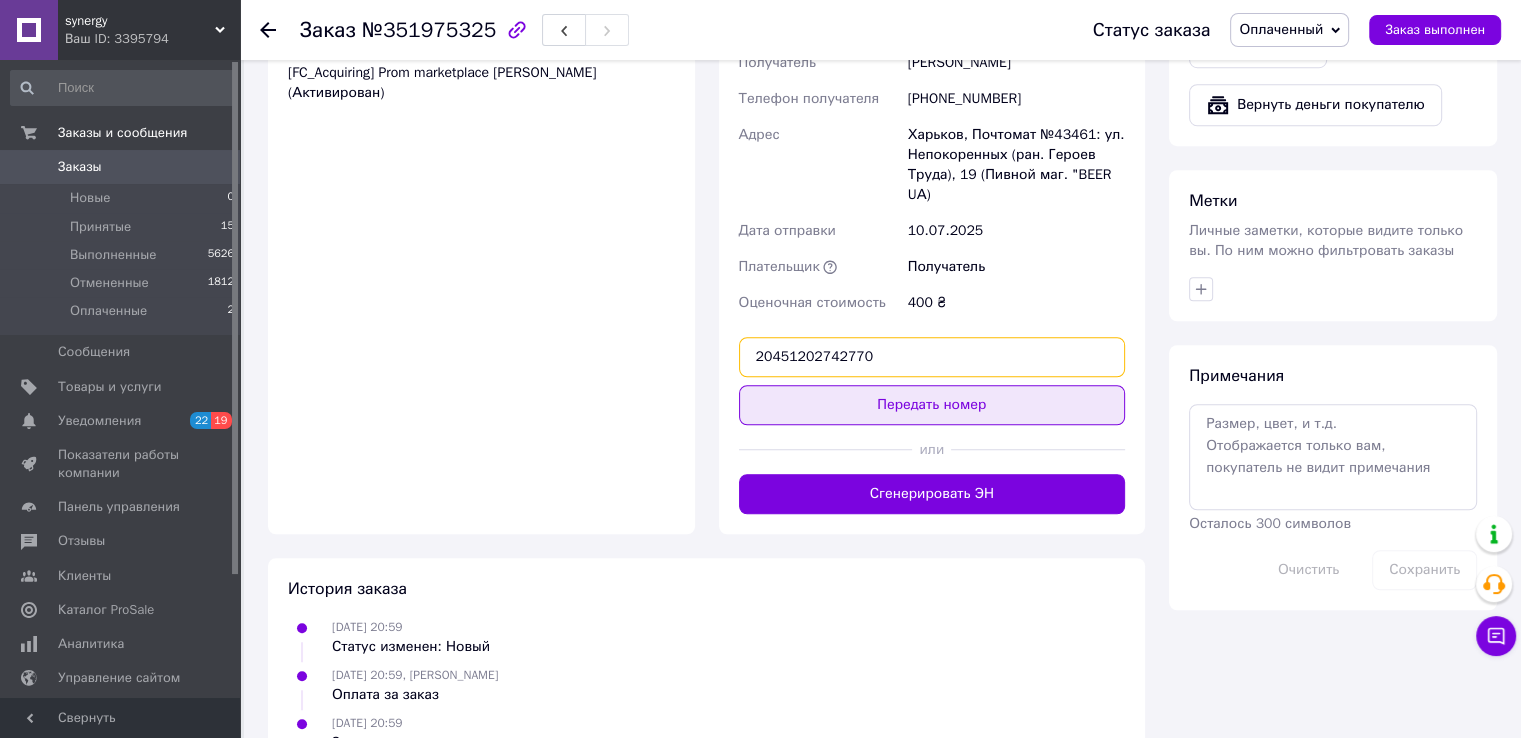 type on "20451202742770" 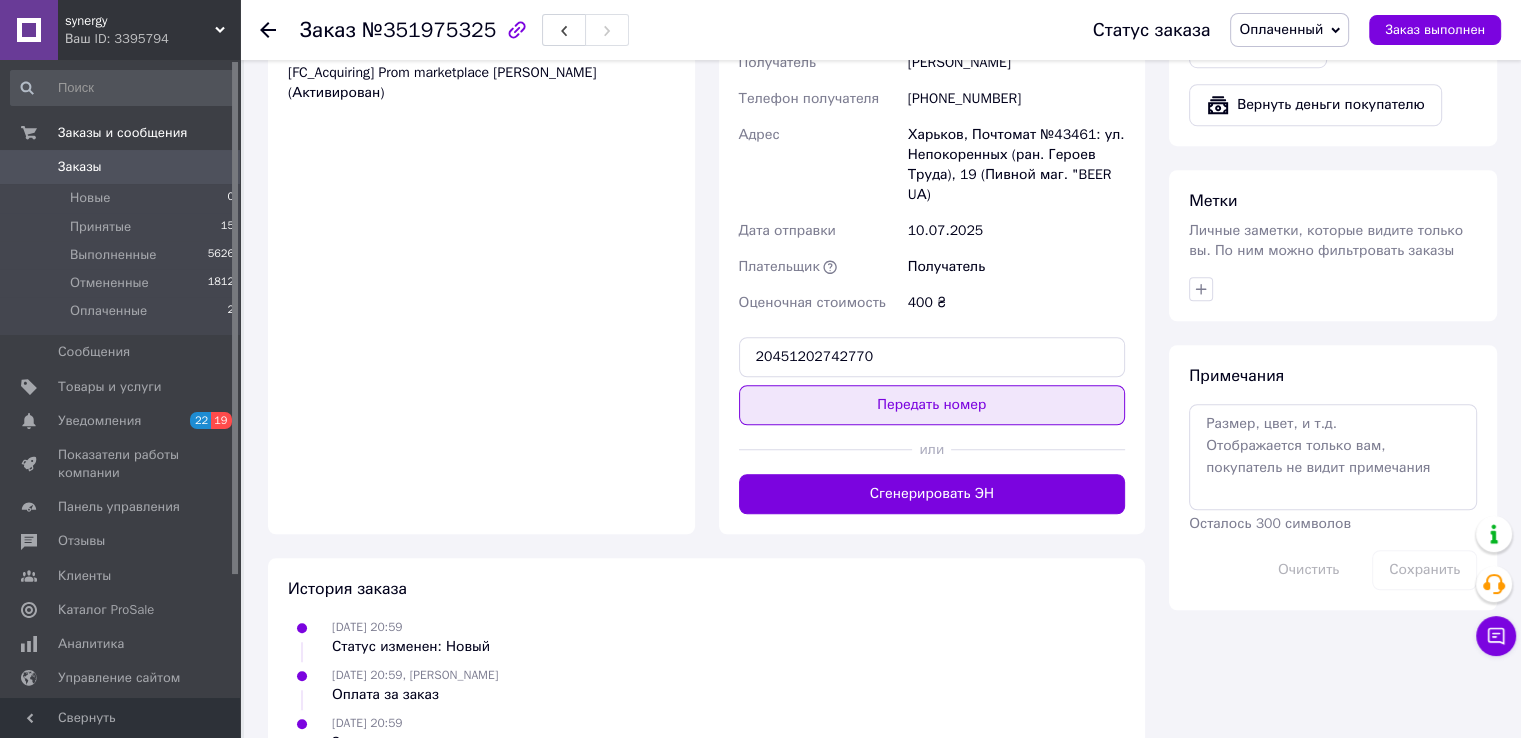 click on "Передать номер" at bounding box center (932, 405) 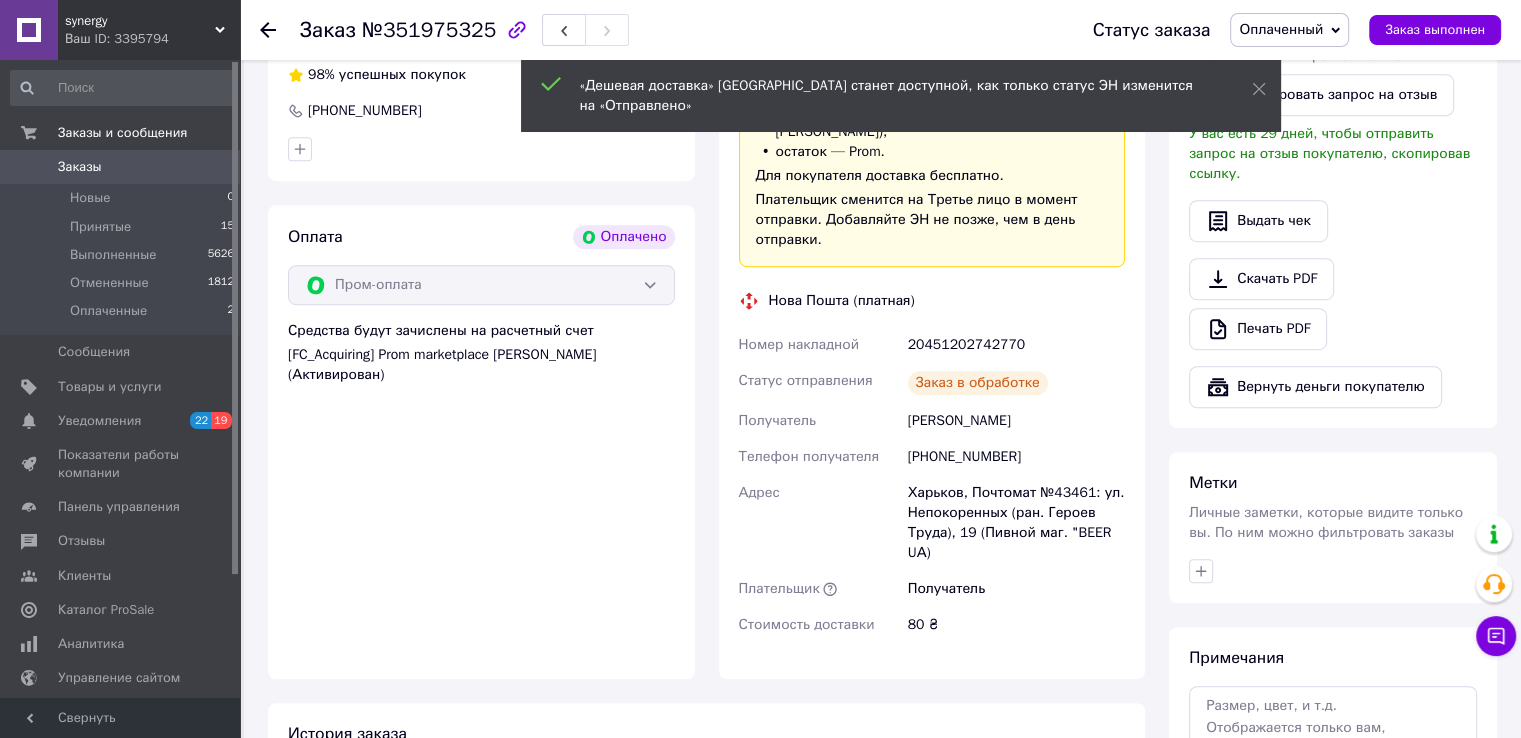 scroll, scrollTop: 1000, scrollLeft: 0, axis: vertical 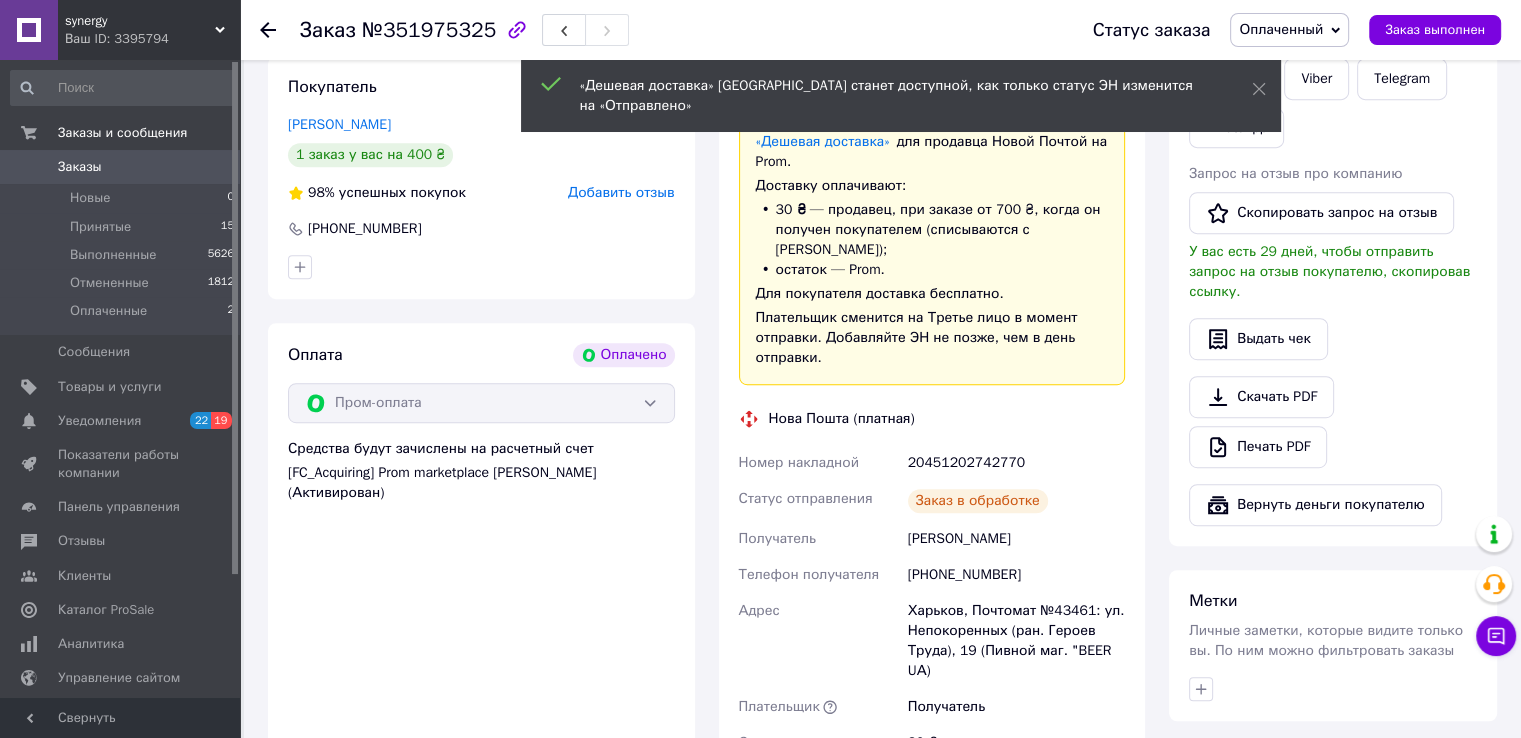 click on "Оплаченный" at bounding box center (1289, 30) 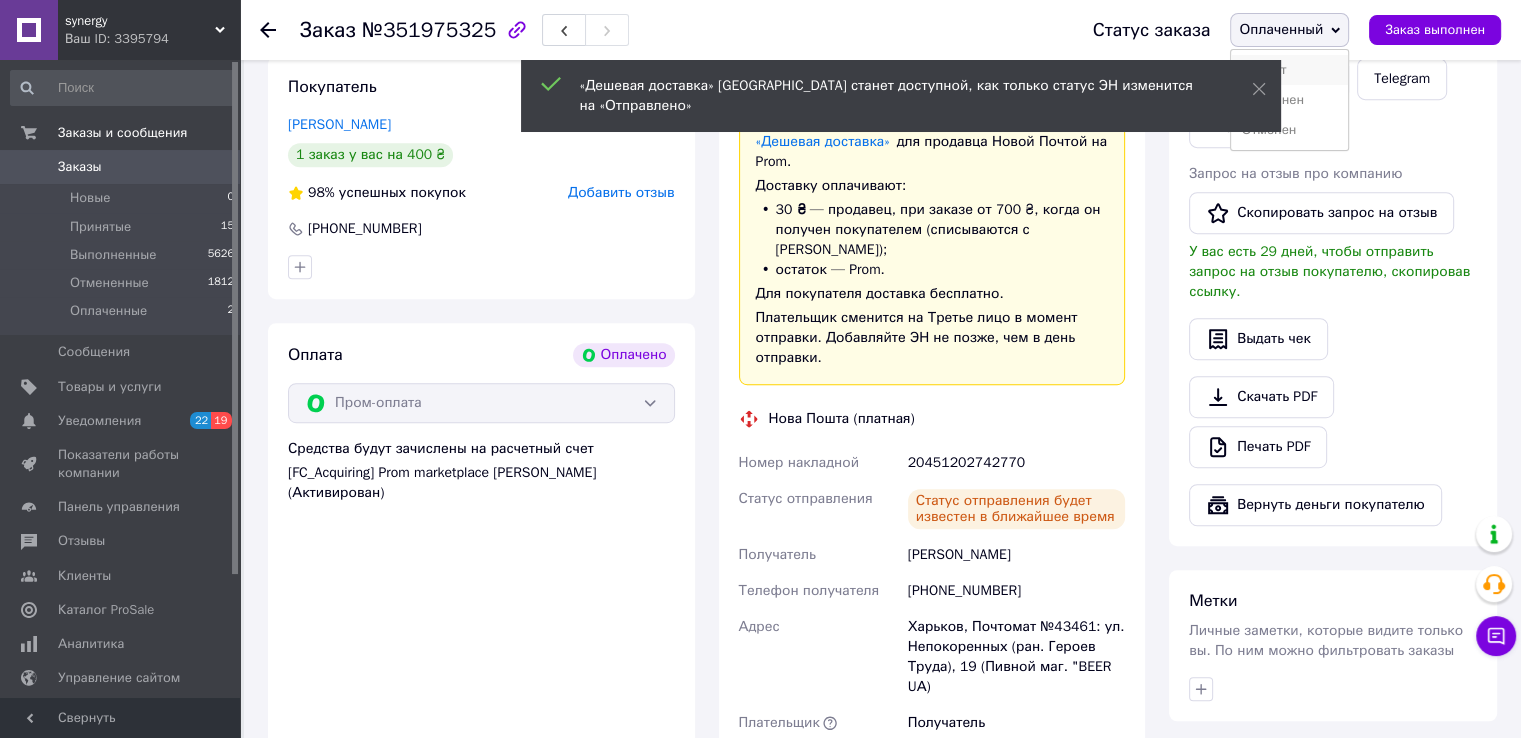 click on "Принят" at bounding box center [1289, 70] 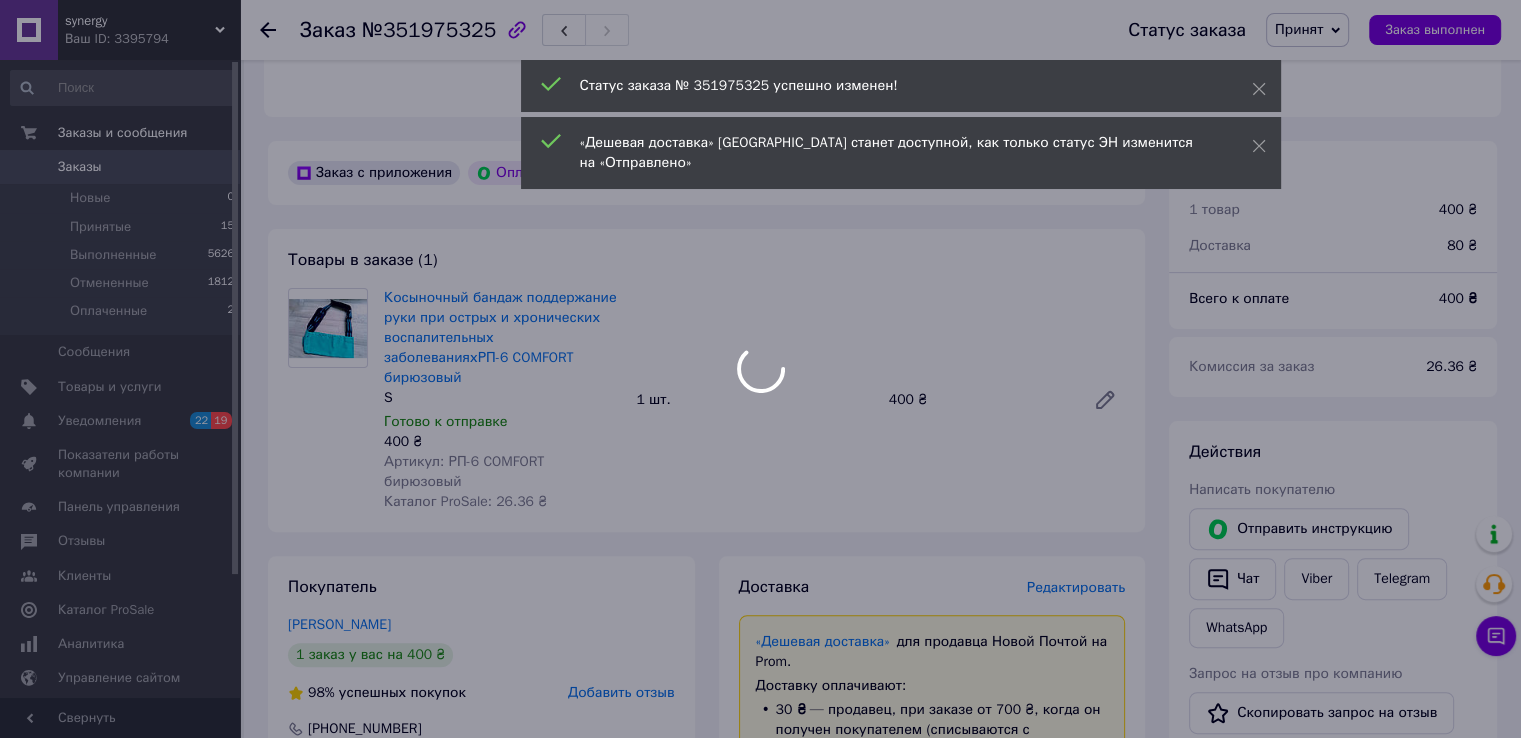 scroll, scrollTop: 500, scrollLeft: 0, axis: vertical 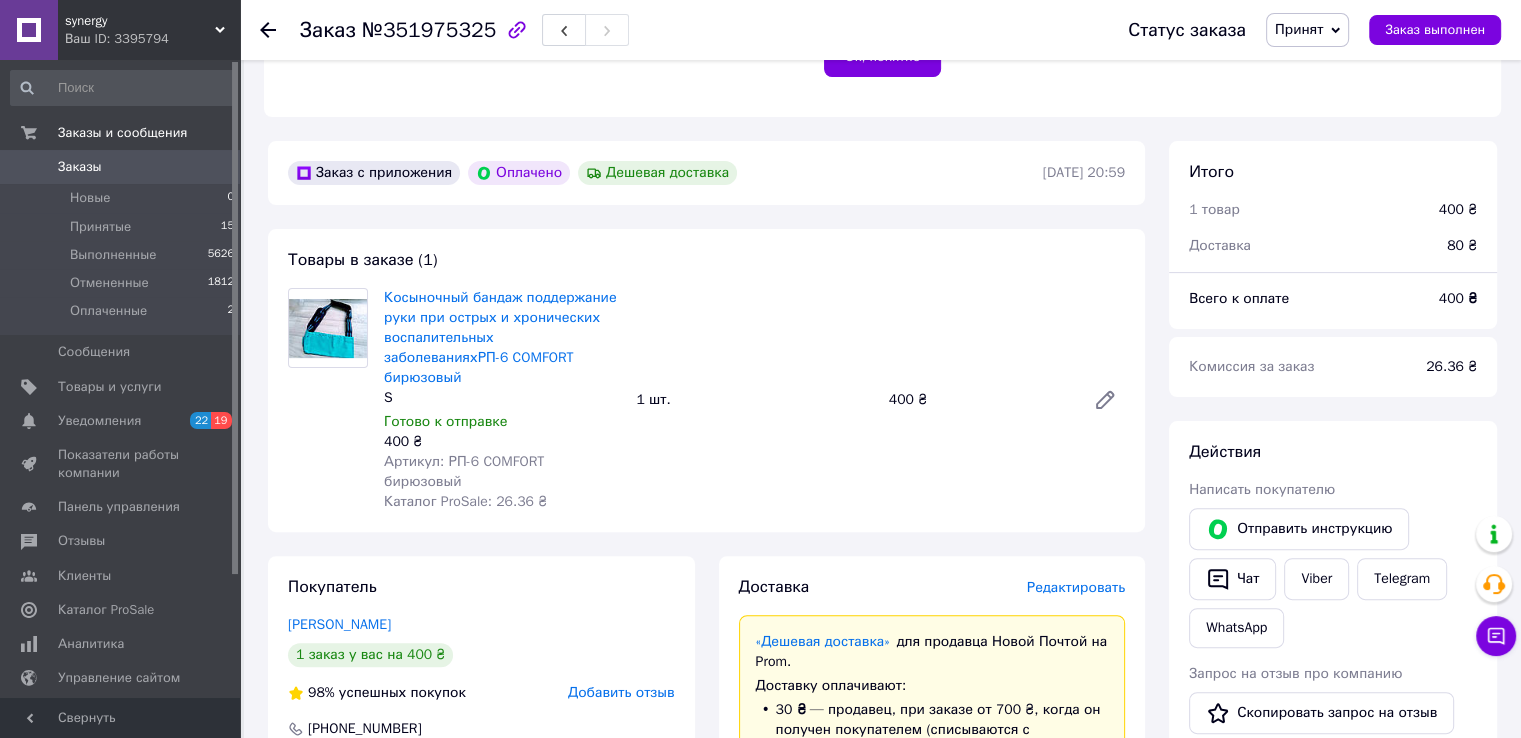 click 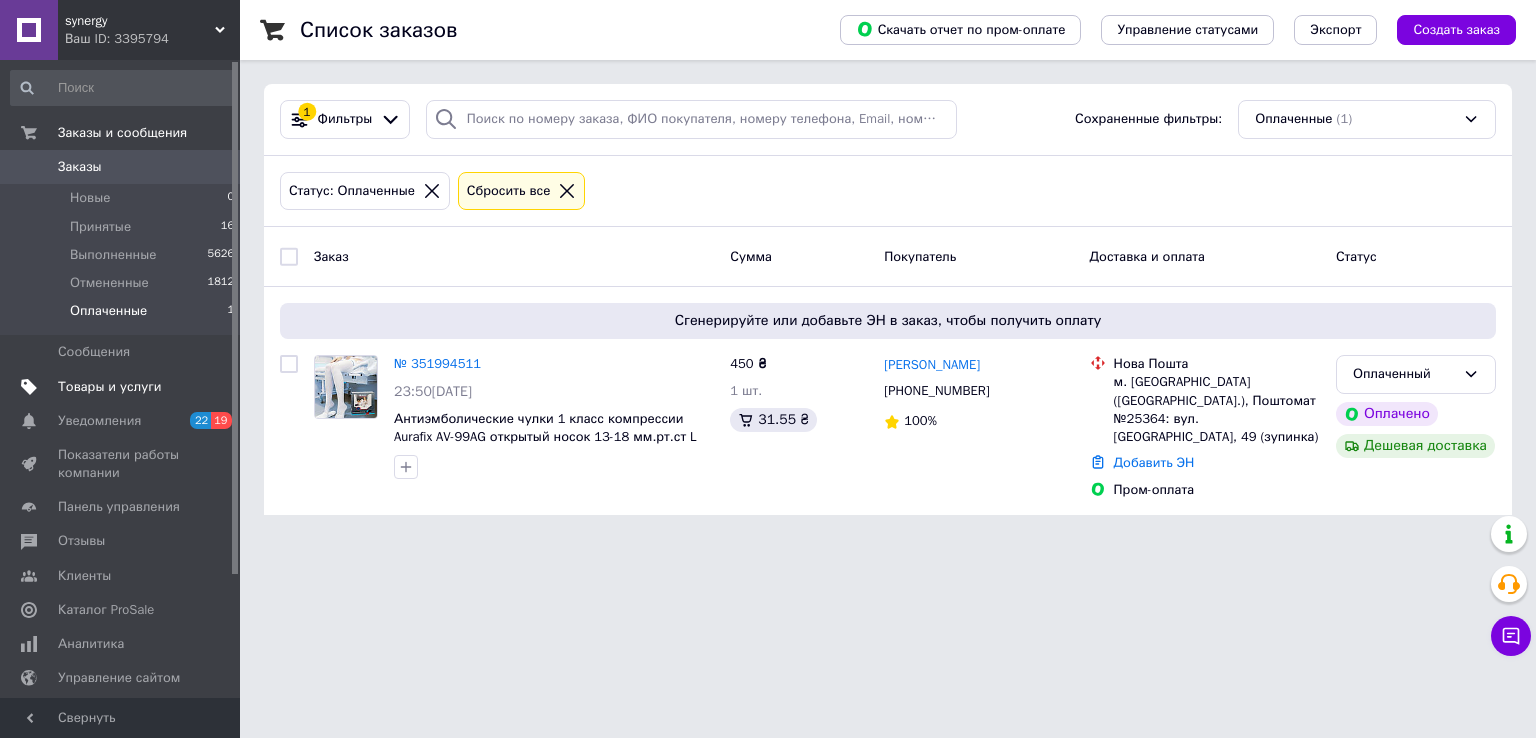 click on "Товары и услуги" at bounding box center (110, 387) 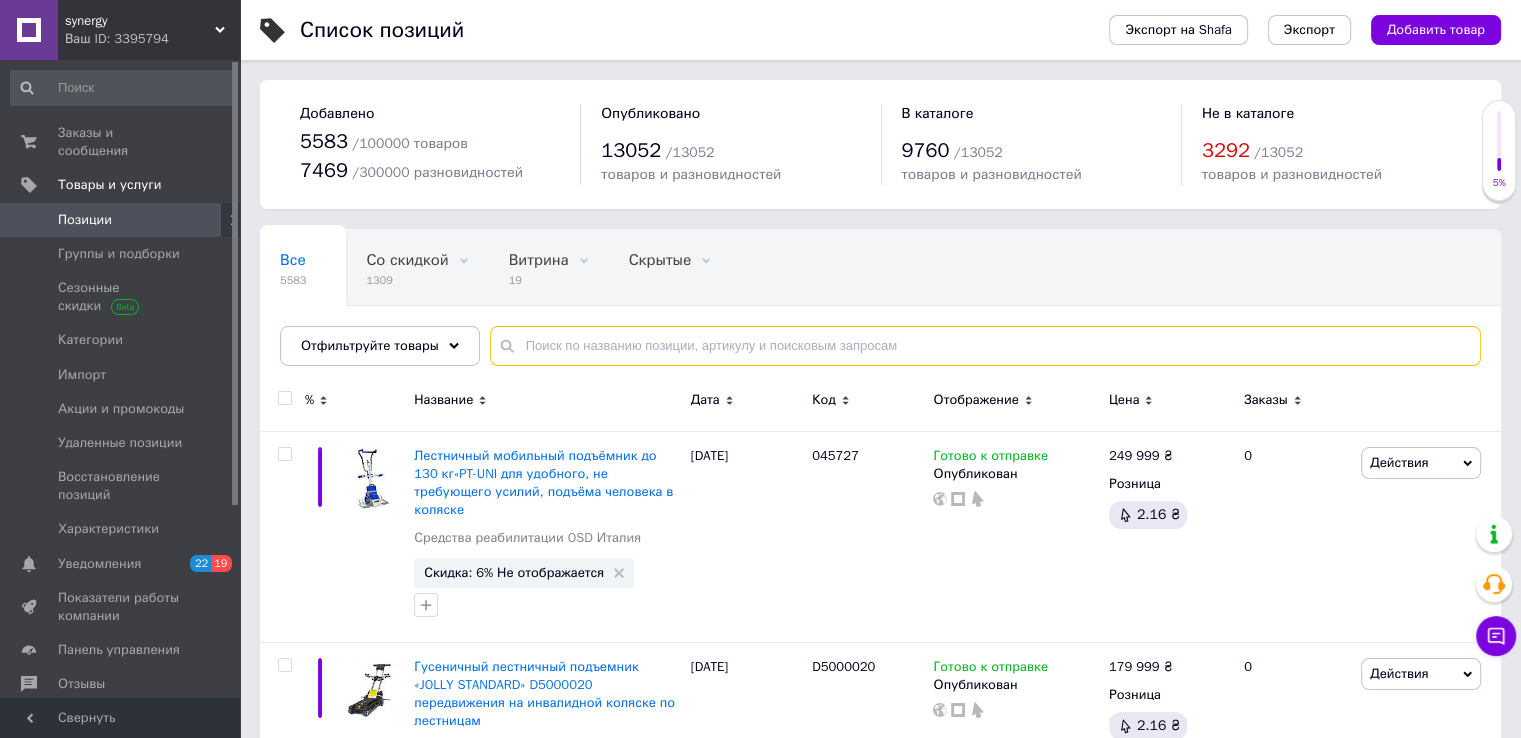 click at bounding box center (985, 346) 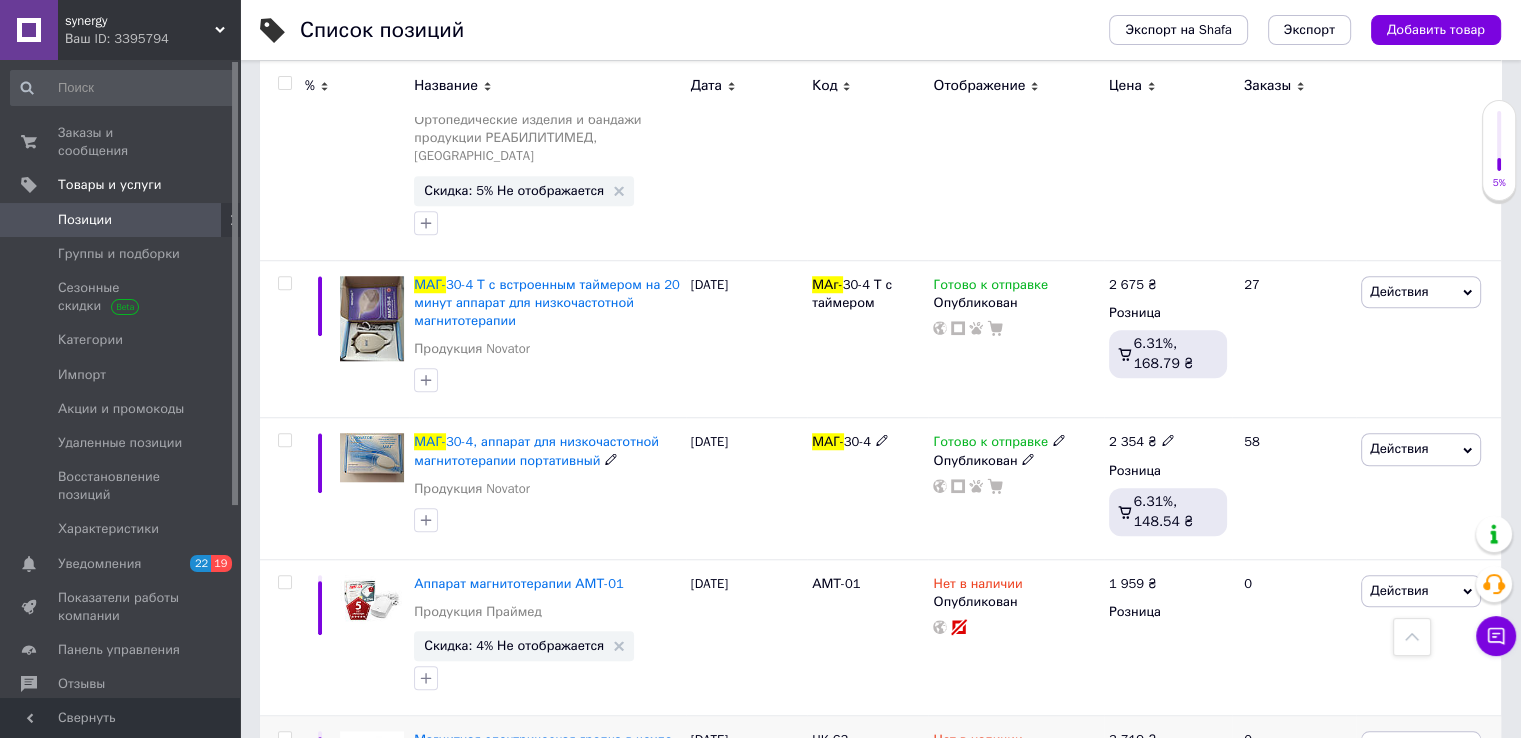 scroll, scrollTop: 1600, scrollLeft: 0, axis: vertical 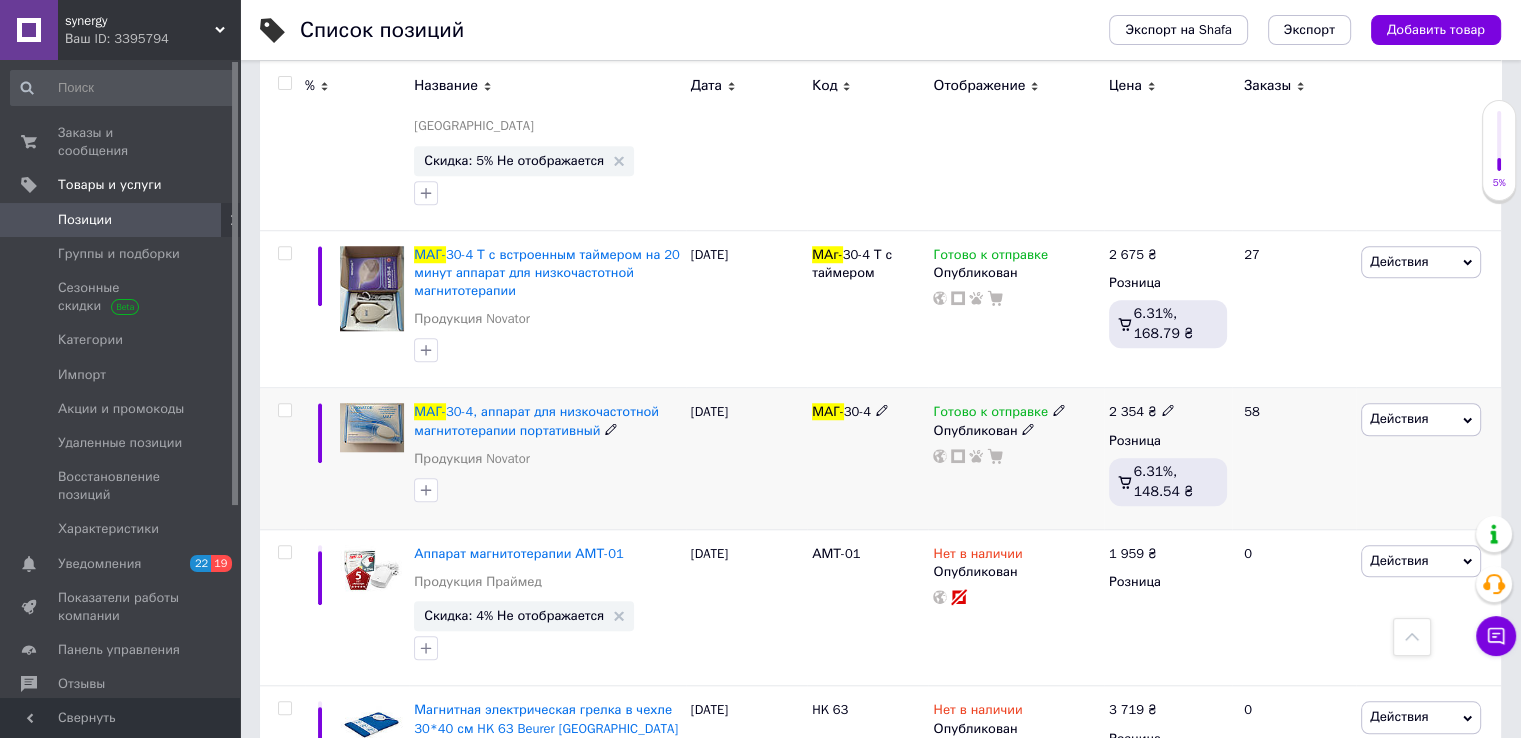 type on "маг-" 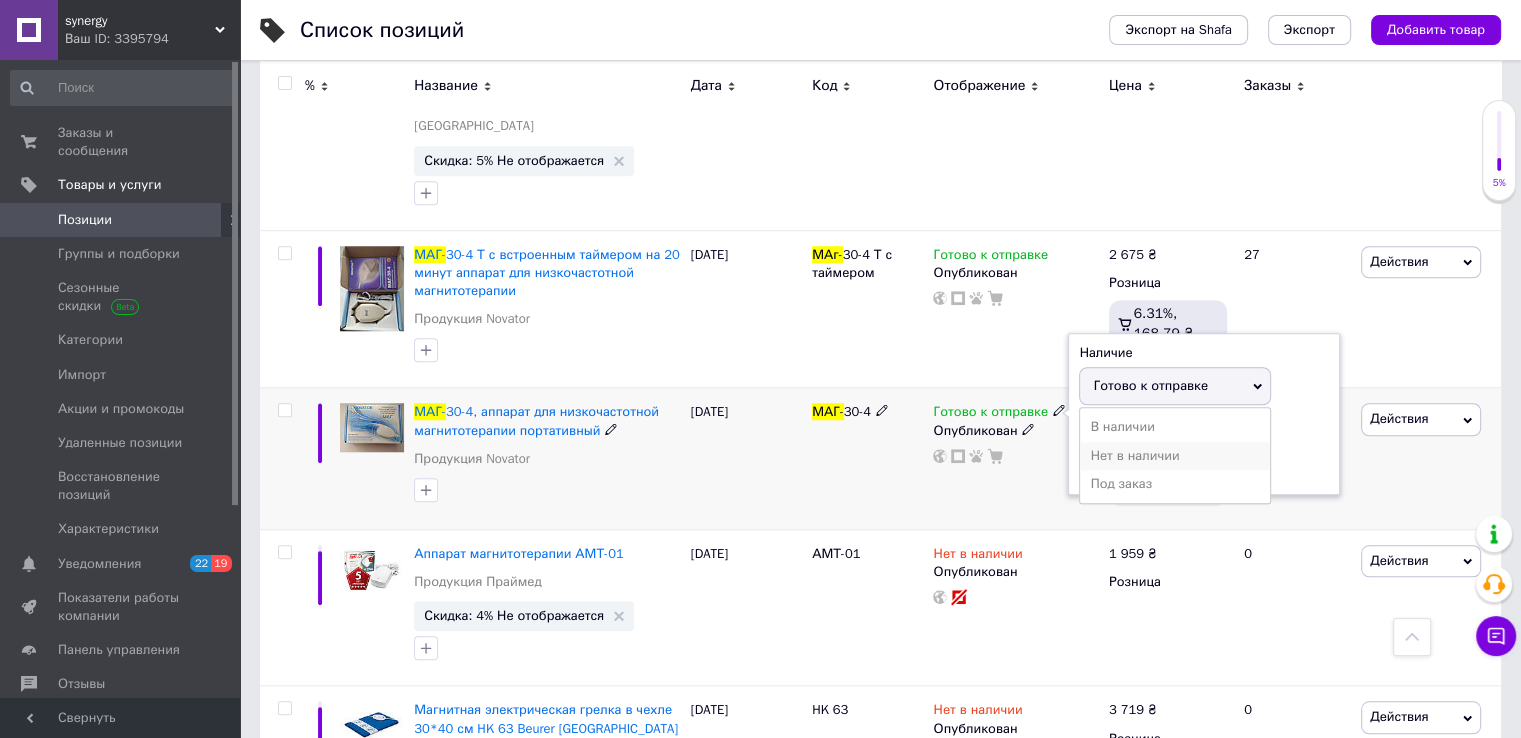 click on "Нет в наличии" at bounding box center (1175, 456) 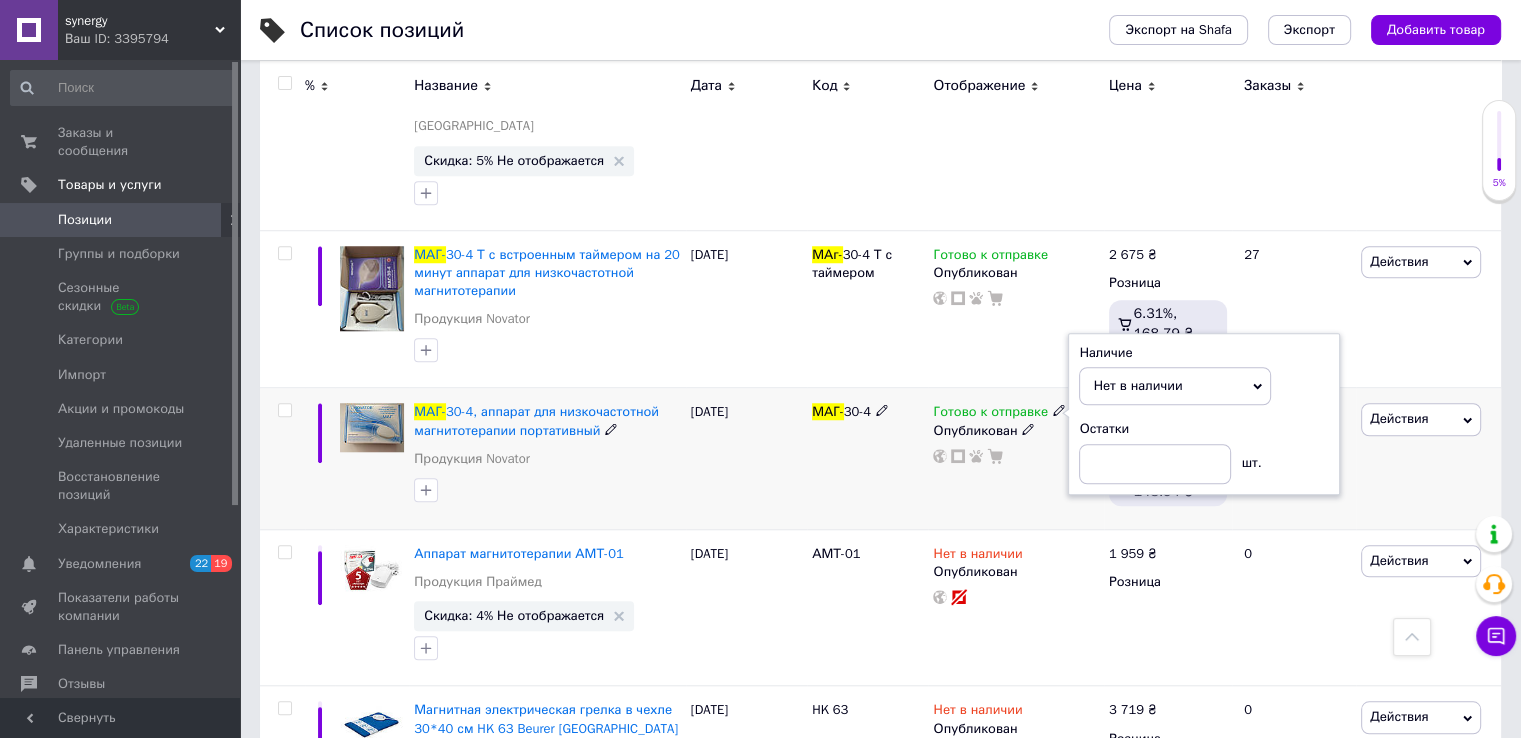 click on "Готово к отправке Наличие Нет в наличии В наличии Под заказ Готово к отправке Остатки шт. Опубликован" at bounding box center (1015, 458) 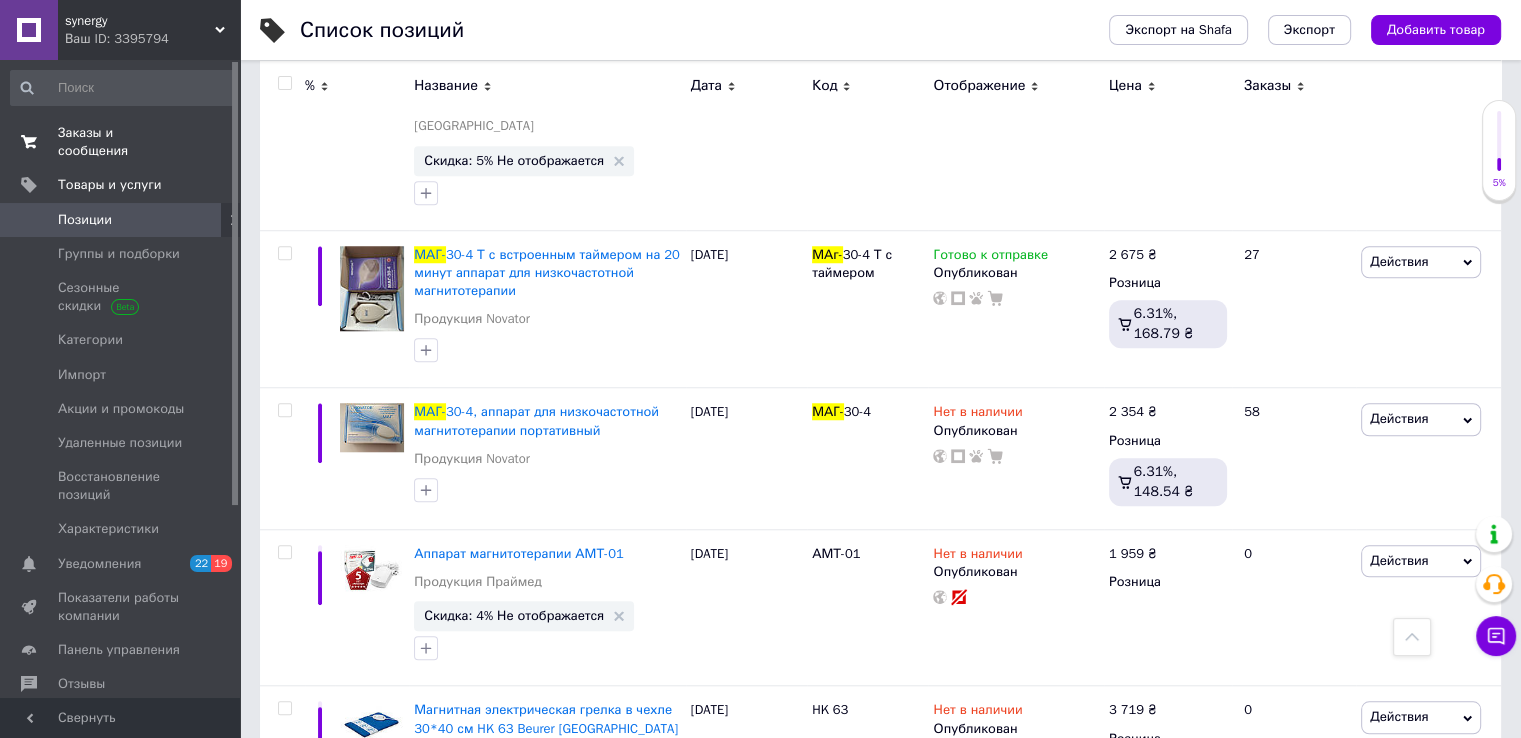 click on "Заказы и сообщения" at bounding box center (121, 142) 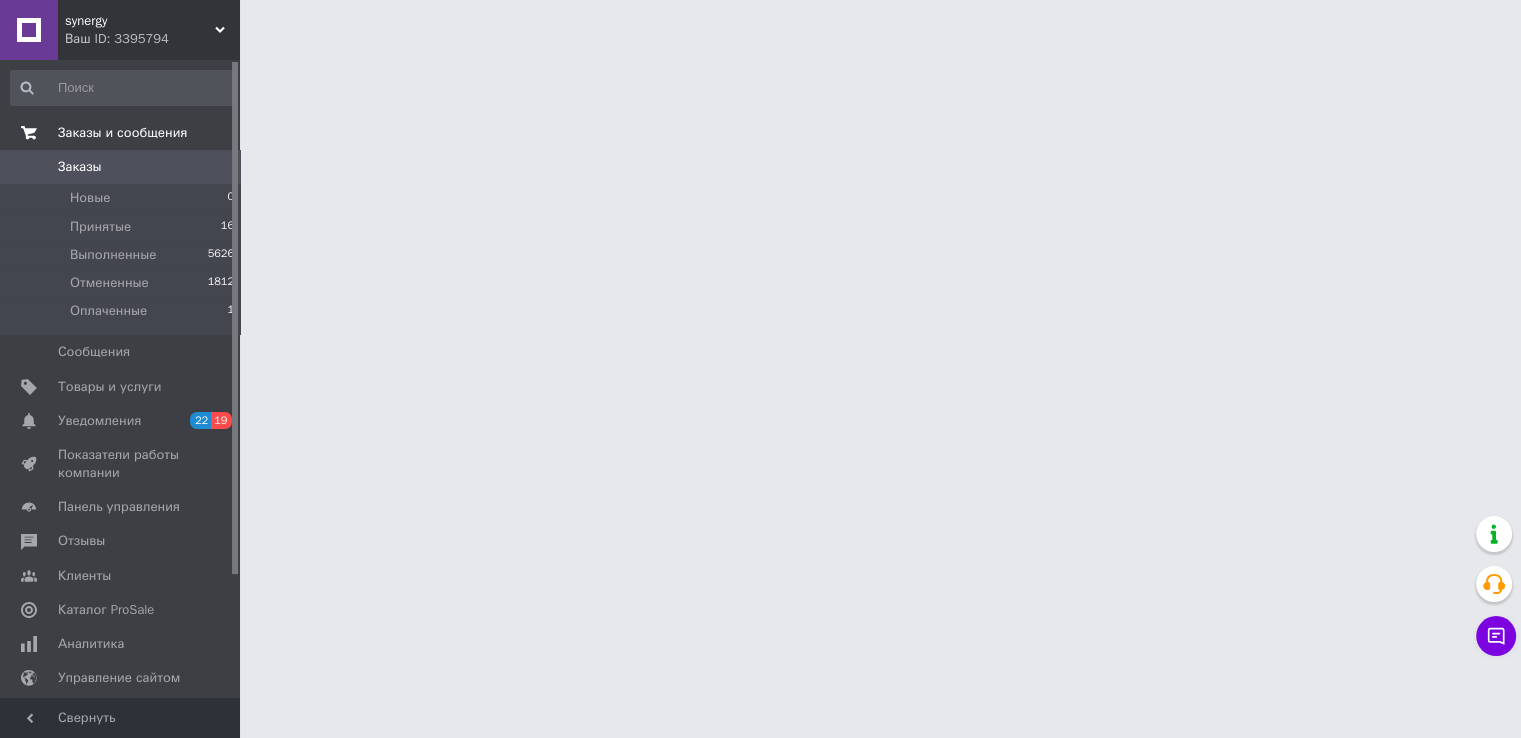 scroll, scrollTop: 0, scrollLeft: 0, axis: both 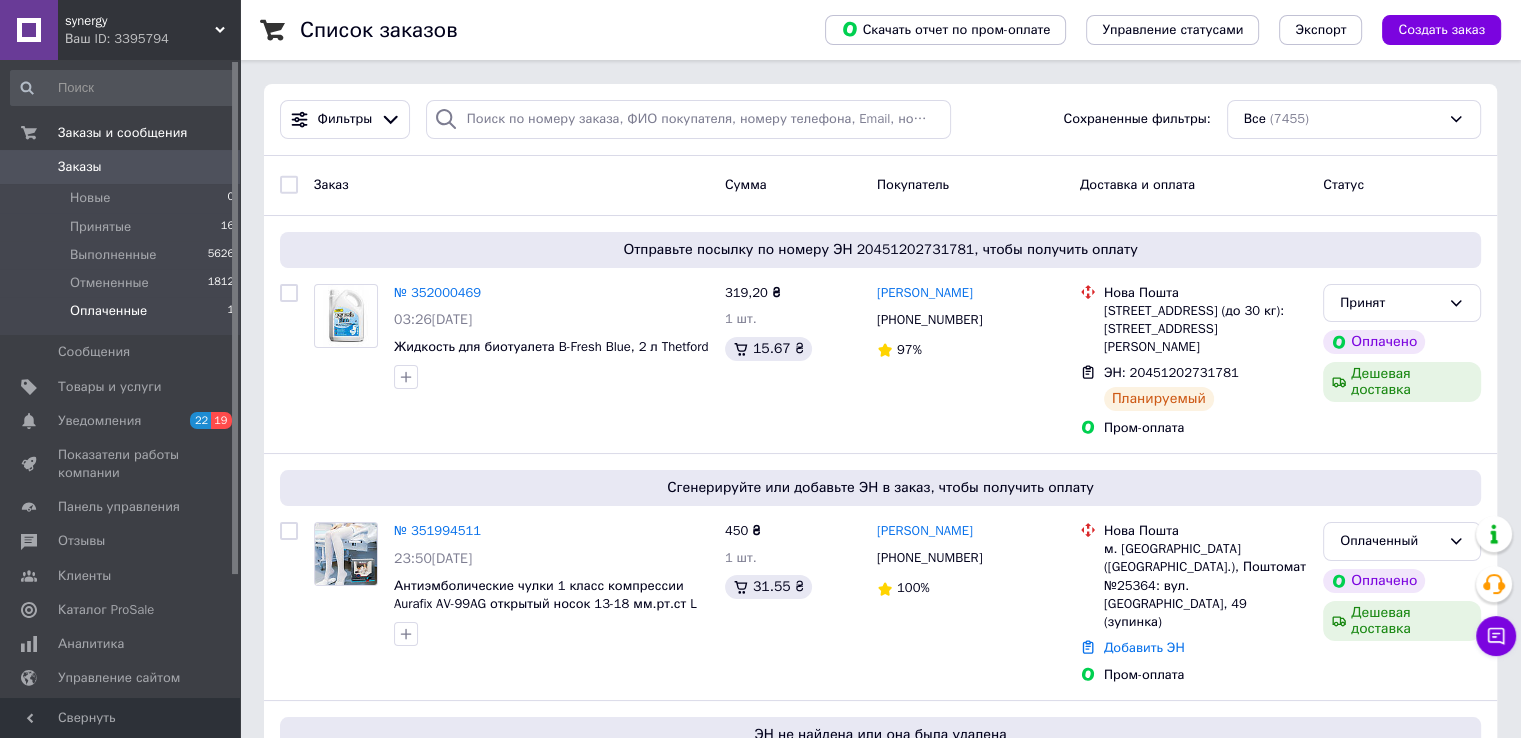 click on "Оплаченные 1" at bounding box center (123, 316) 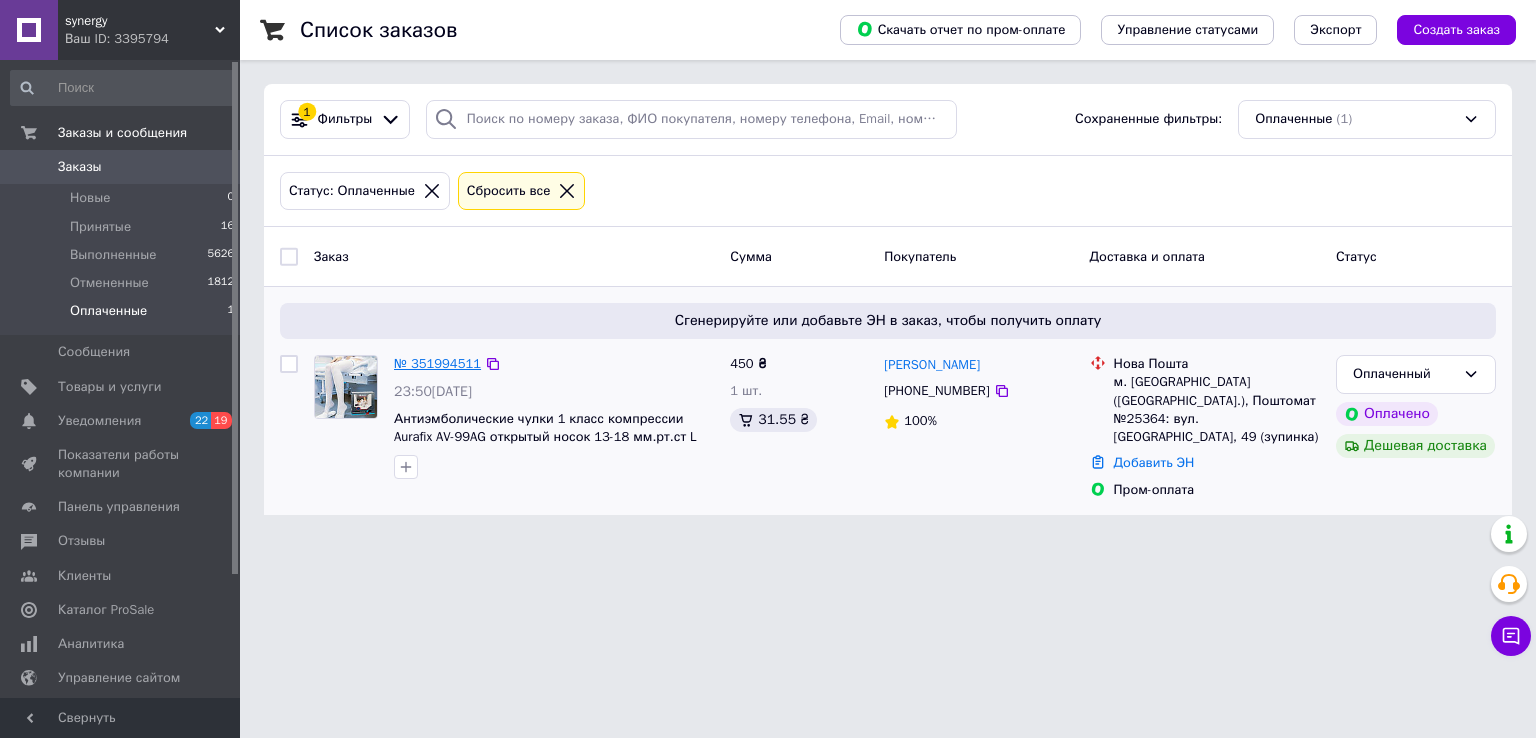click on "№ 351994511" at bounding box center (437, 363) 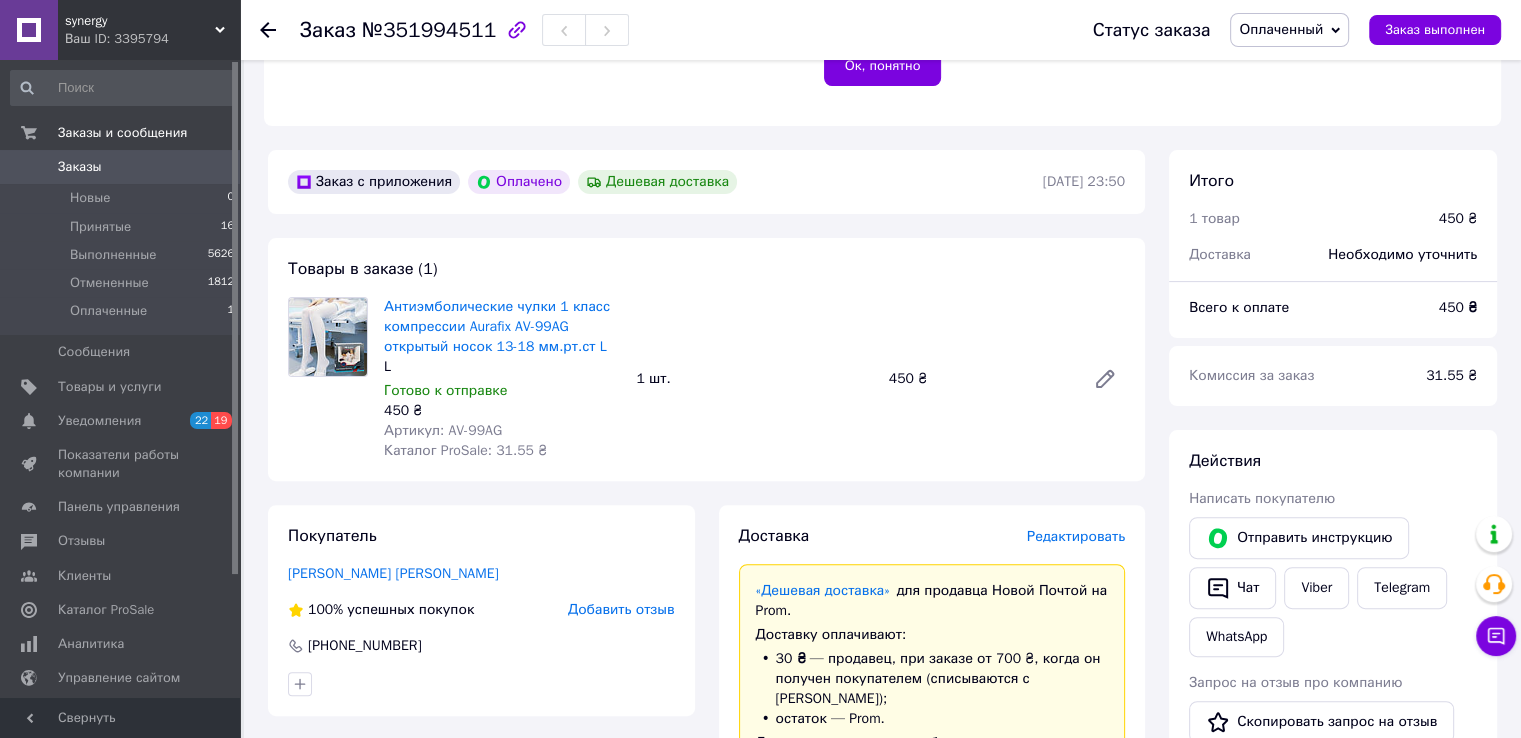 scroll, scrollTop: 700, scrollLeft: 0, axis: vertical 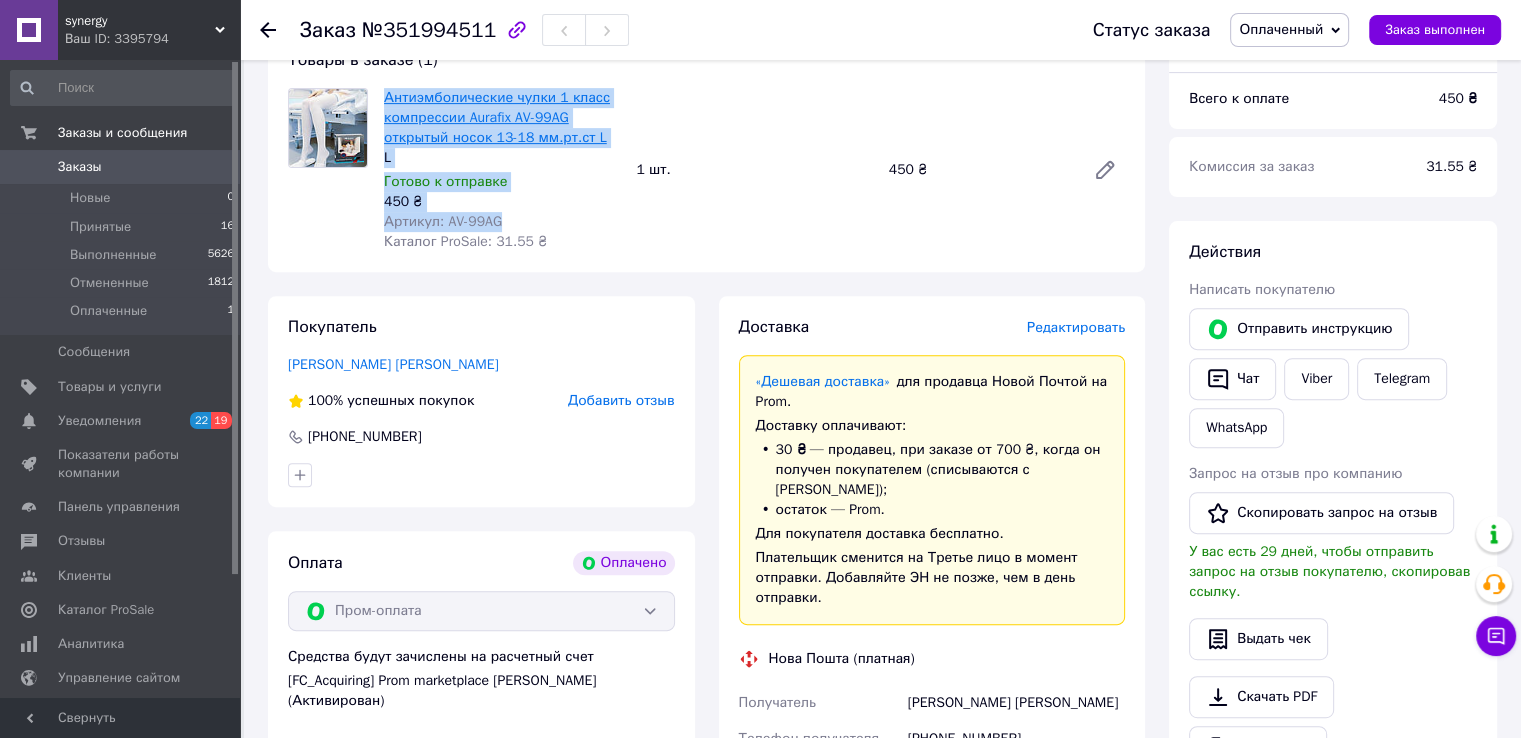 drag, startPoint x: 515, startPoint y: 226, endPoint x: 384, endPoint y: 101, distance: 181.06905 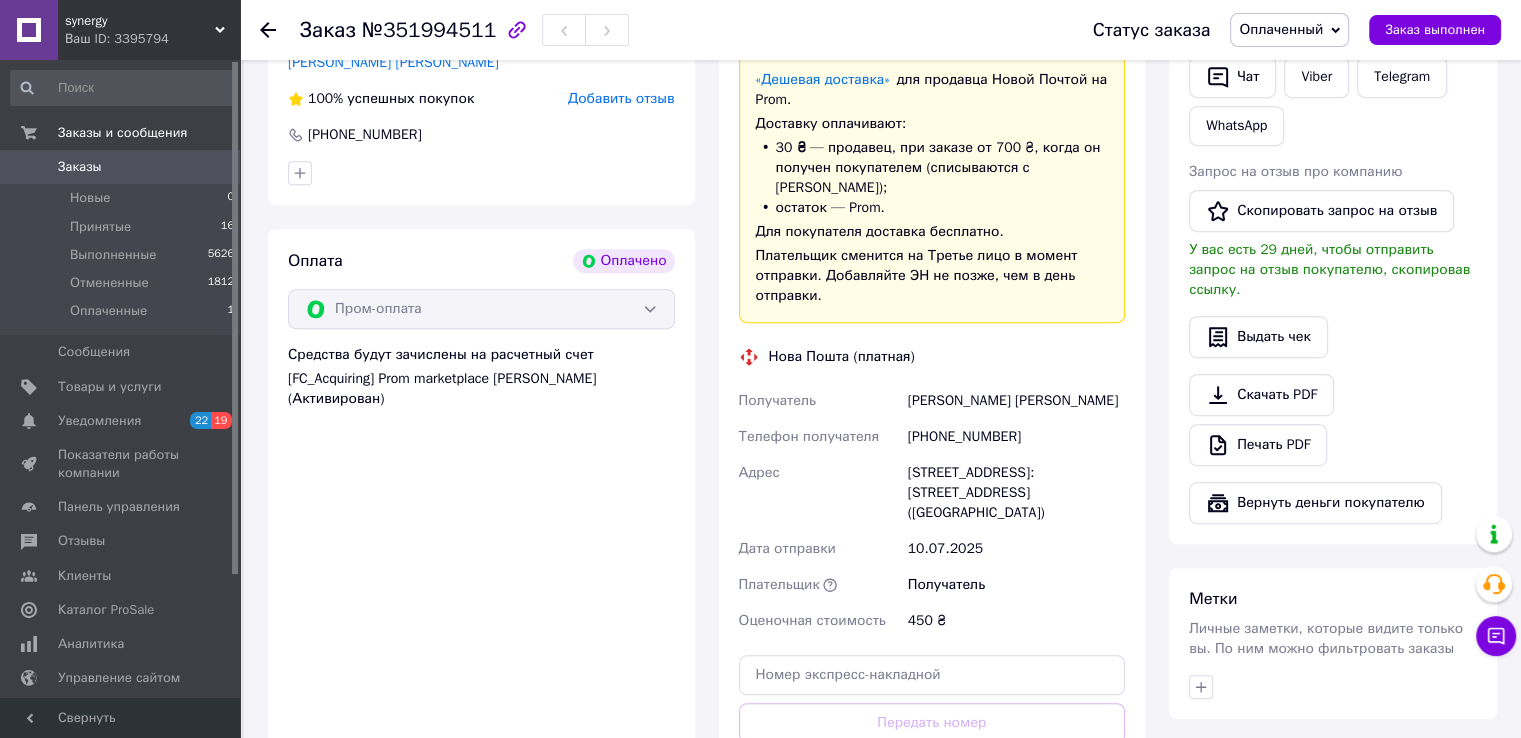 scroll, scrollTop: 1100, scrollLeft: 0, axis: vertical 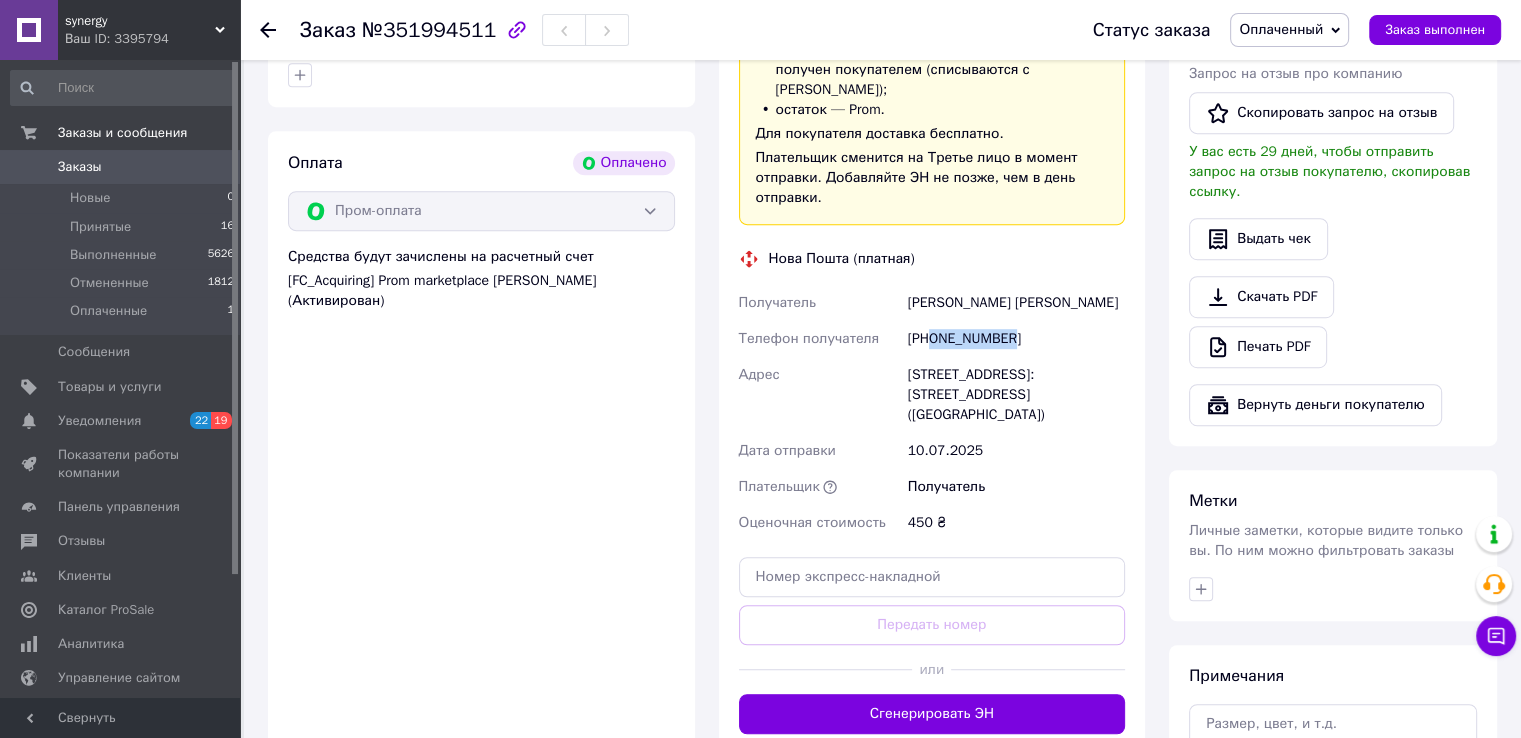 drag, startPoint x: 934, startPoint y: 317, endPoint x: 1008, endPoint y: 321, distance: 74.10803 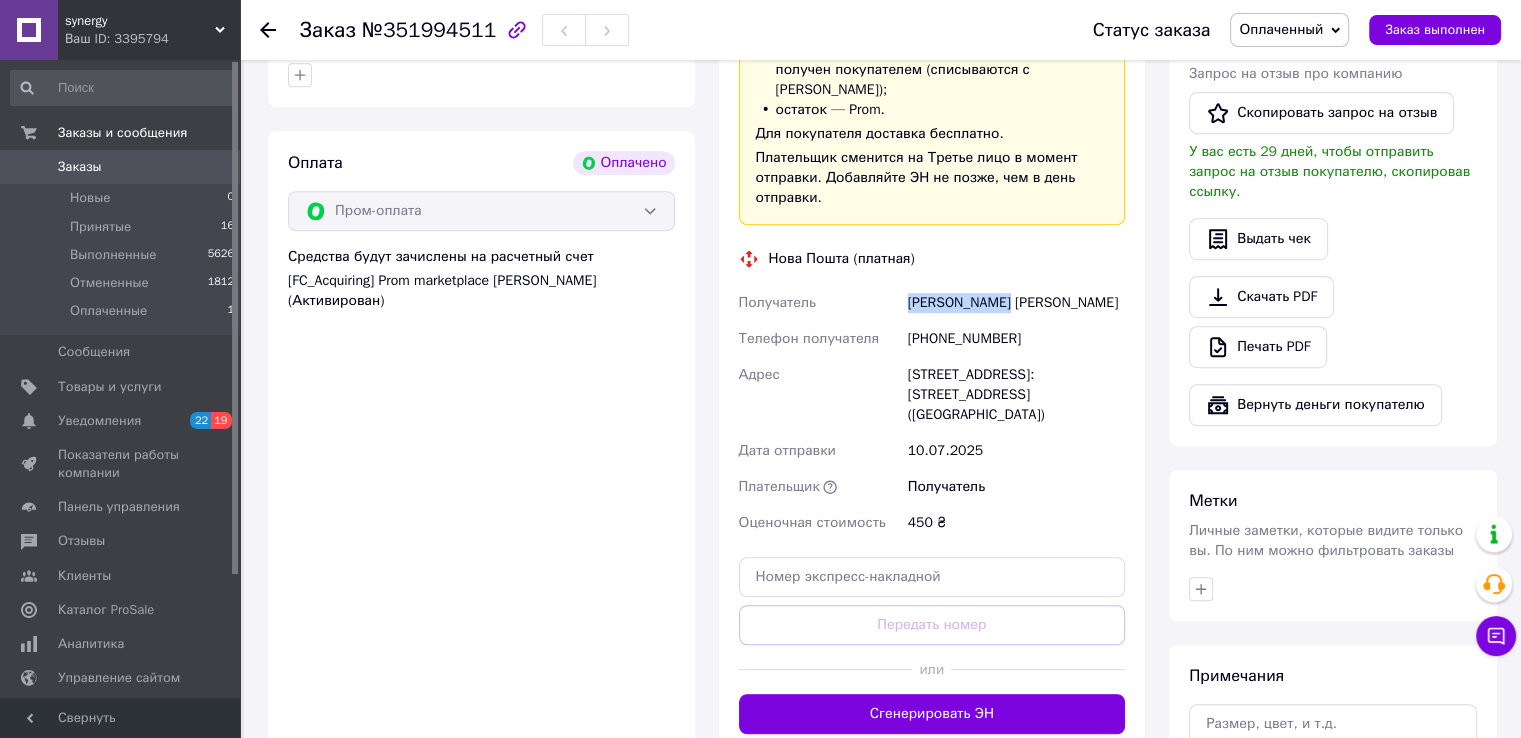 drag, startPoint x: 904, startPoint y: 282, endPoint x: 1040, endPoint y: 285, distance: 136.03308 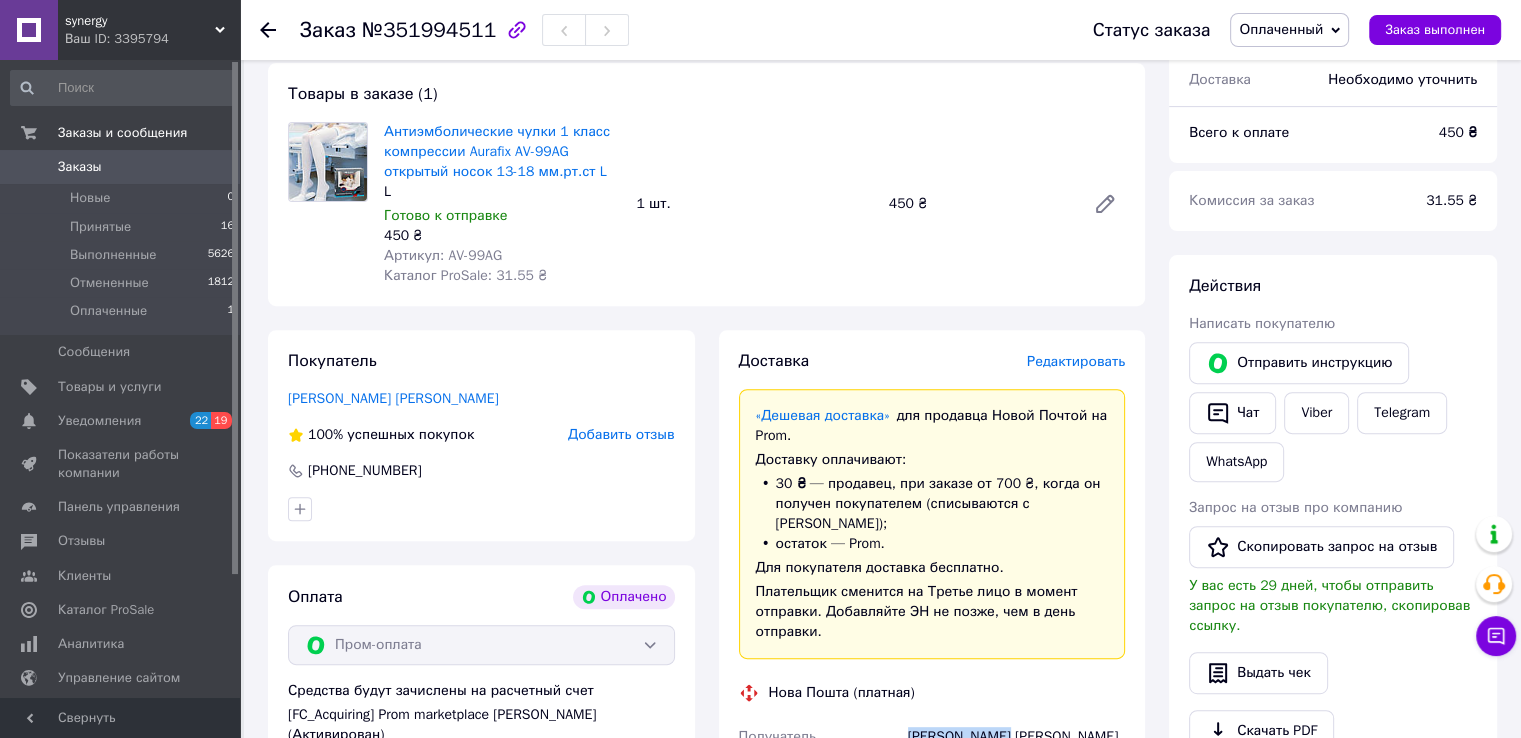scroll, scrollTop: 500, scrollLeft: 0, axis: vertical 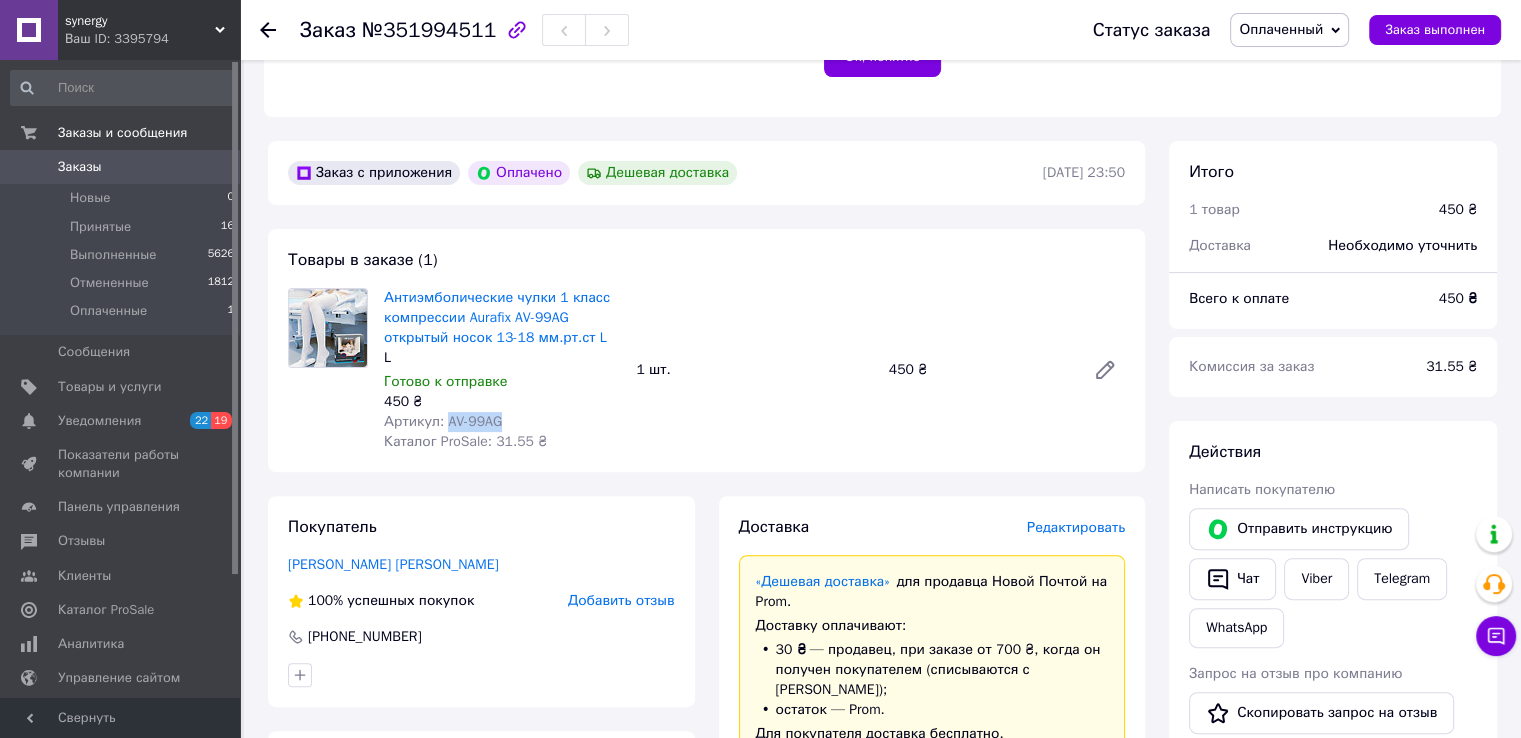 drag, startPoint x: 443, startPoint y: 419, endPoint x: 517, endPoint y: 417, distance: 74.02702 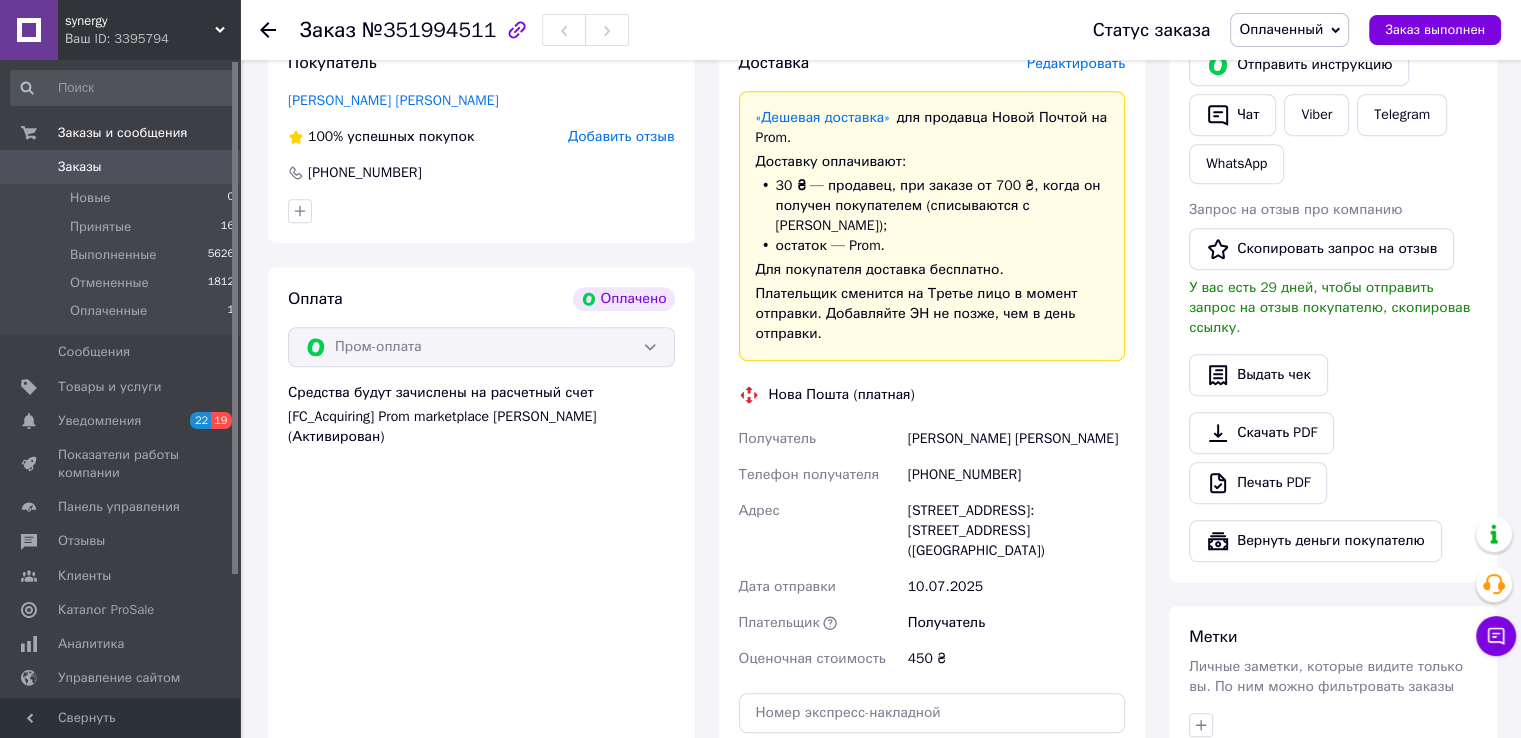 scroll, scrollTop: 1200, scrollLeft: 0, axis: vertical 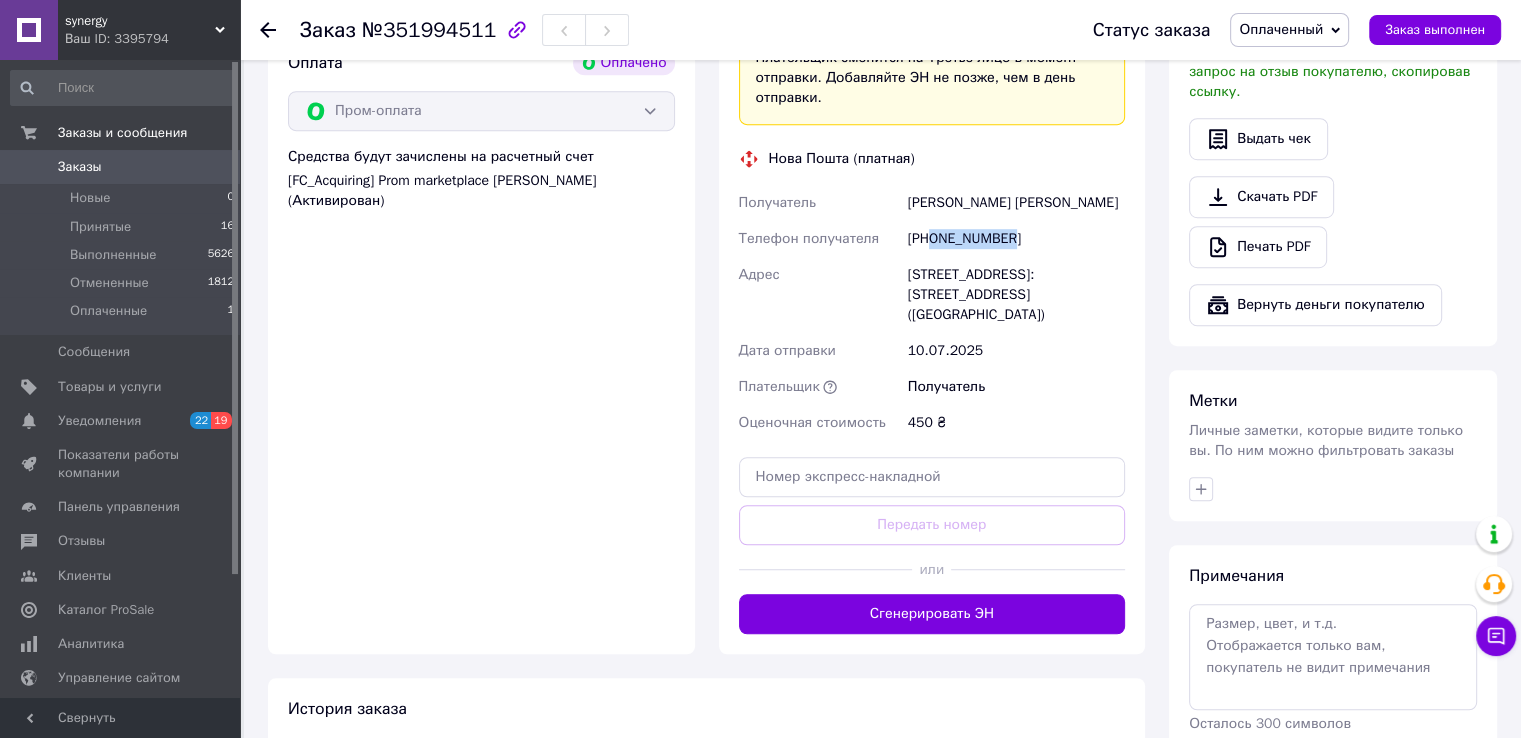 drag, startPoint x: 932, startPoint y: 214, endPoint x: 1014, endPoint y: 221, distance: 82.29824 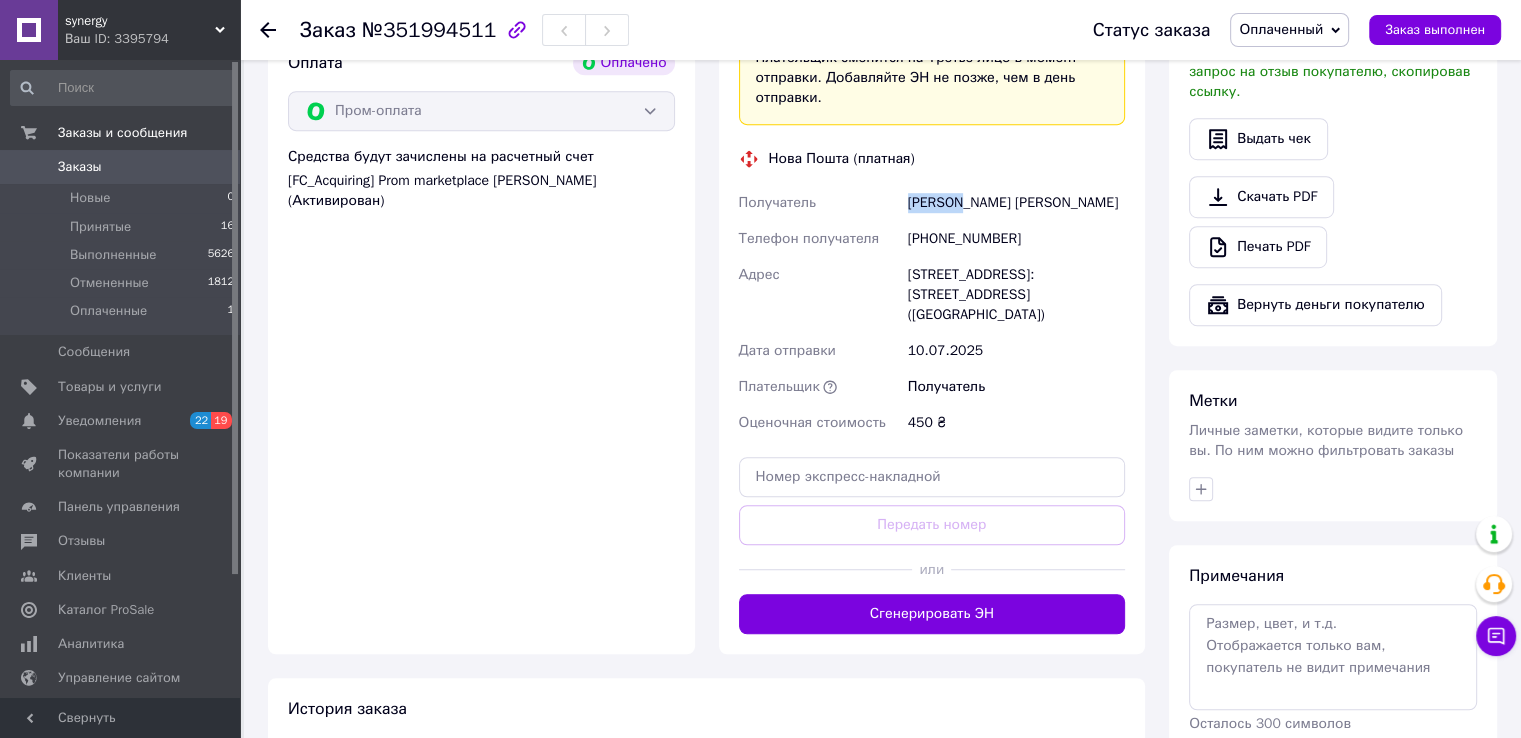 drag, startPoint x: 898, startPoint y: 179, endPoint x: 966, endPoint y: 186, distance: 68.359344 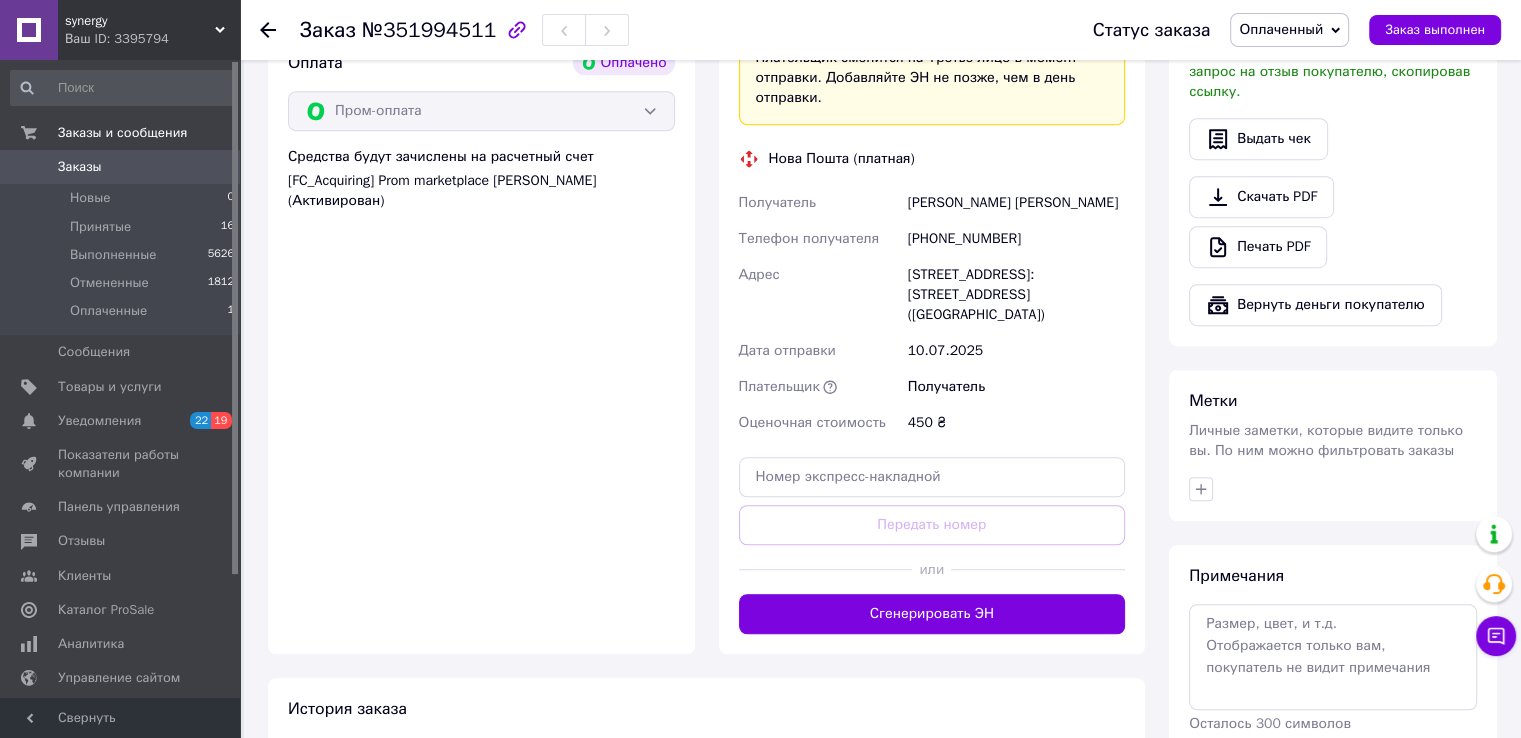drag, startPoint x: 1029, startPoint y: 203, endPoint x: 969, endPoint y: 186, distance: 62.361847 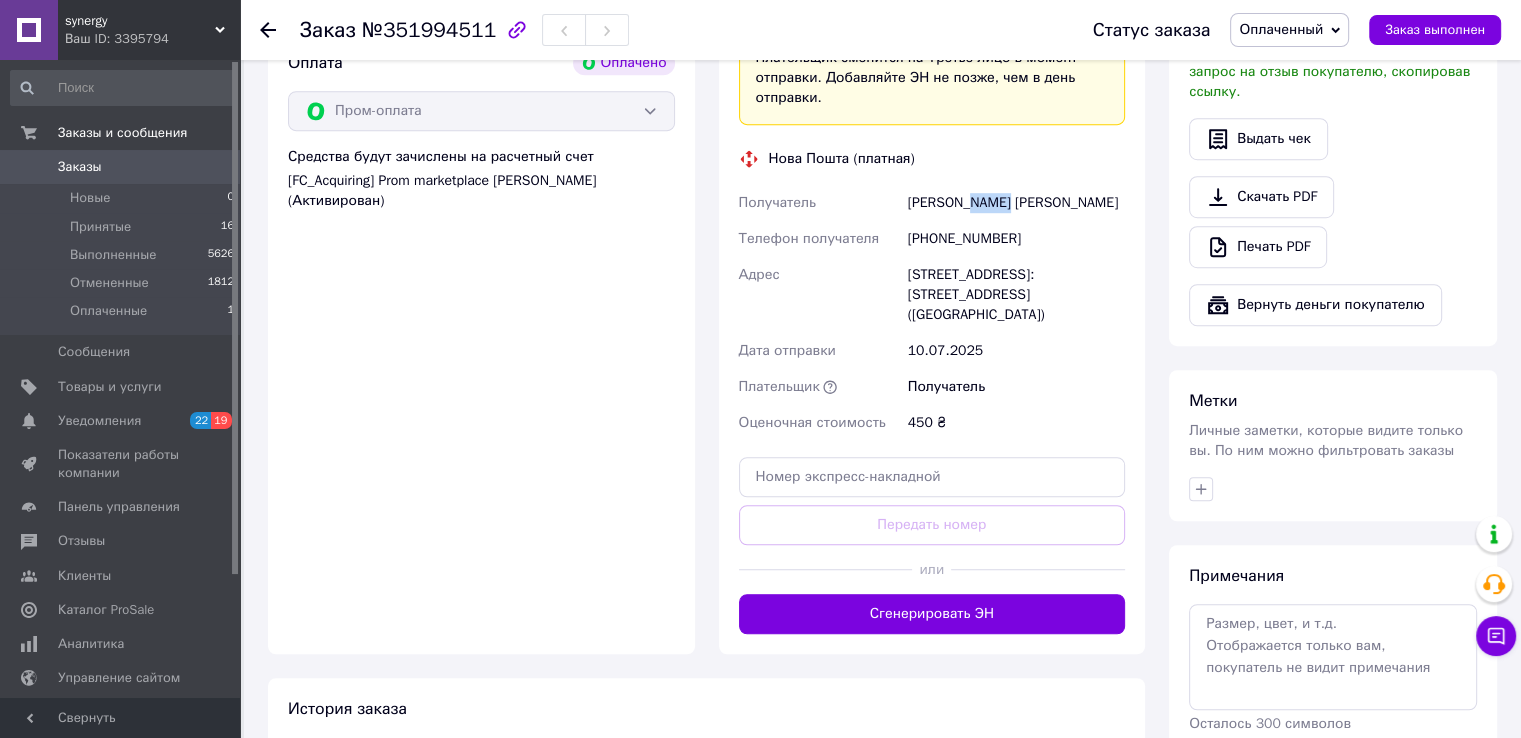 drag, startPoint x: 967, startPoint y: 181, endPoint x: 1012, endPoint y: 182, distance: 45.01111 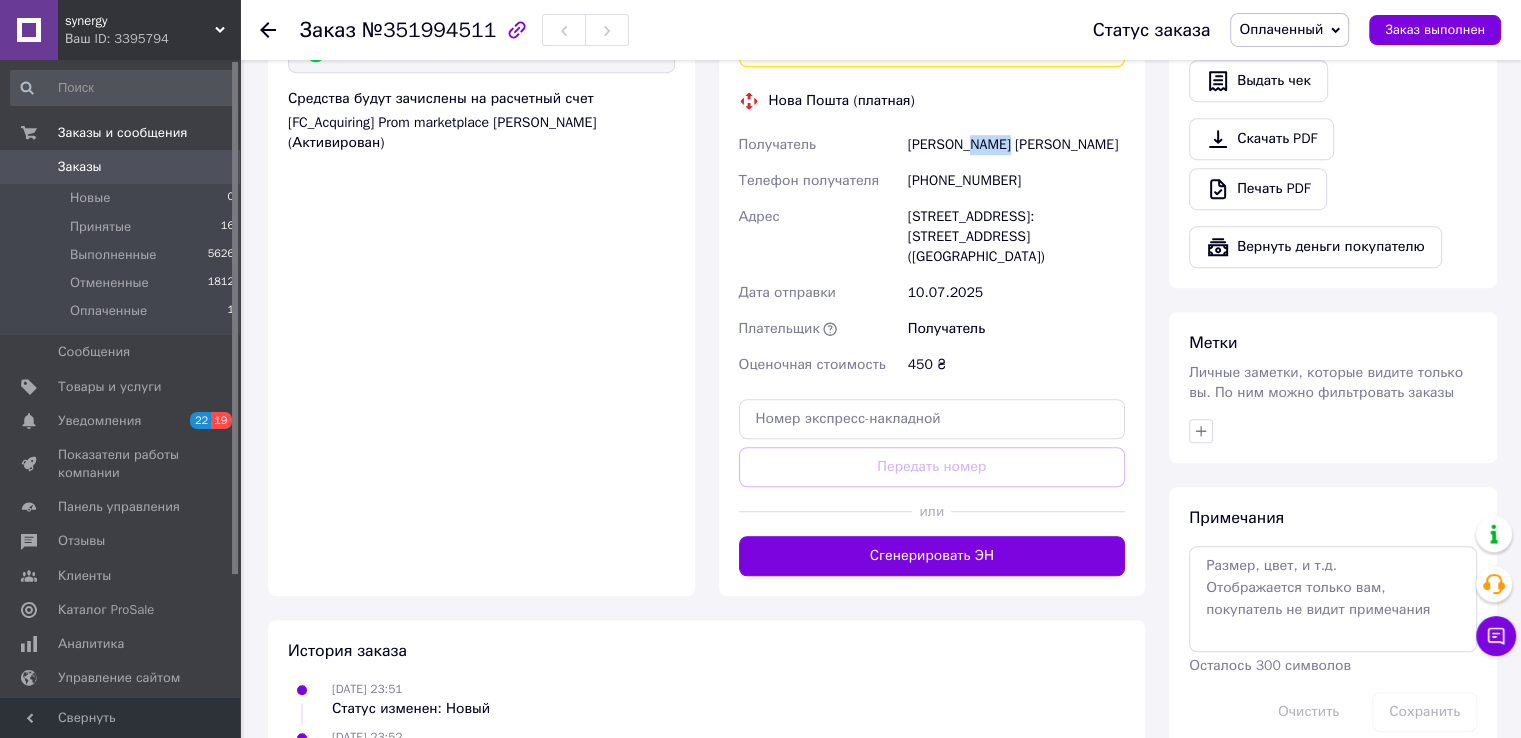 scroll, scrollTop: 1360, scrollLeft: 0, axis: vertical 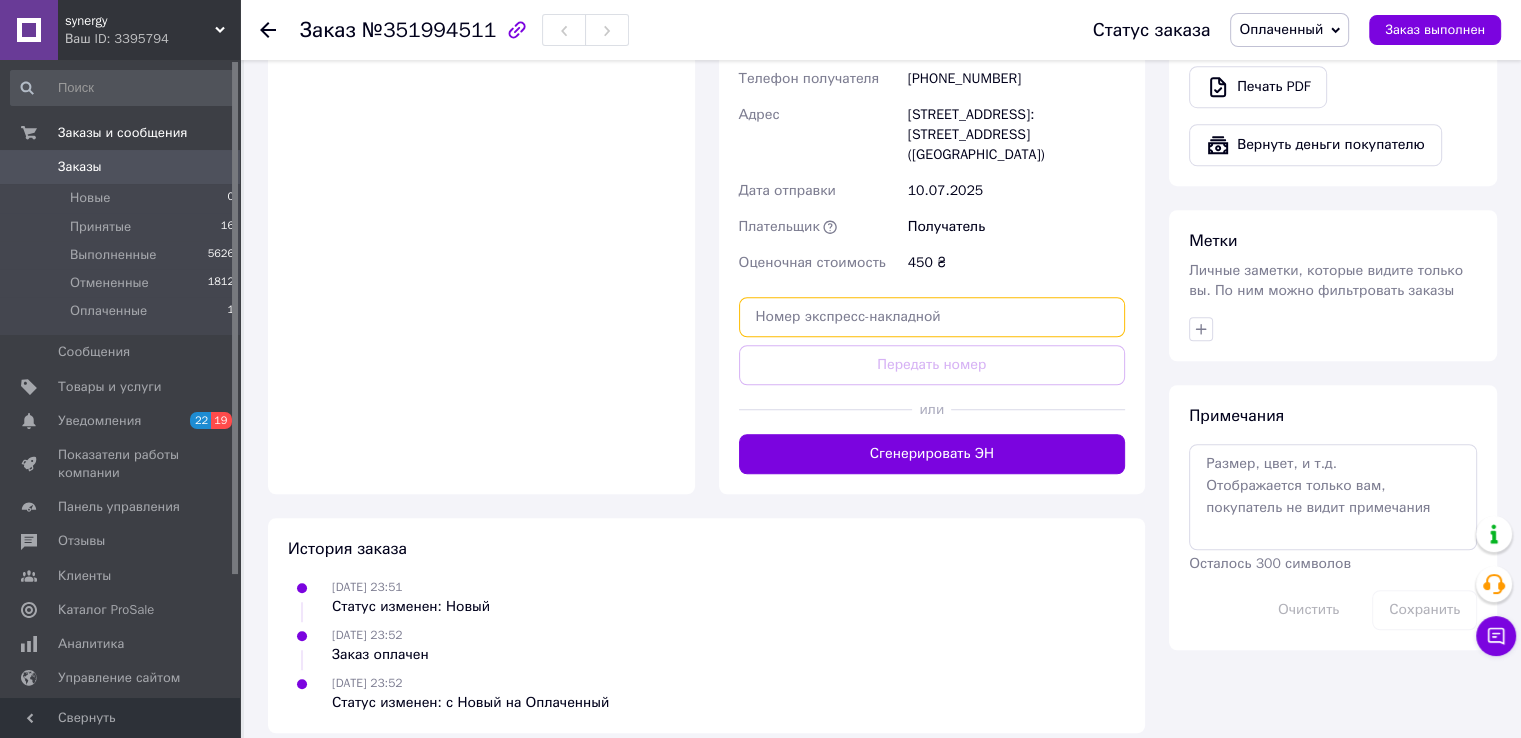 click at bounding box center [932, 317] 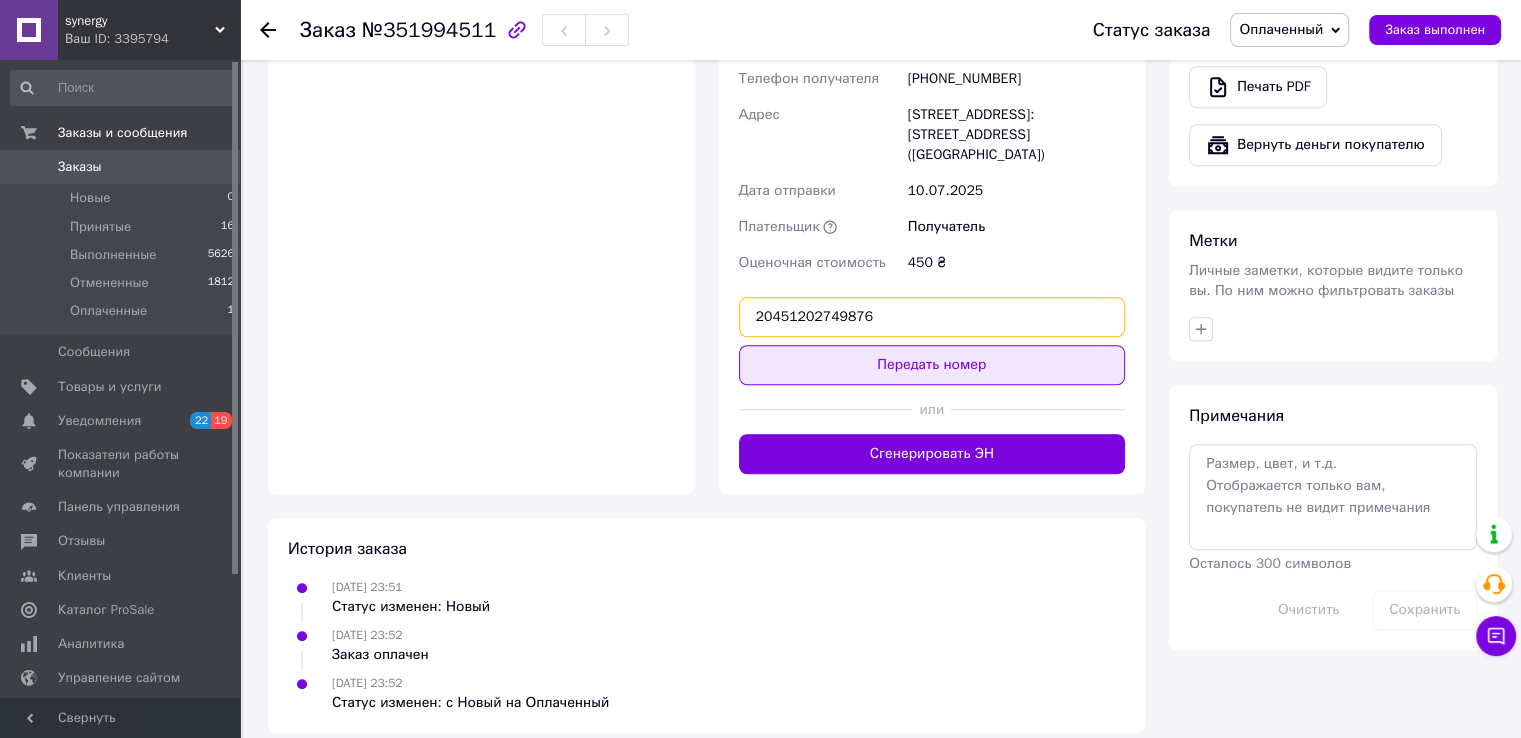 type on "20451202749876" 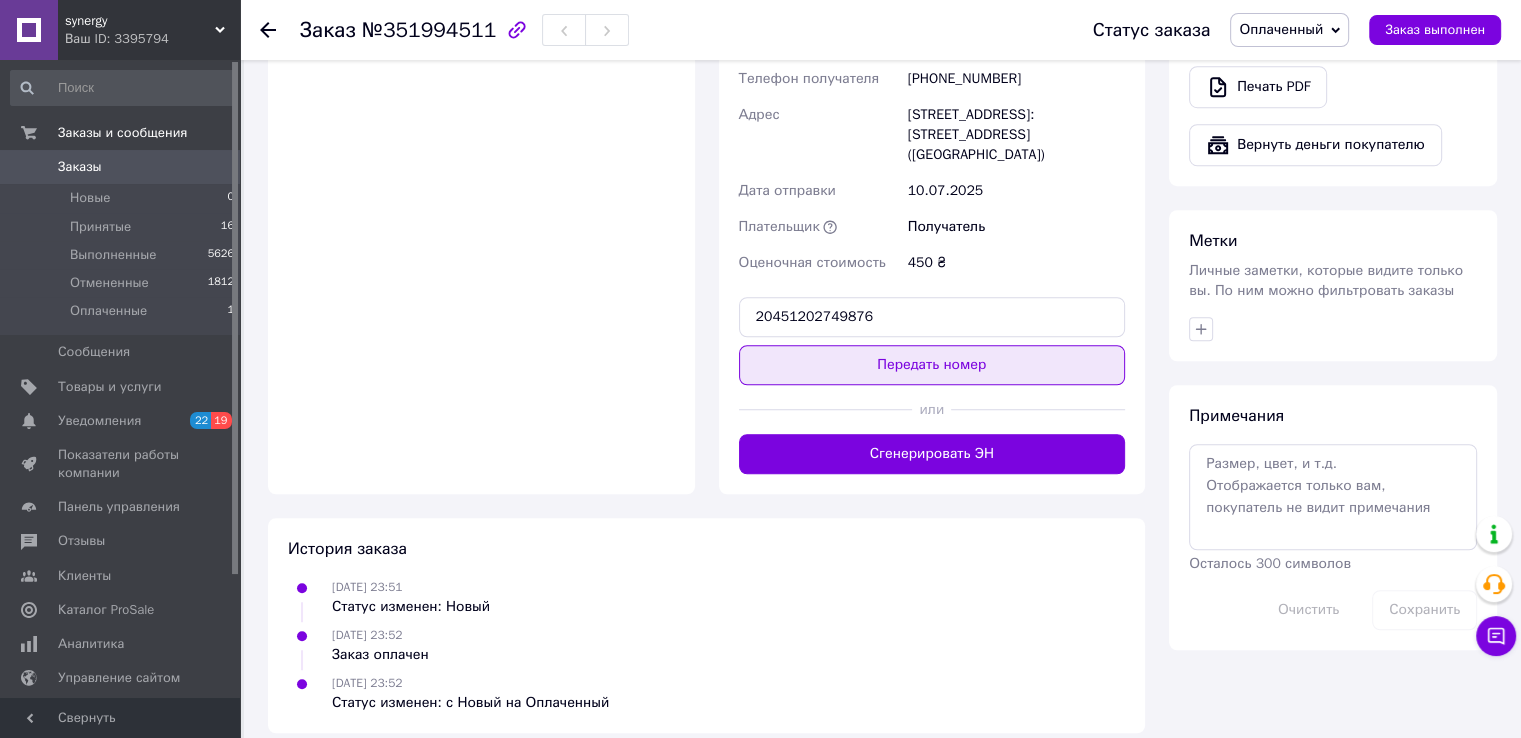 click on "Передать номер" at bounding box center [932, 365] 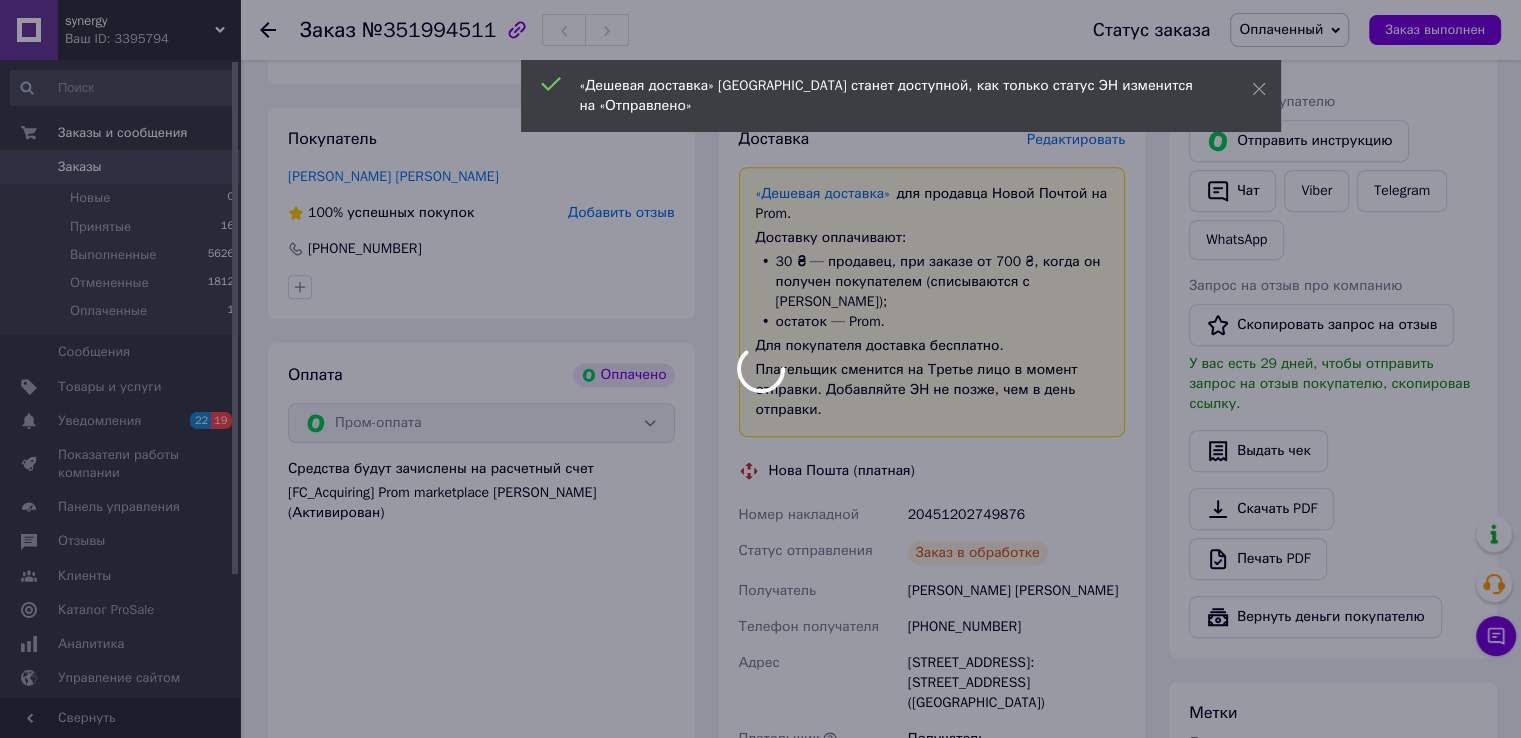 scroll, scrollTop: 860, scrollLeft: 0, axis: vertical 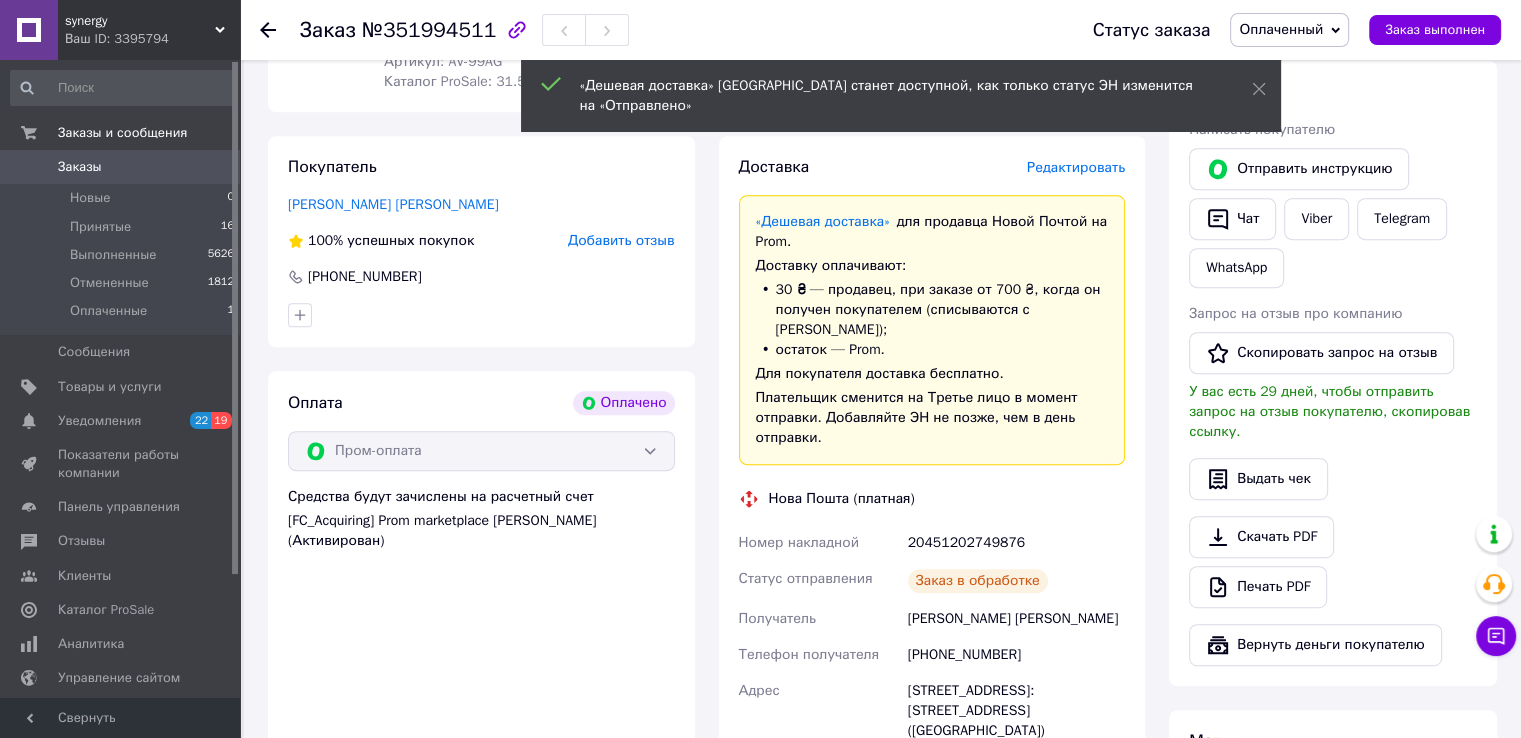 click on "Оплаченный" at bounding box center [1281, 29] 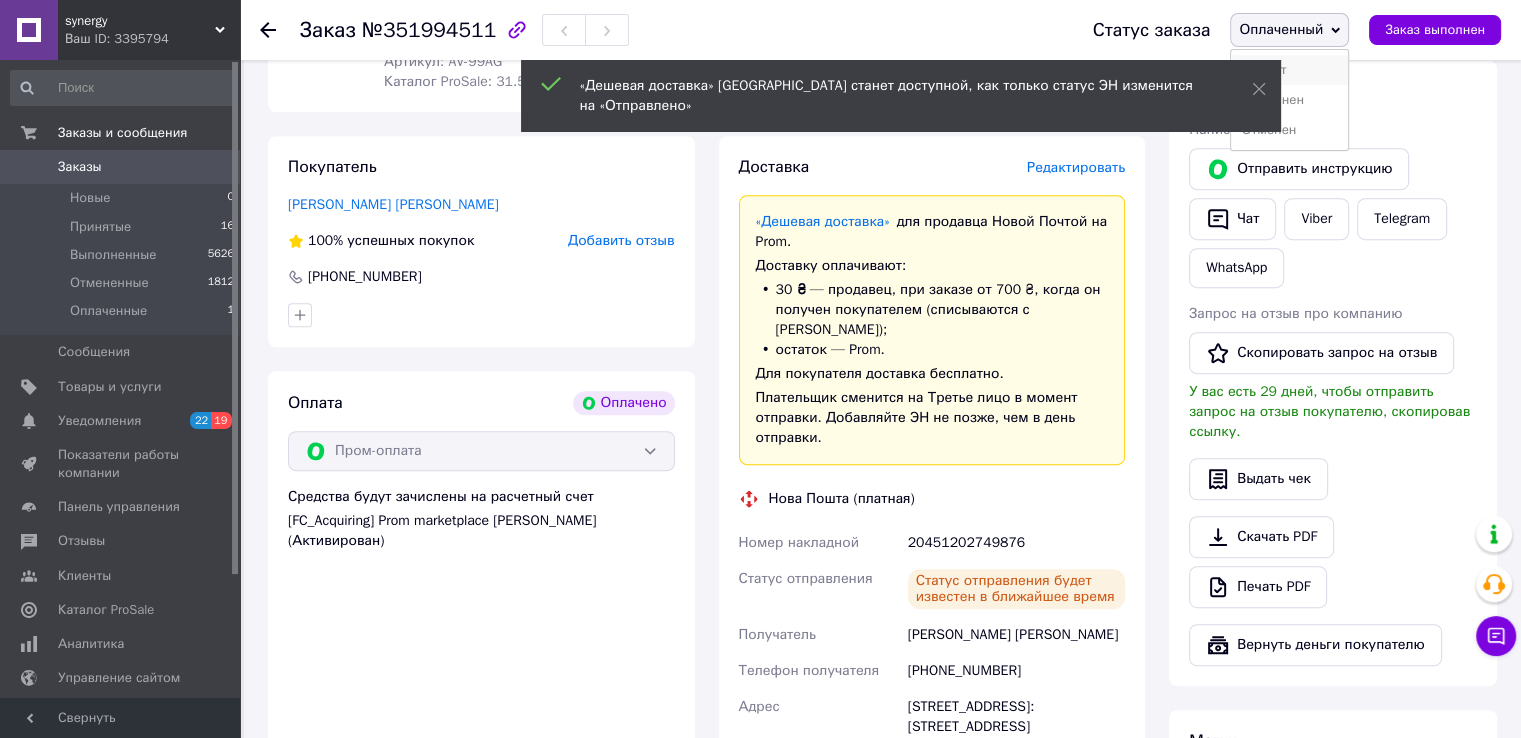 click on "Принят" at bounding box center (1289, 70) 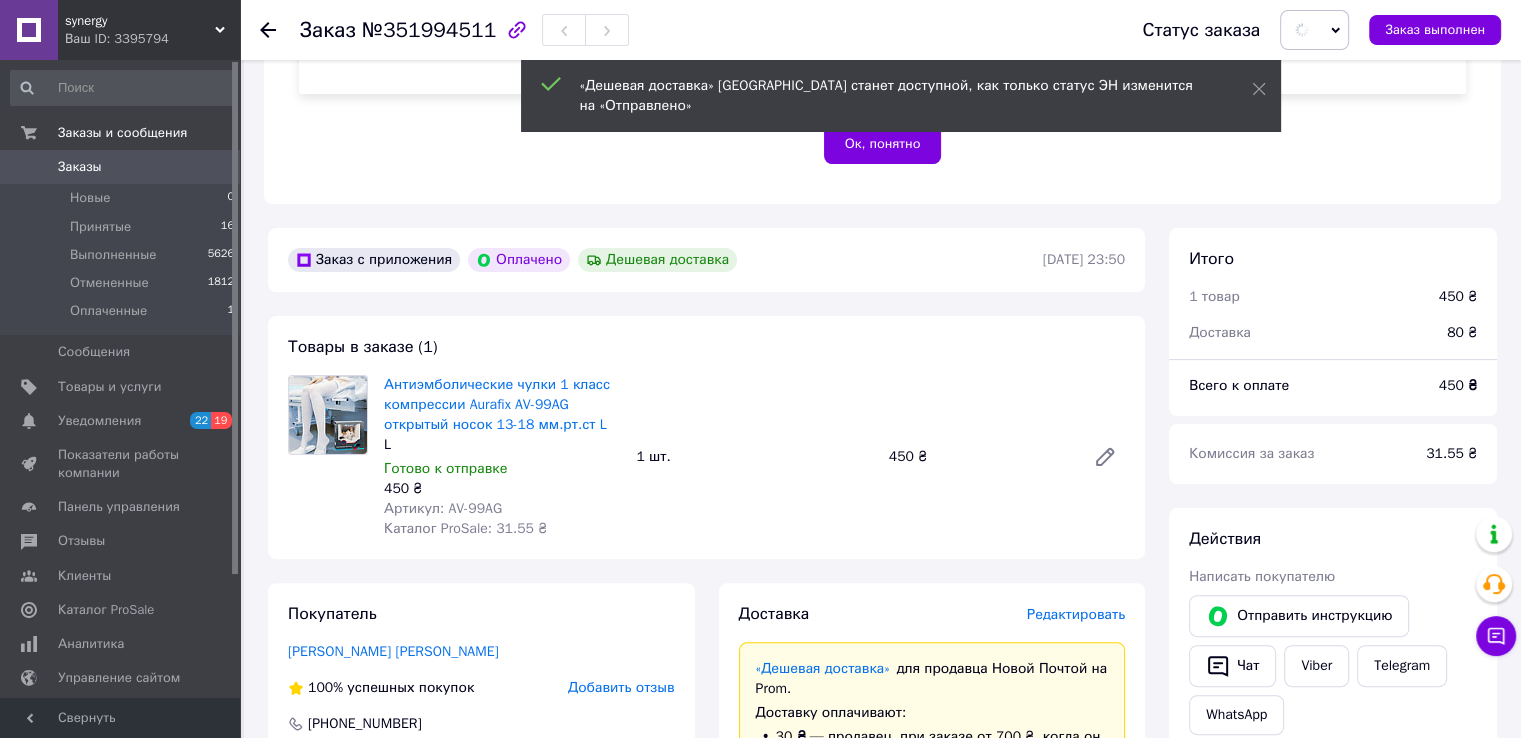 scroll, scrollTop: 260, scrollLeft: 0, axis: vertical 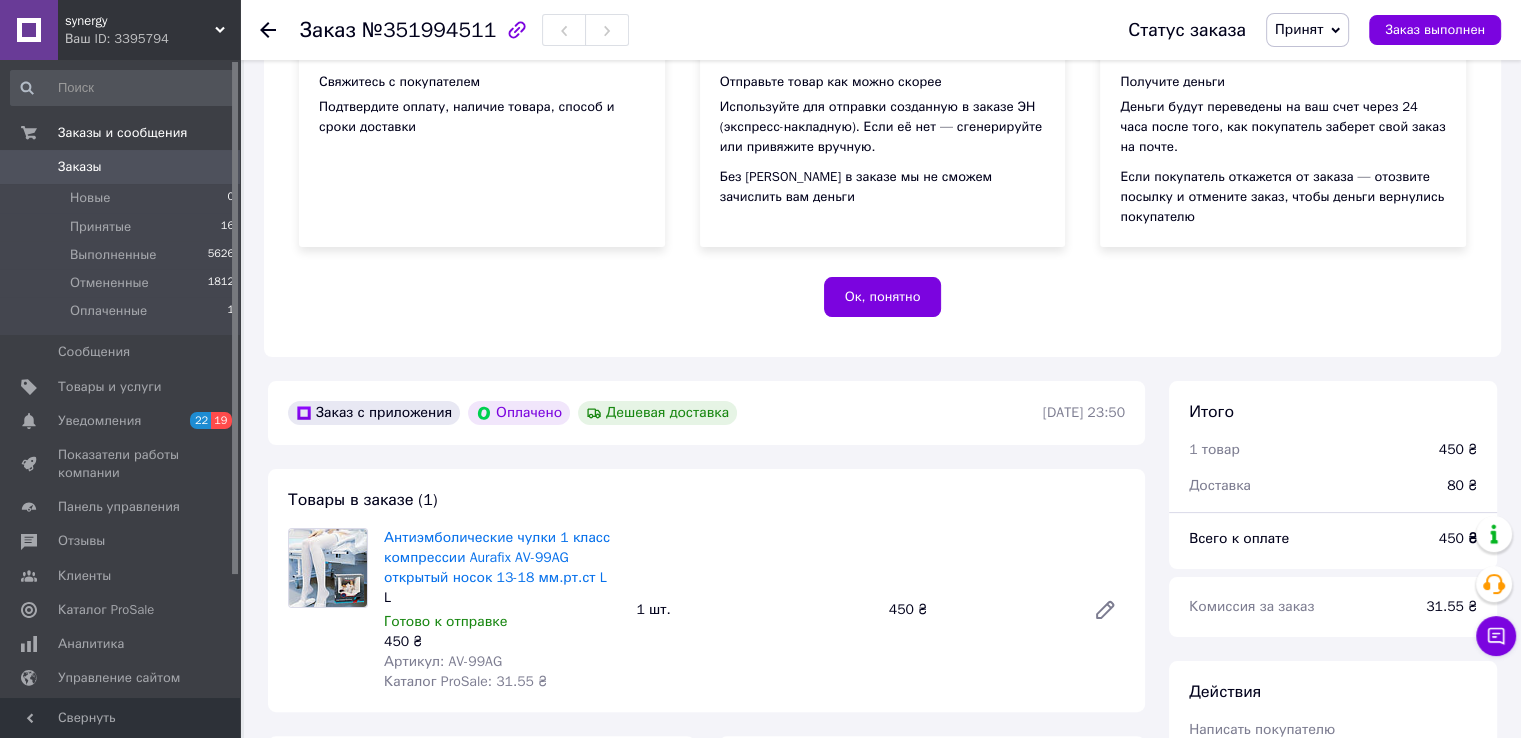 click 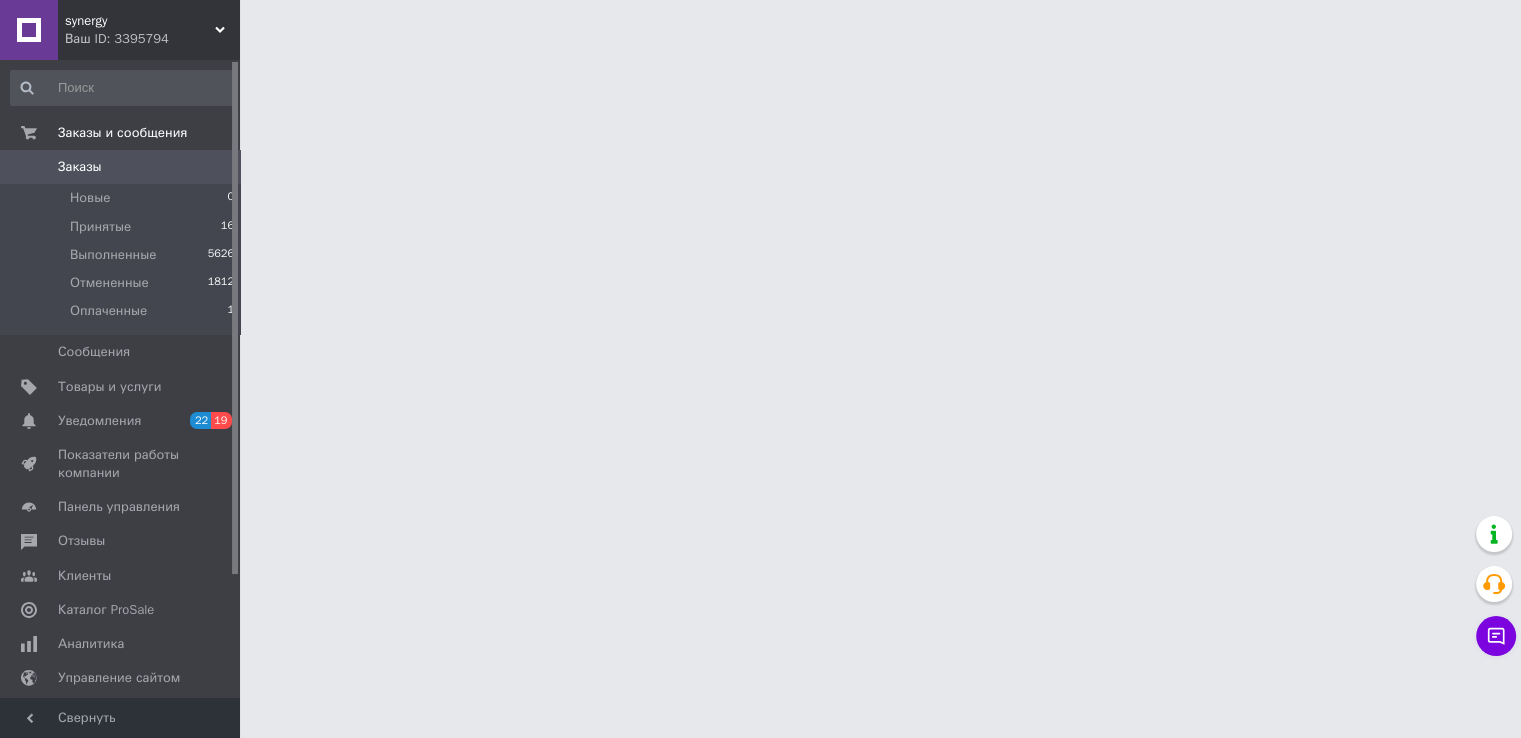 scroll, scrollTop: 0, scrollLeft: 0, axis: both 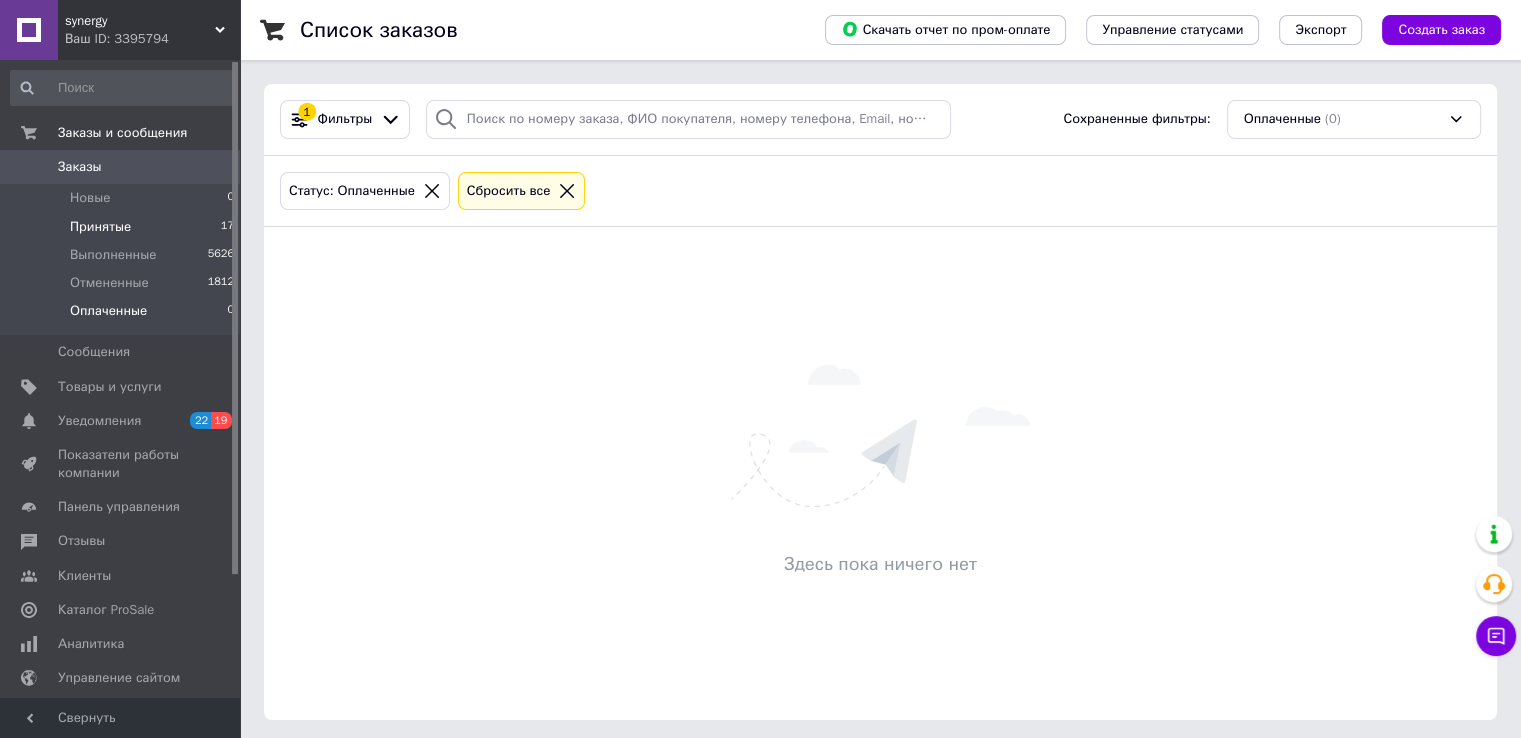 click on "Принятые" at bounding box center [100, 227] 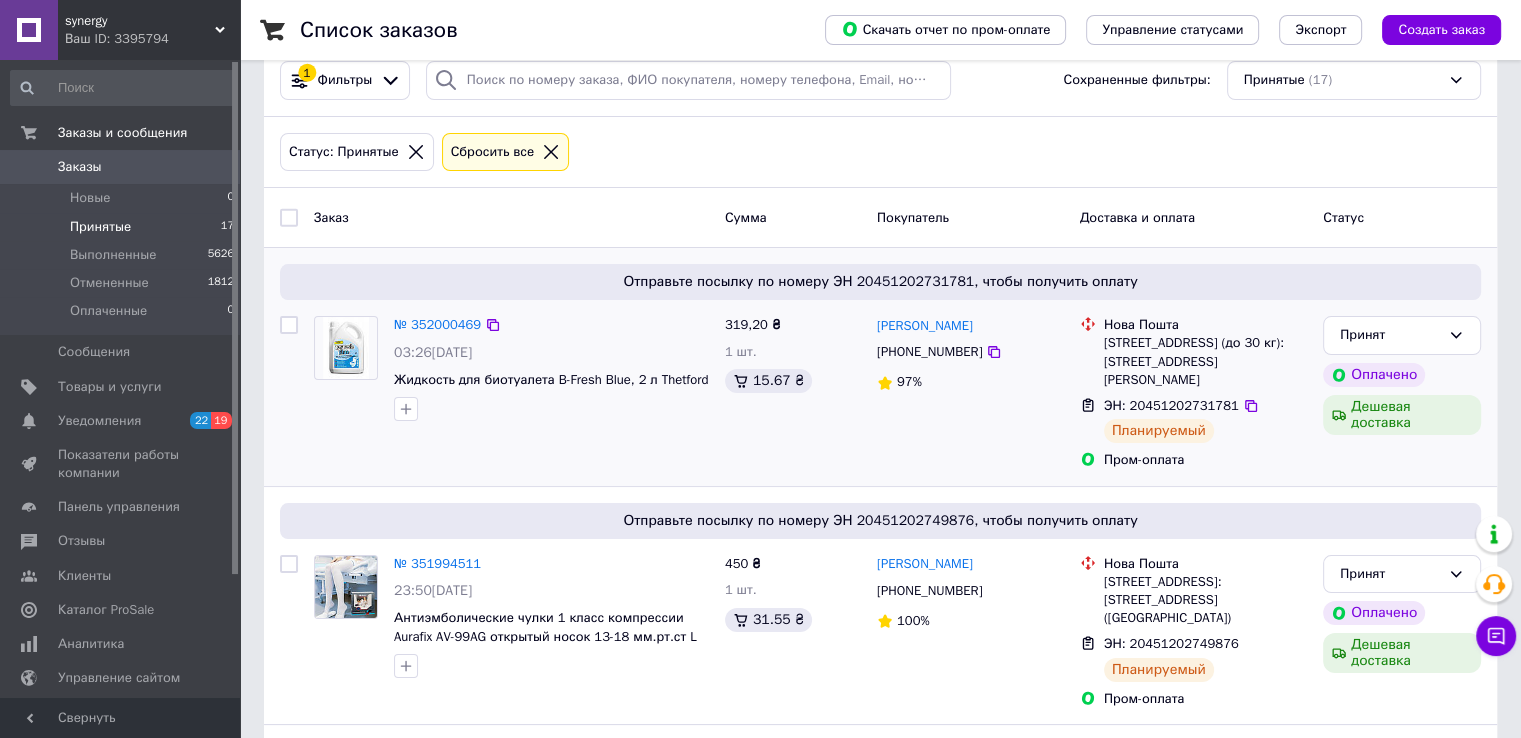 scroll, scrollTop: 100, scrollLeft: 0, axis: vertical 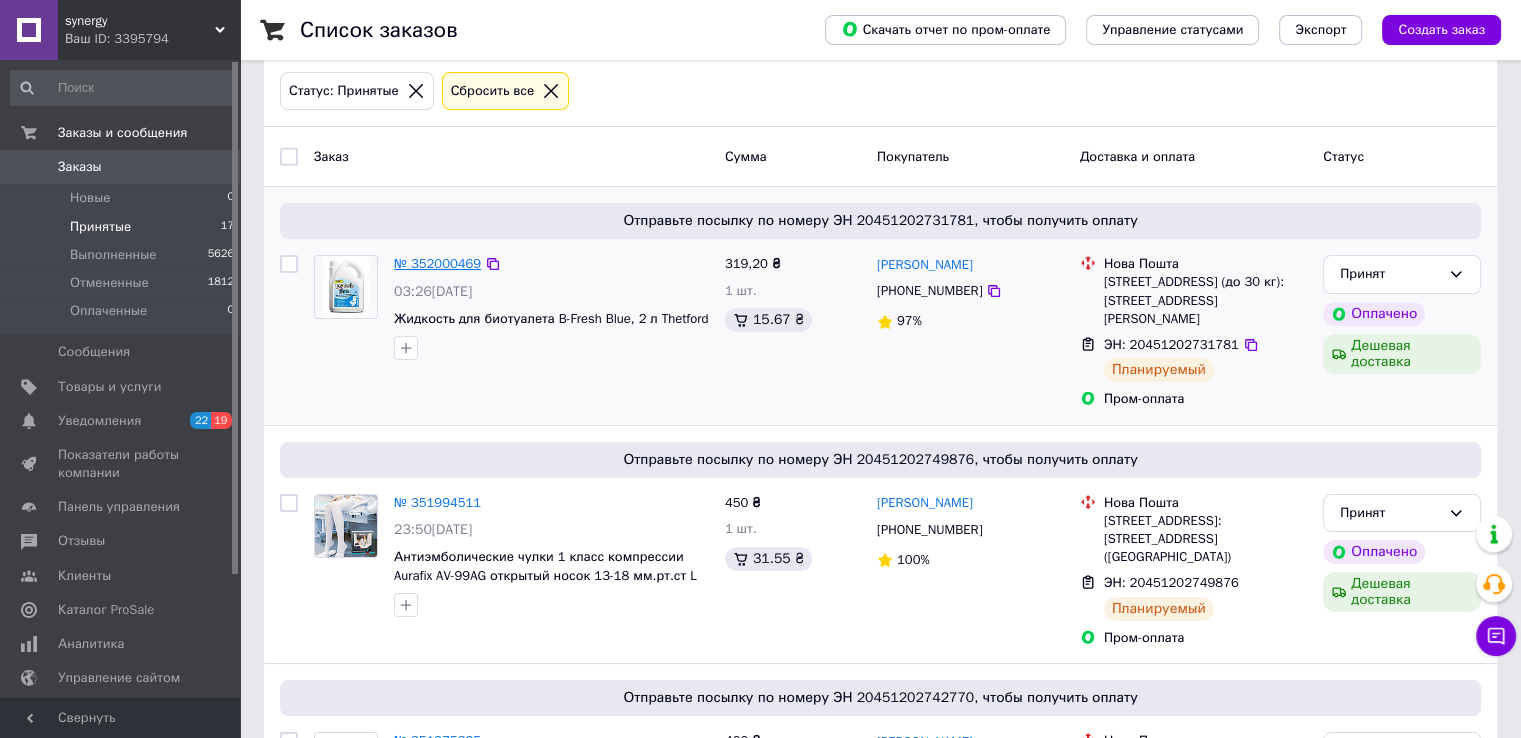 click on "№ 352000469" at bounding box center [437, 263] 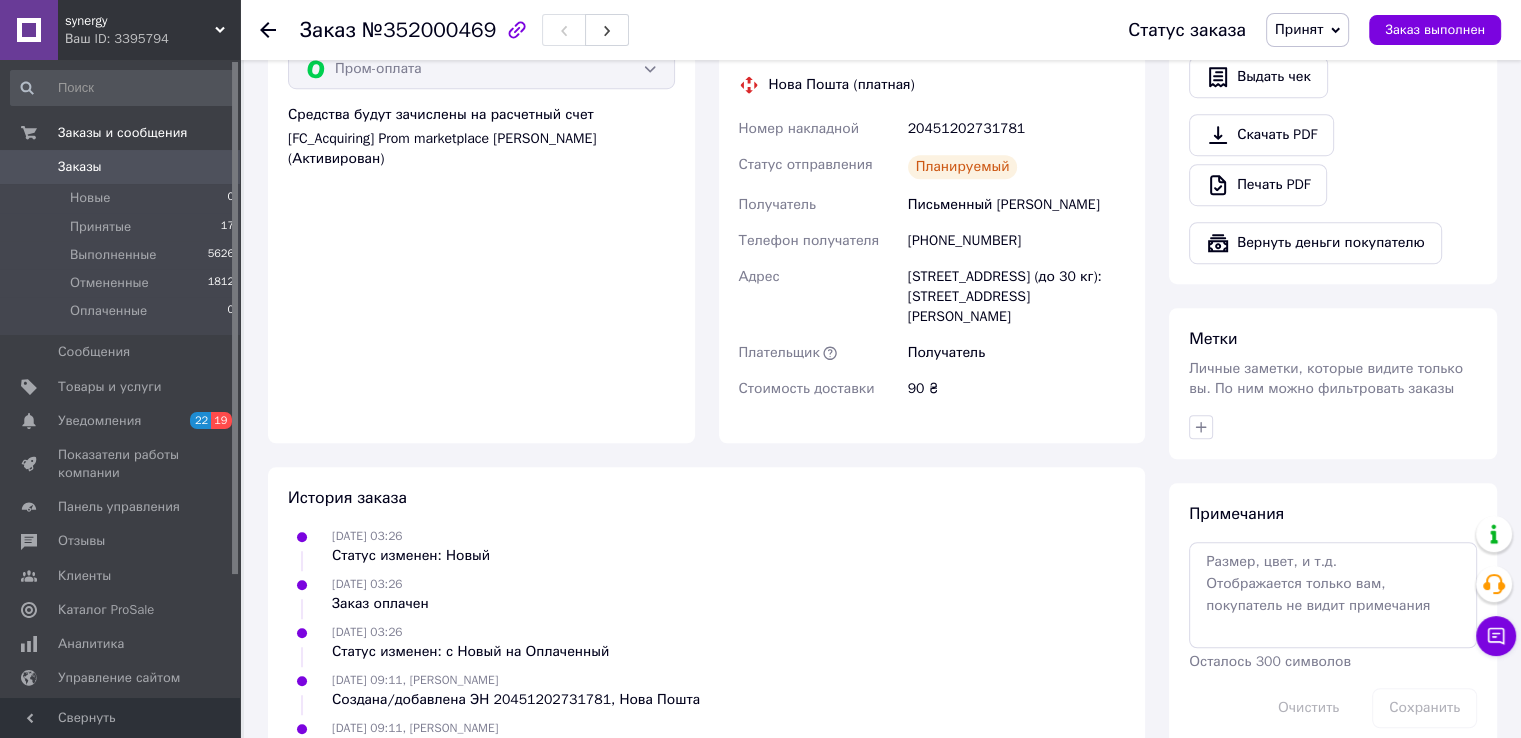 scroll, scrollTop: 1300, scrollLeft: 0, axis: vertical 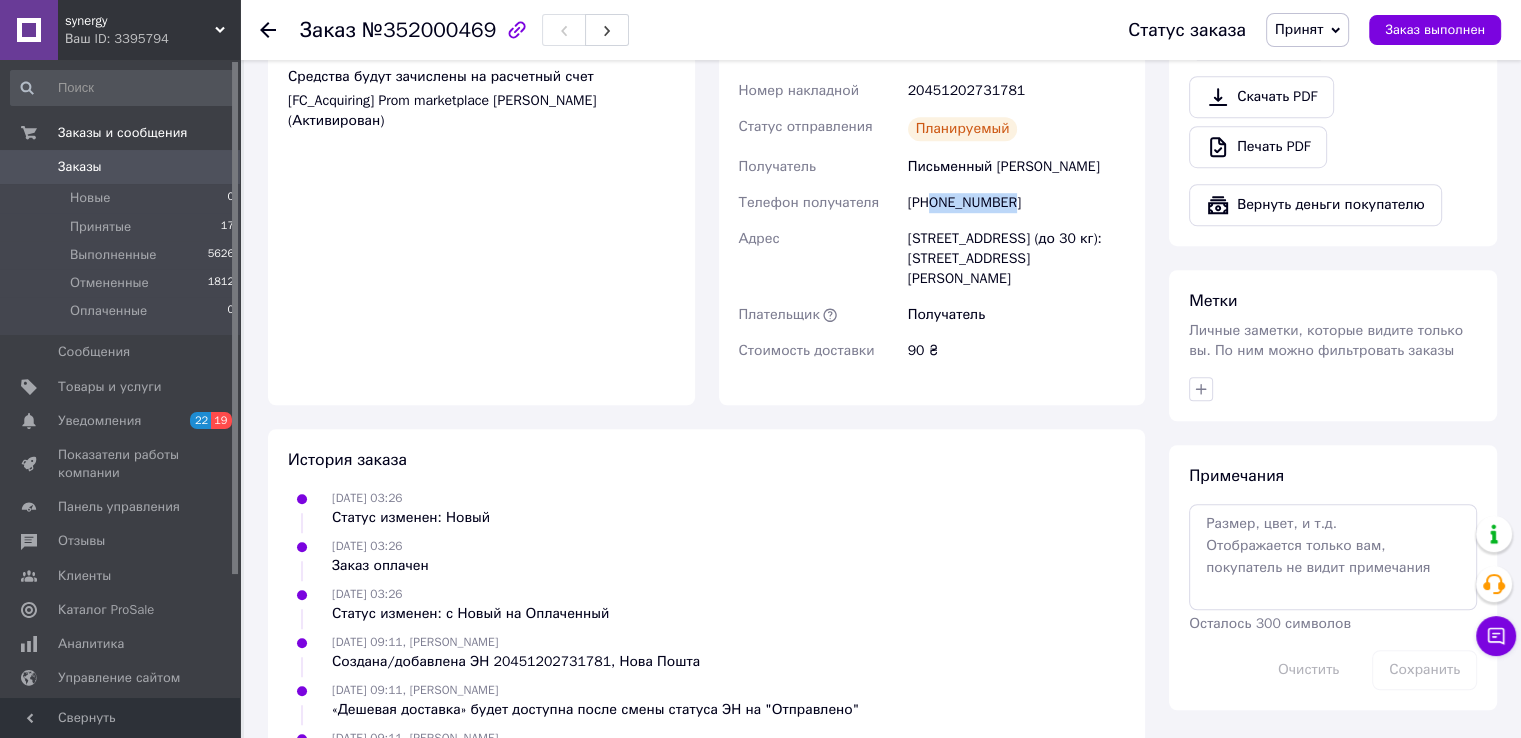 drag, startPoint x: 932, startPoint y: 185, endPoint x: 1011, endPoint y: 191, distance: 79.22752 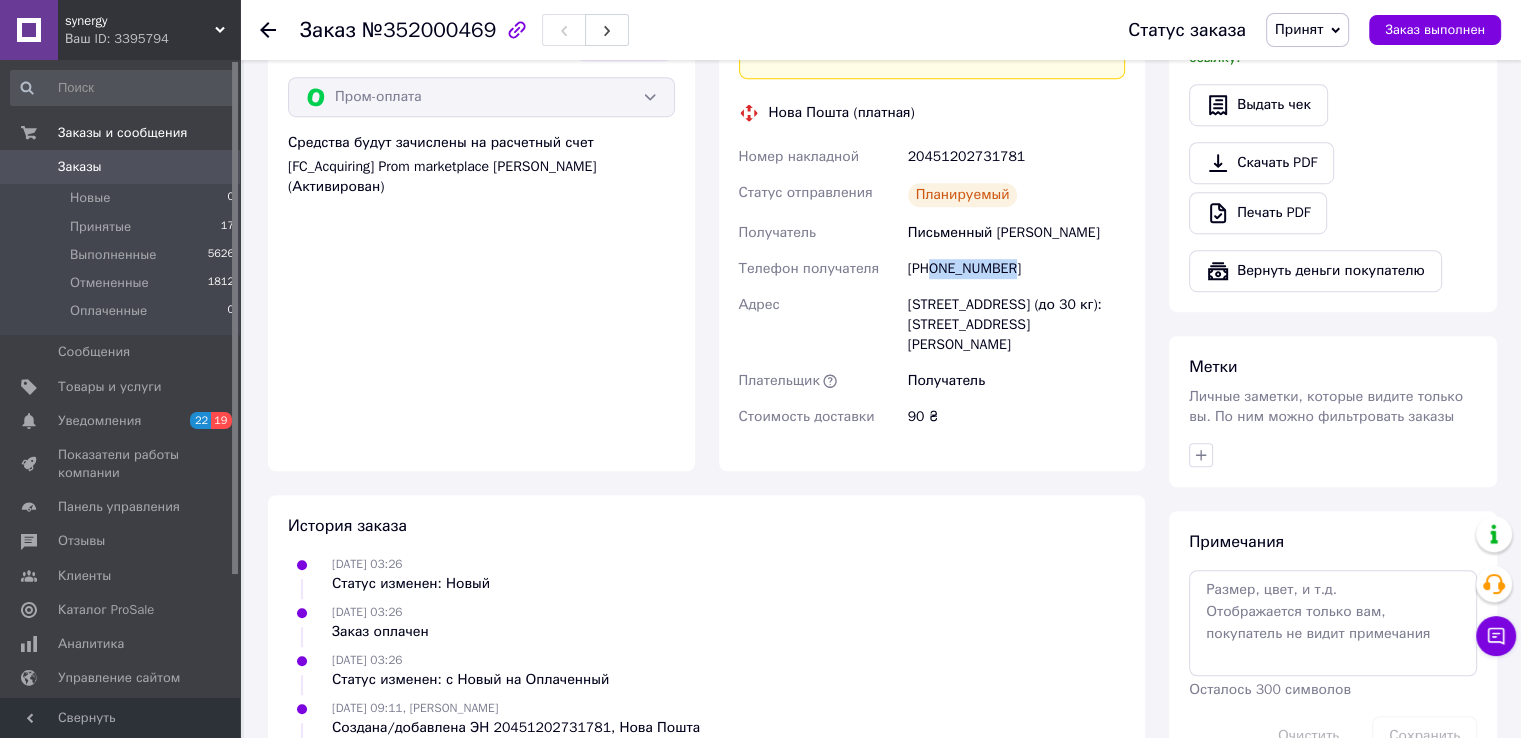 scroll, scrollTop: 1200, scrollLeft: 0, axis: vertical 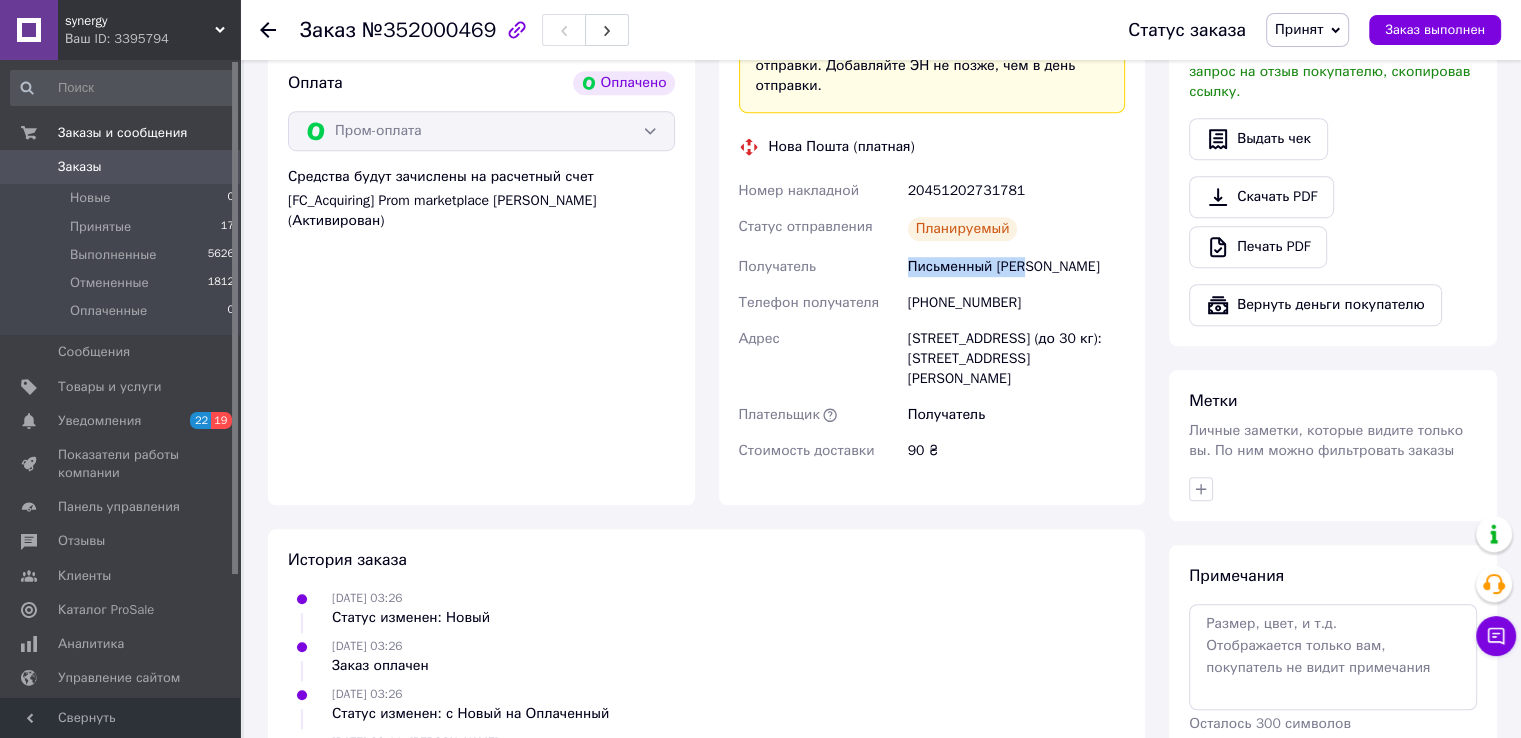 drag, startPoint x: 906, startPoint y: 248, endPoint x: 993, endPoint y: 252, distance: 87.0919 